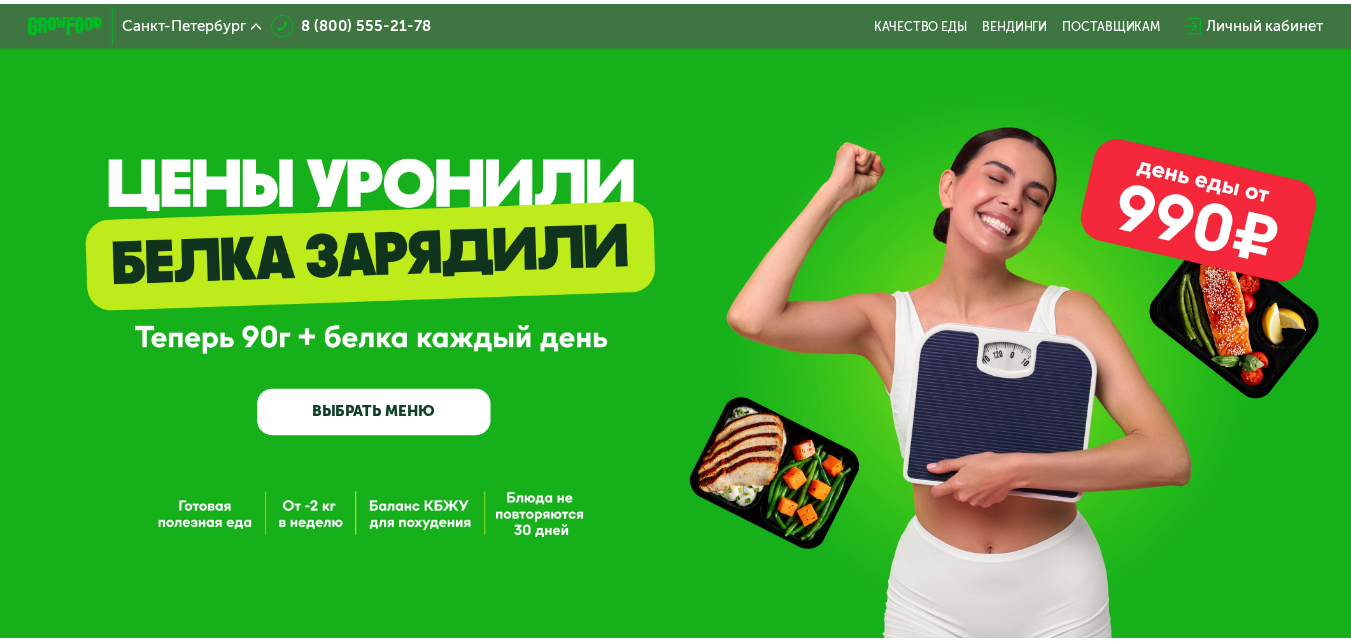 scroll, scrollTop: 0, scrollLeft: 0, axis: both 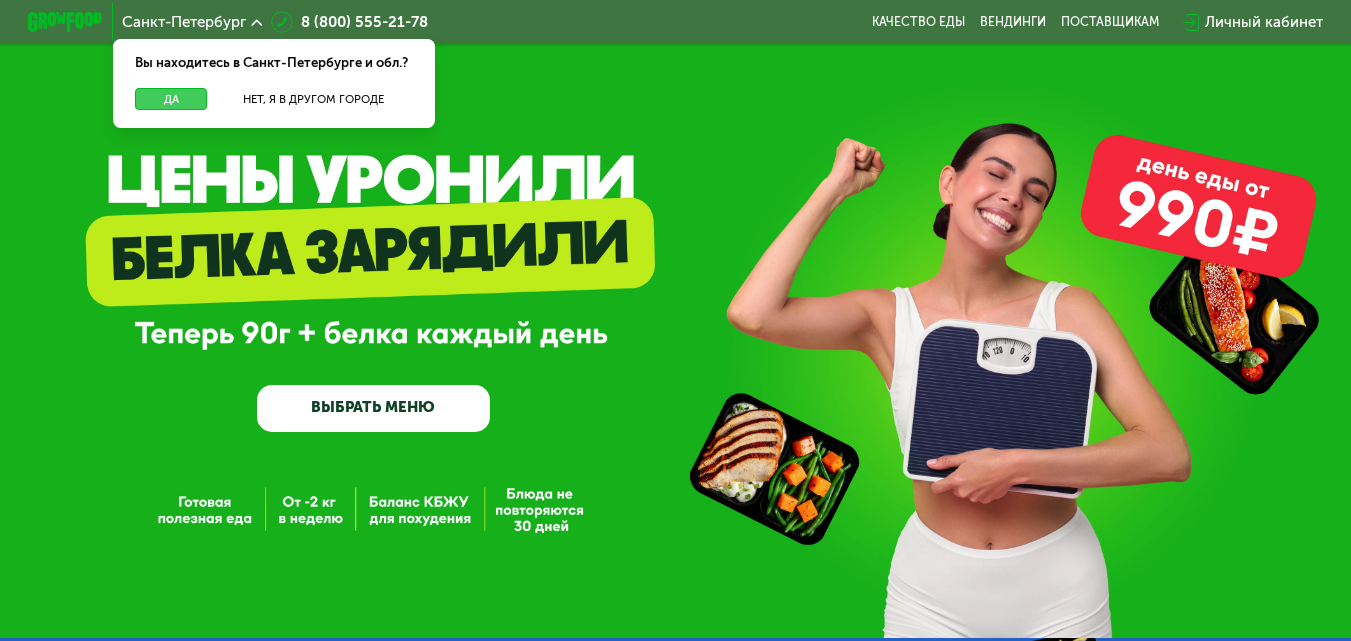 click on "Да" at bounding box center [171, 99] 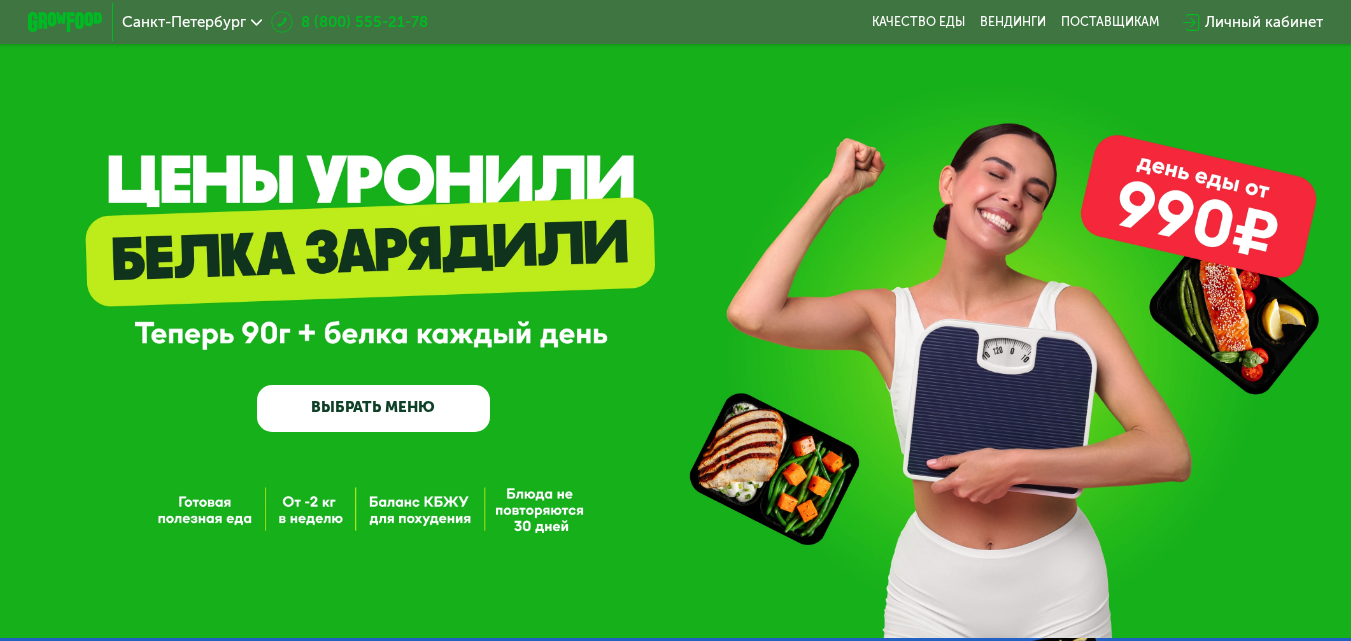 click 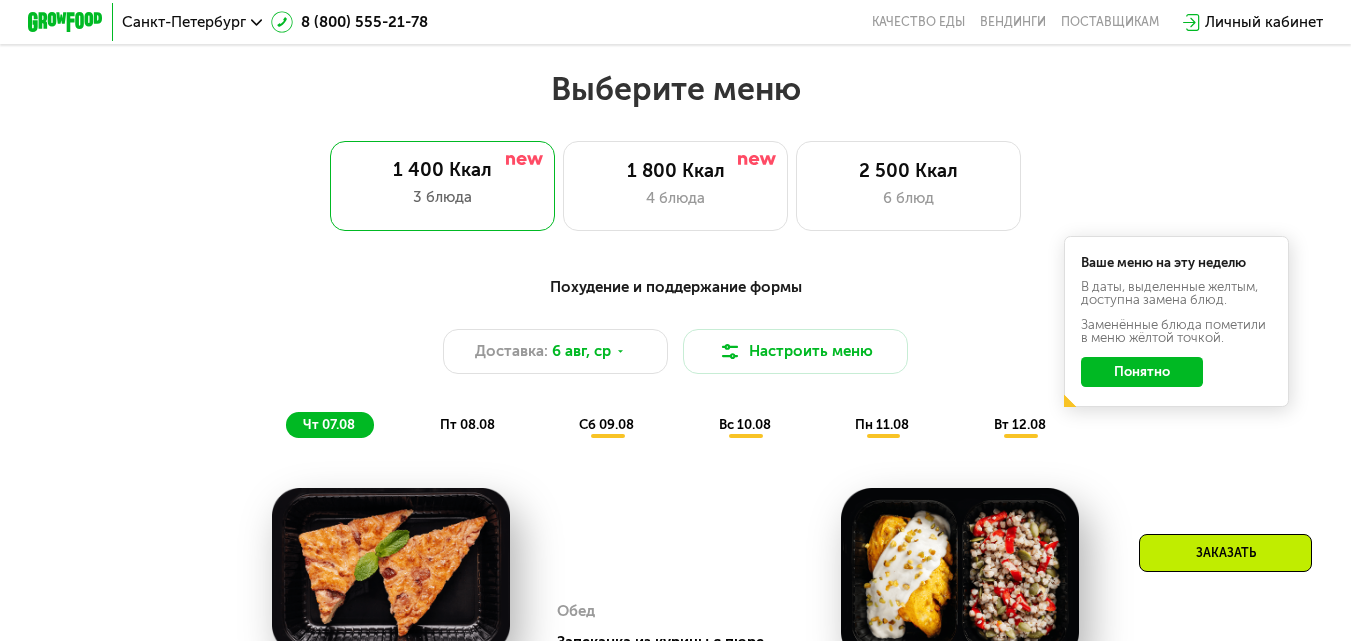 scroll, scrollTop: 800, scrollLeft: 0, axis: vertical 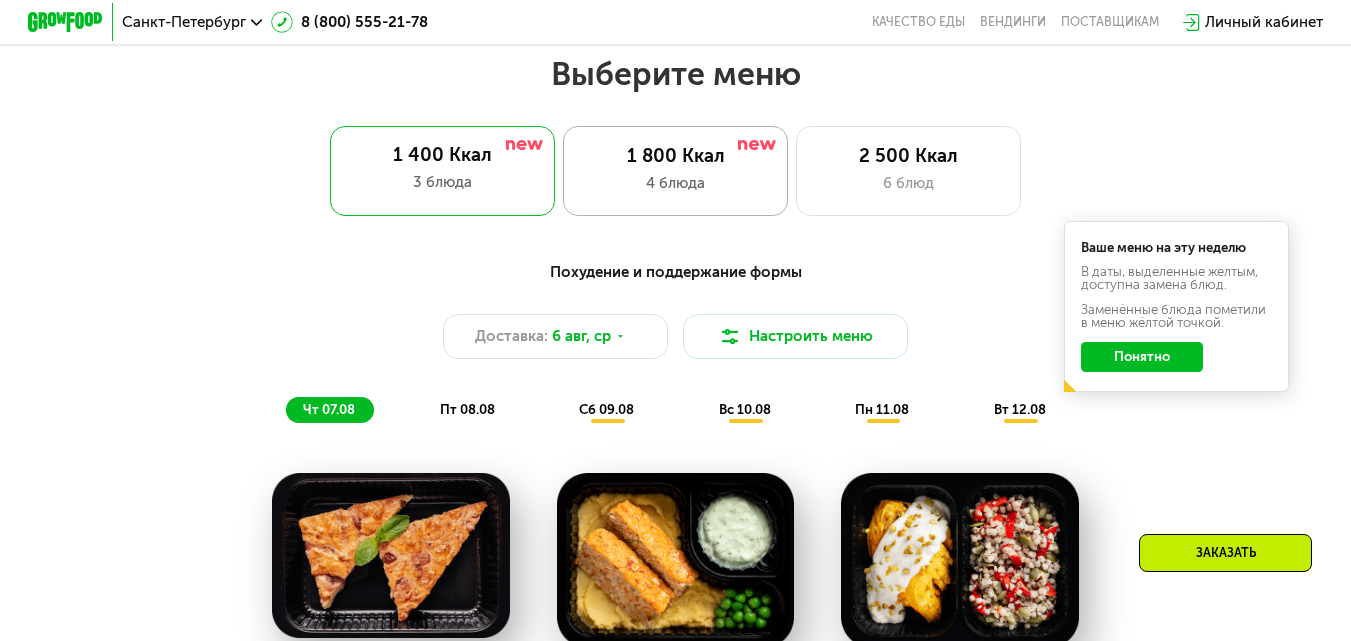 click on "4 блюда" at bounding box center [676, 183] 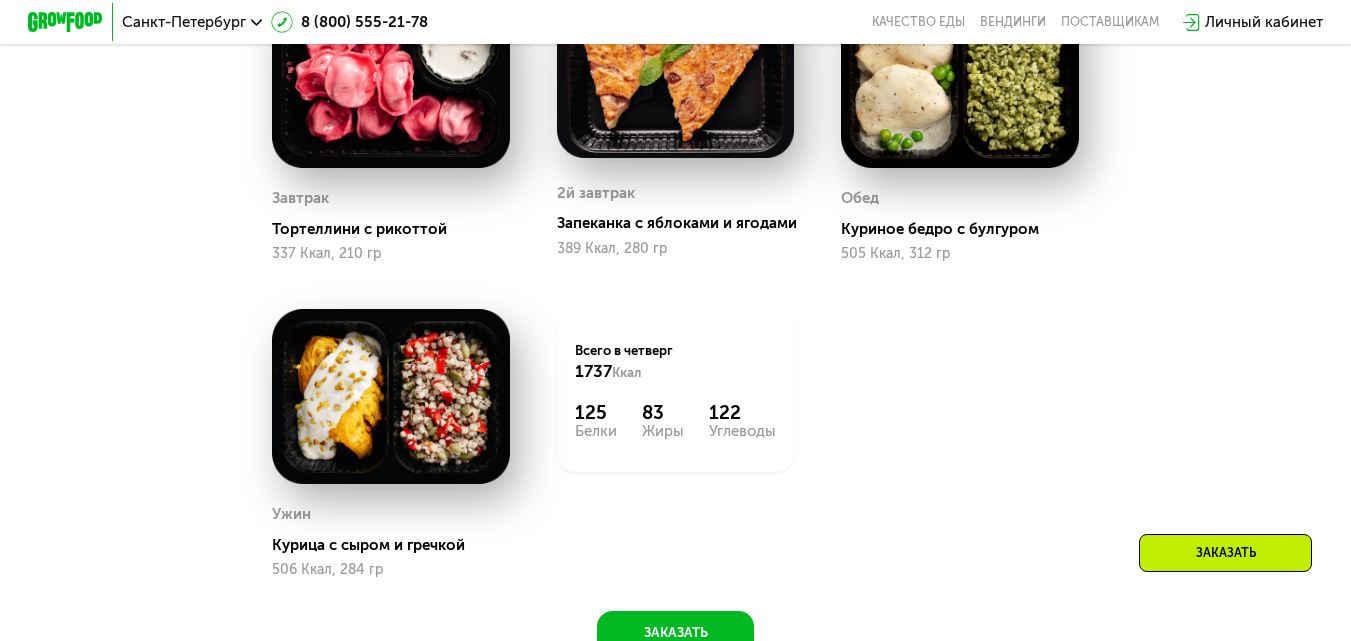 scroll, scrollTop: 1300, scrollLeft: 0, axis: vertical 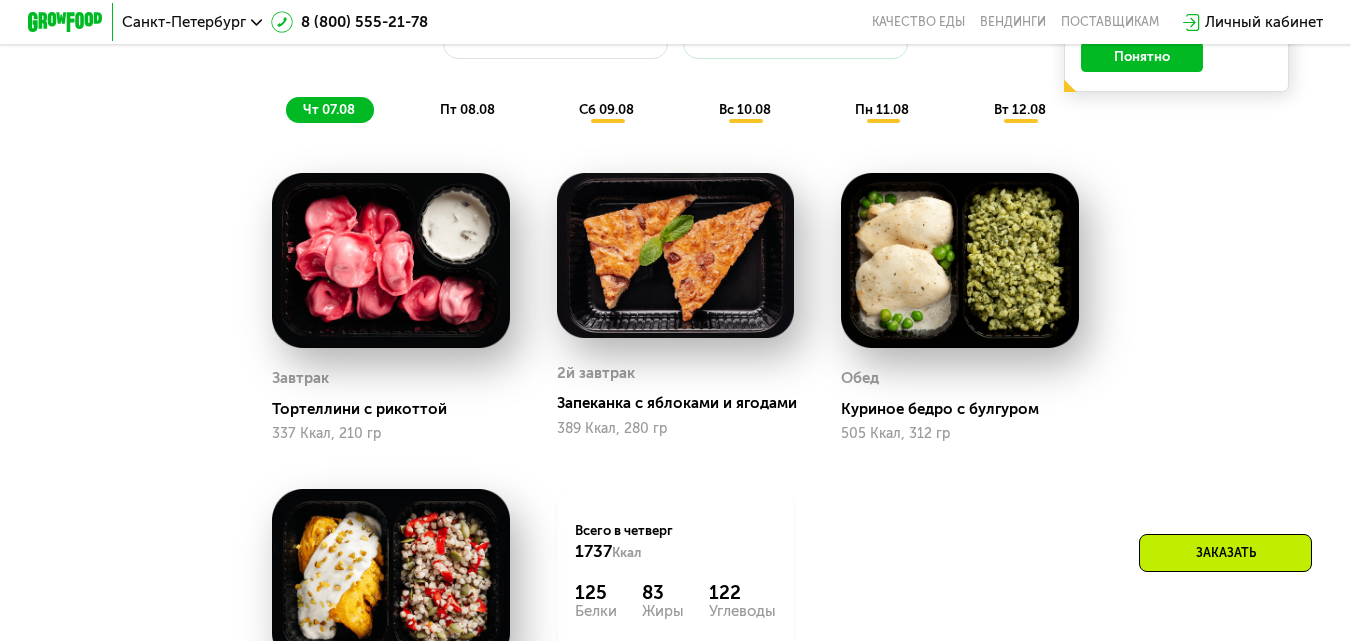 drag, startPoint x: 994, startPoint y: 360, endPoint x: 462, endPoint y: 447, distance: 539.0668 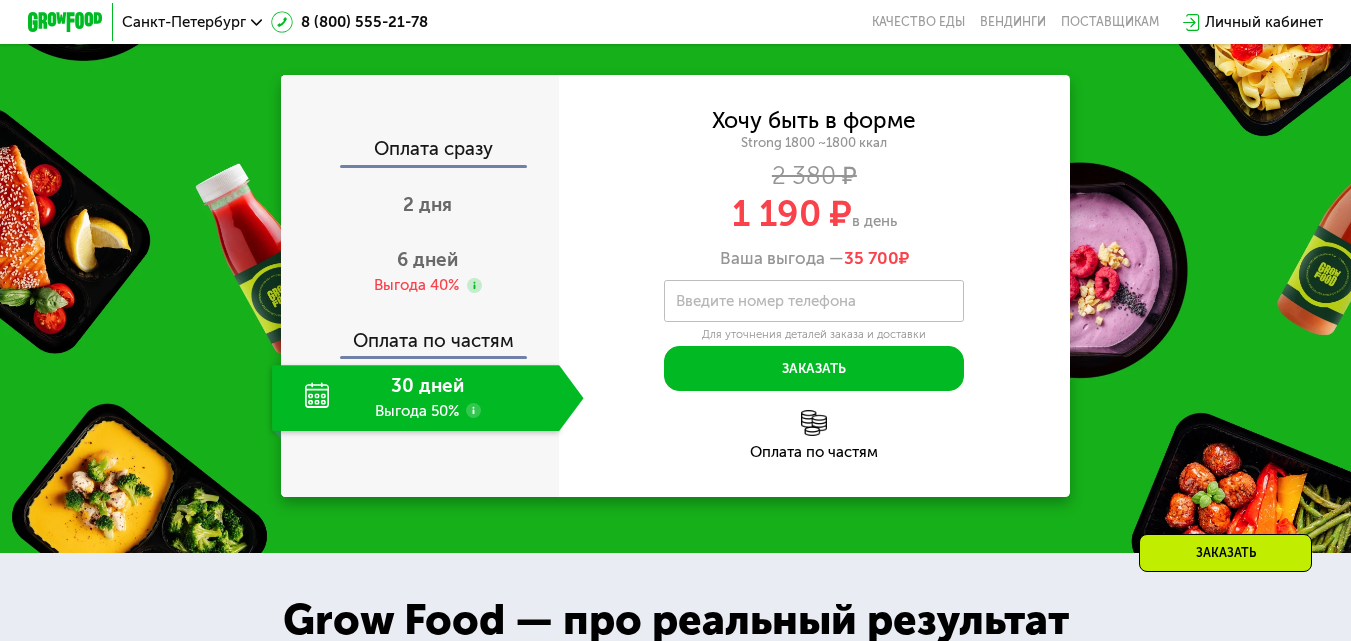scroll, scrollTop: 2100, scrollLeft: 0, axis: vertical 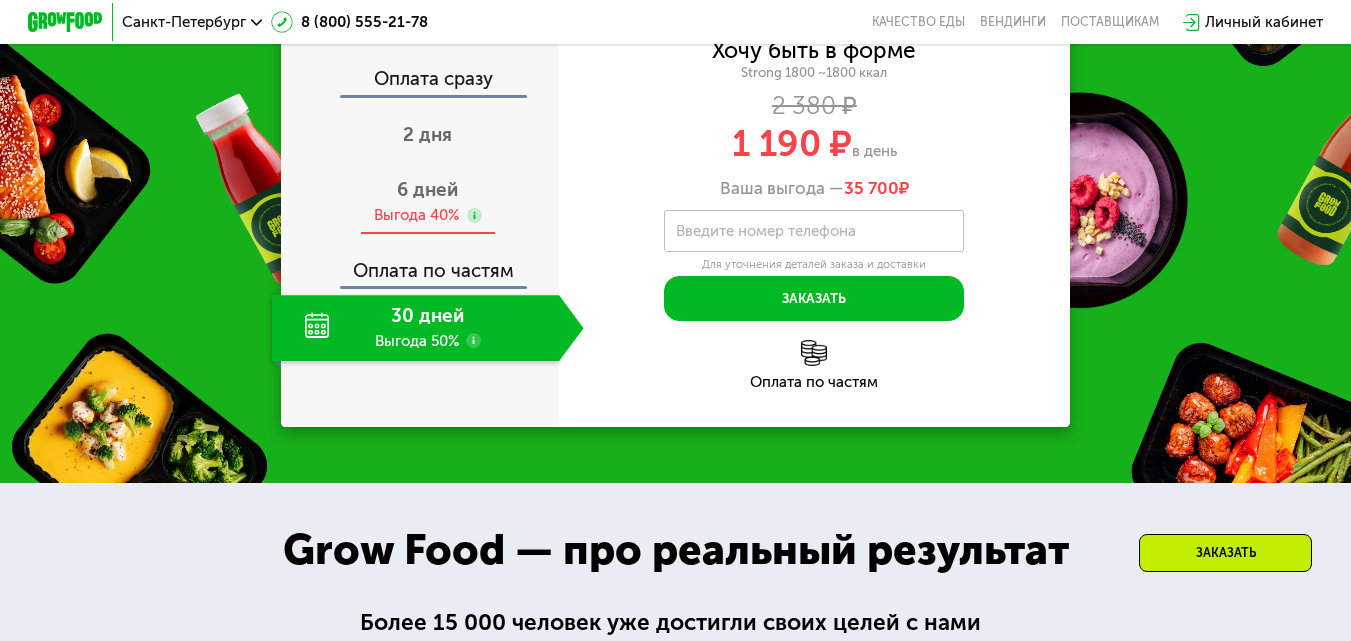 click on "6 дней" at bounding box center [427, 189] 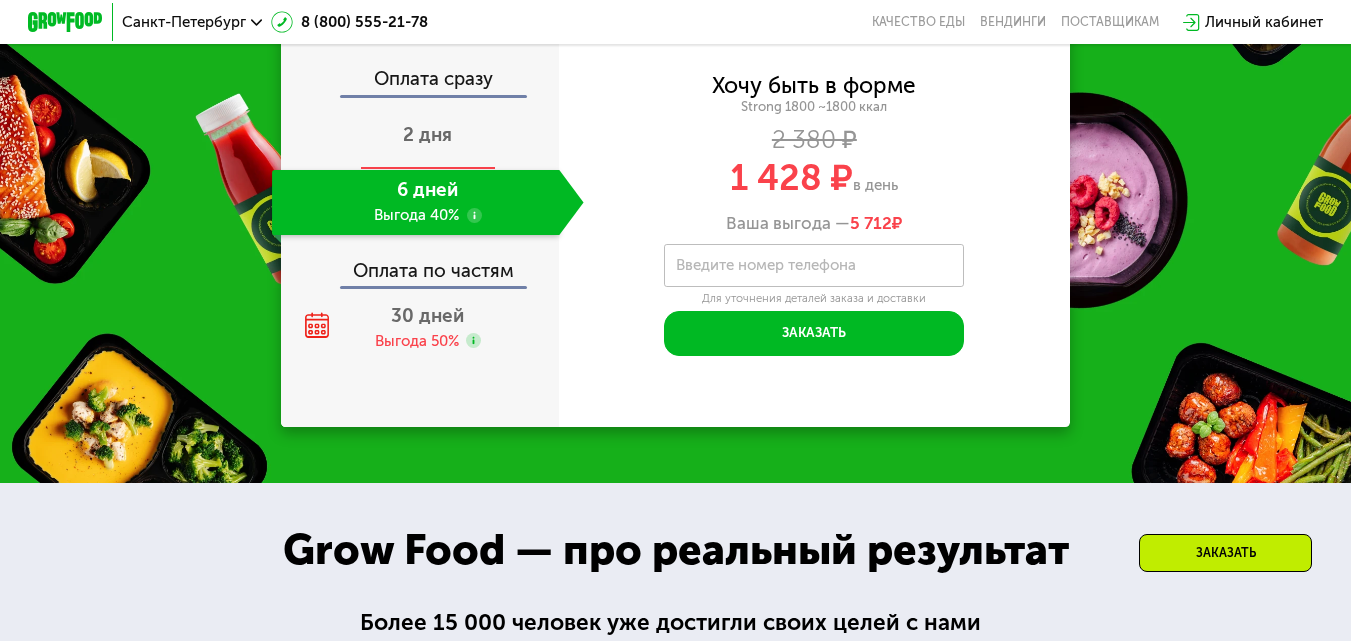 click on "2 дня" at bounding box center [427, 134] 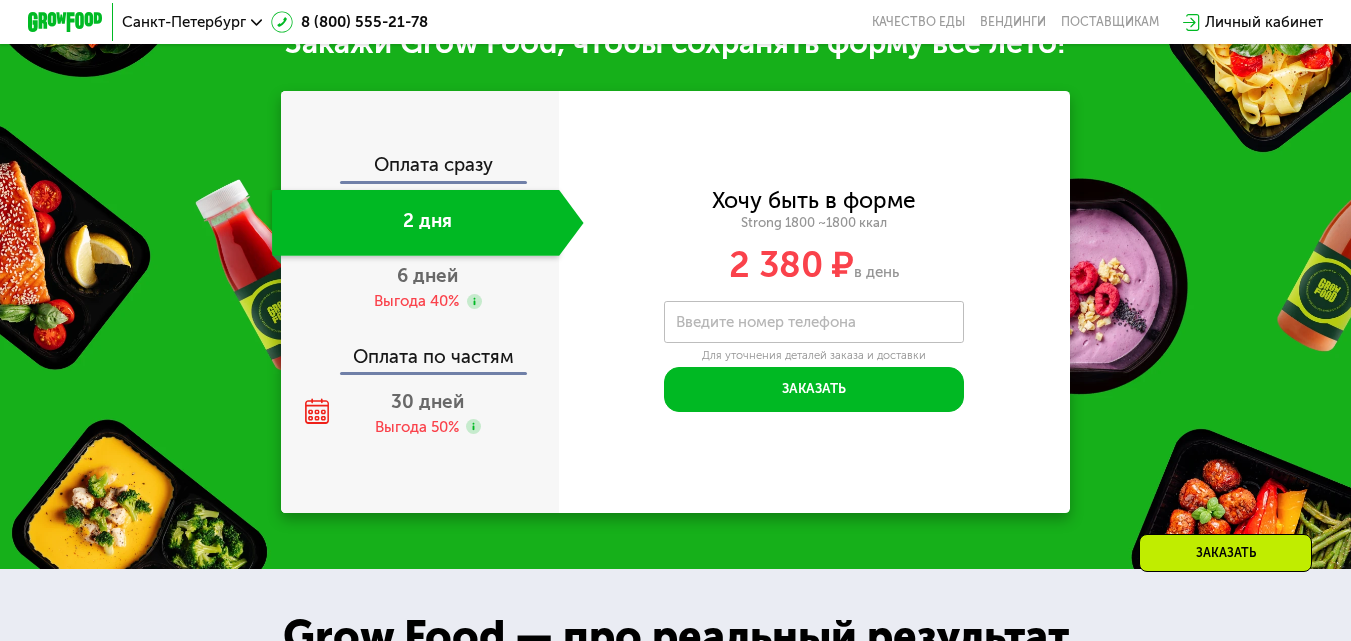 scroll, scrollTop: 2188, scrollLeft: 0, axis: vertical 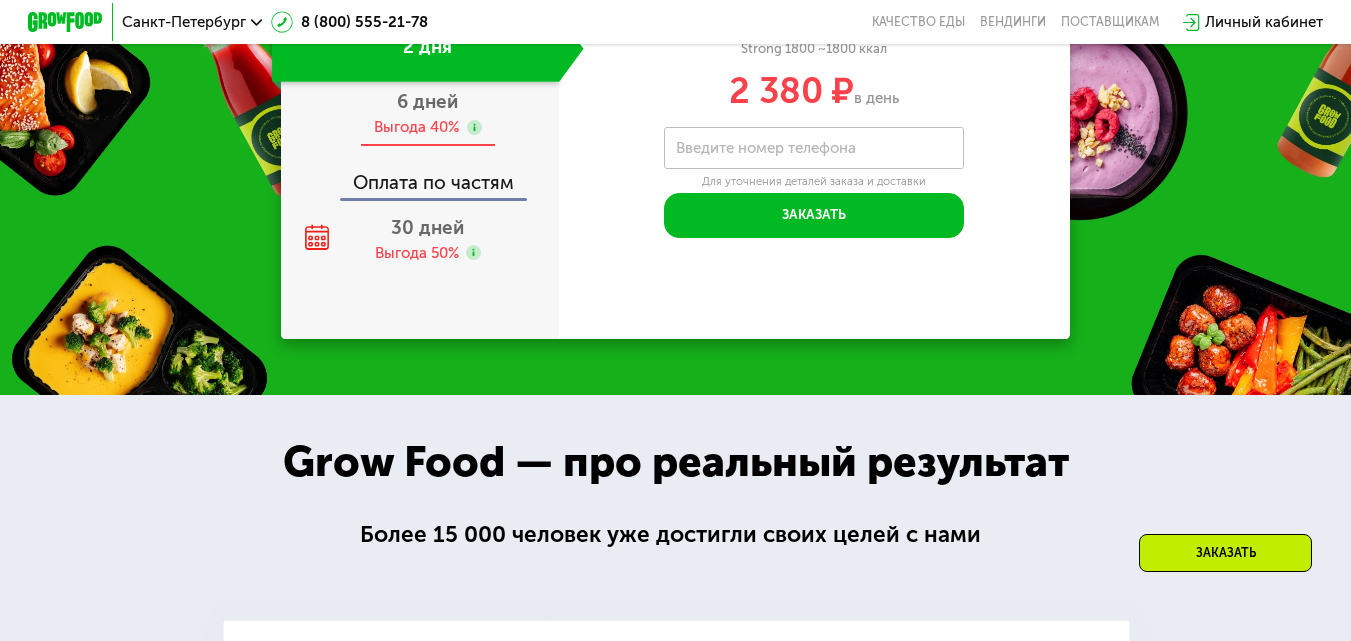 click on "6 дней" at bounding box center [427, 101] 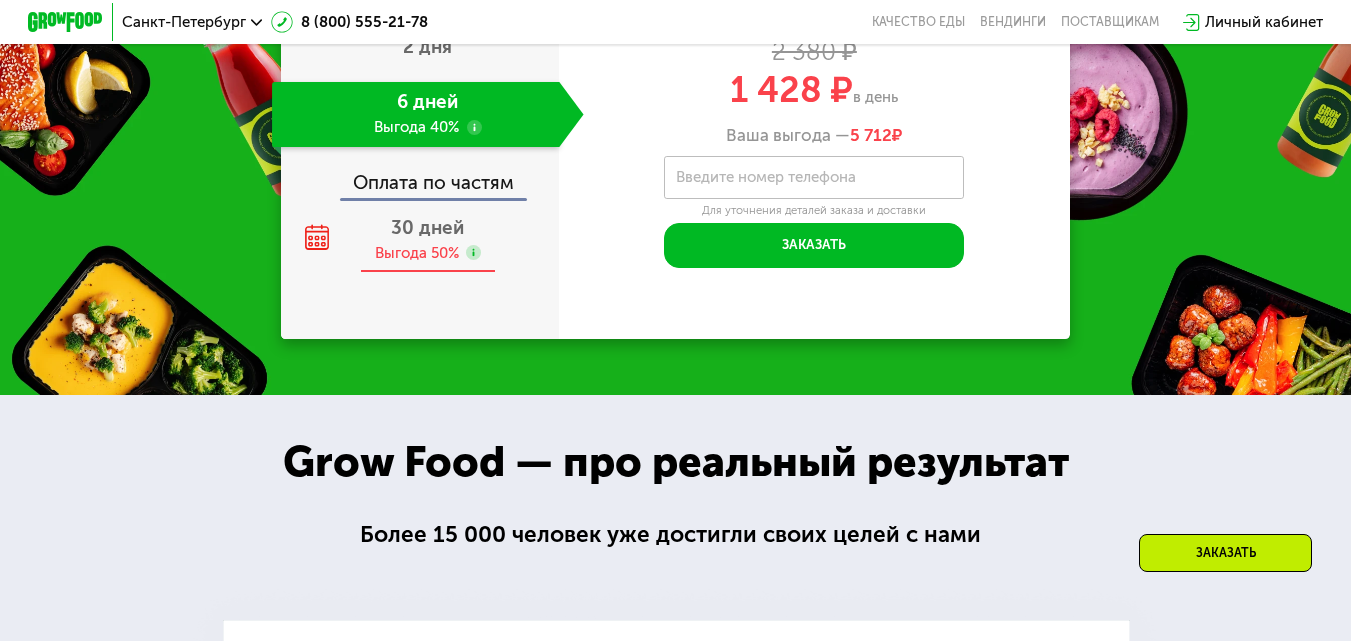 scroll, scrollTop: 2100, scrollLeft: 0, axis: vertical 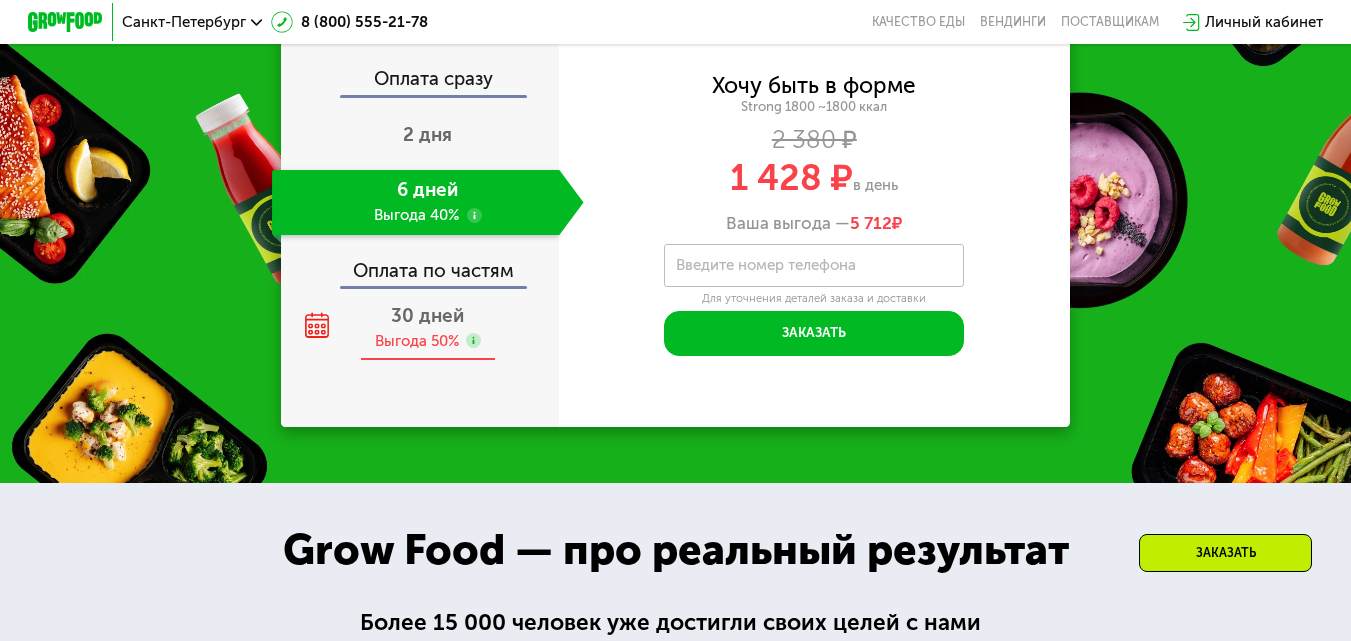 click on "30 дней" at bounding box center (427, 315) 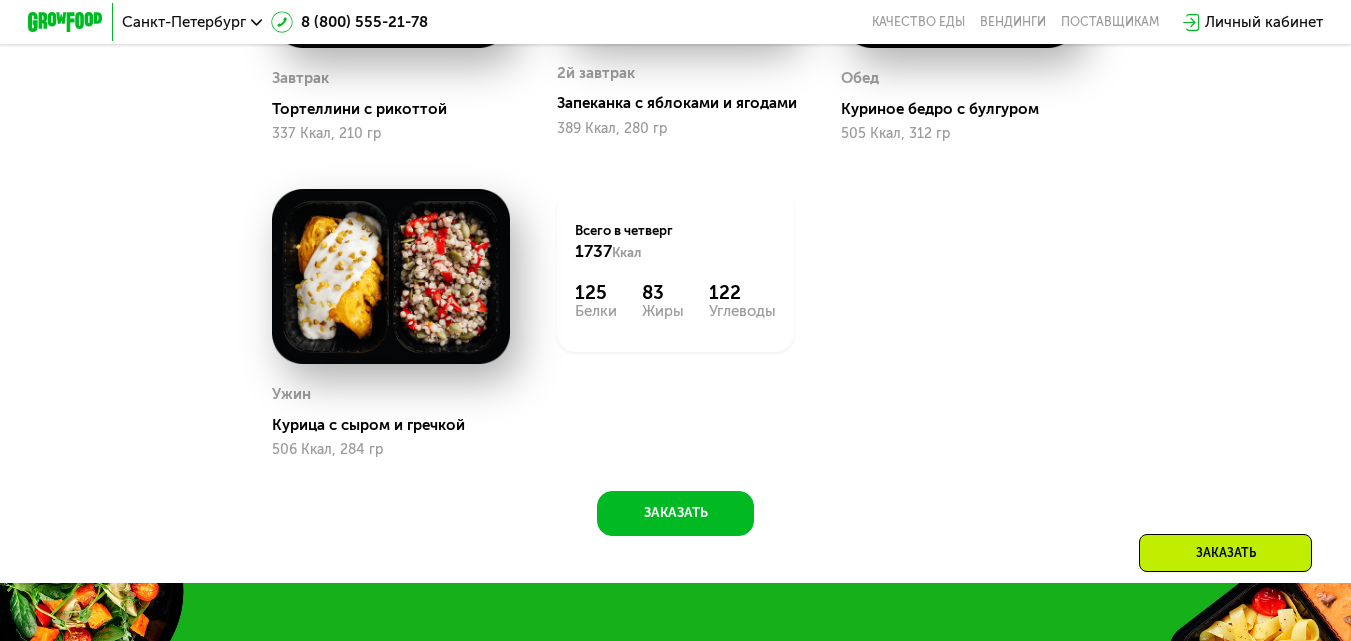 scroll, scrollTop: 1000, scrollLeft: 0, axis: vertical 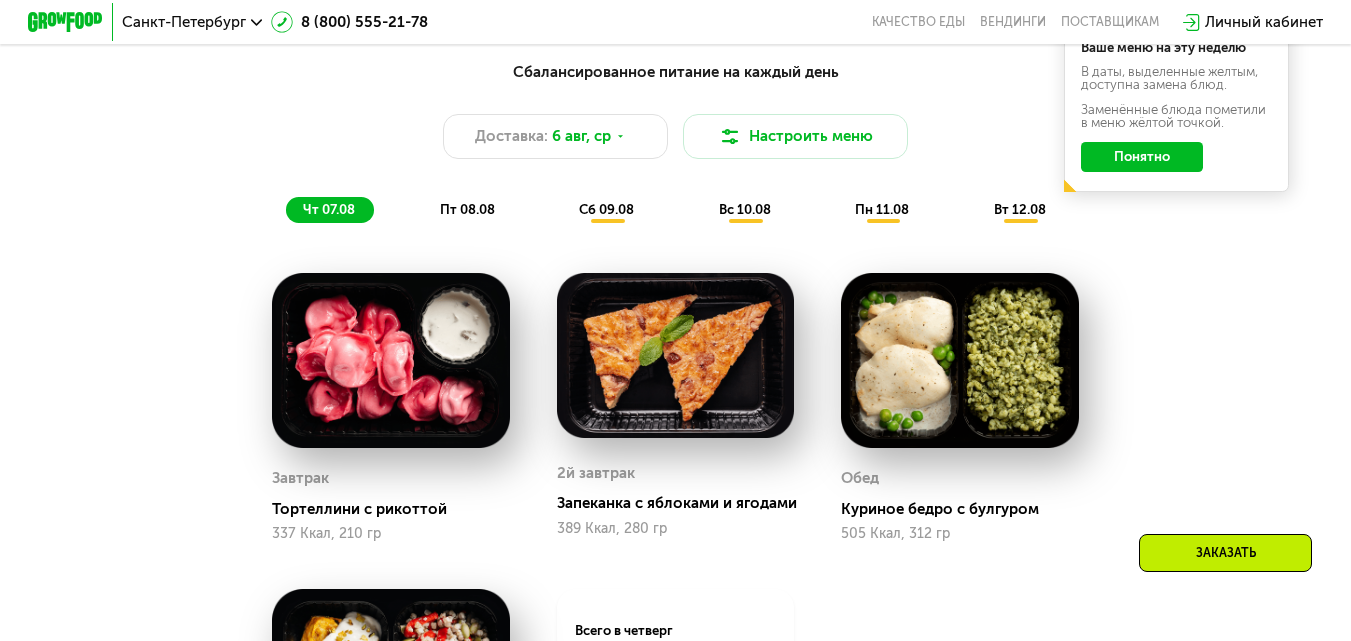 click on "пт 08.08" at bounding box center (467, 209) 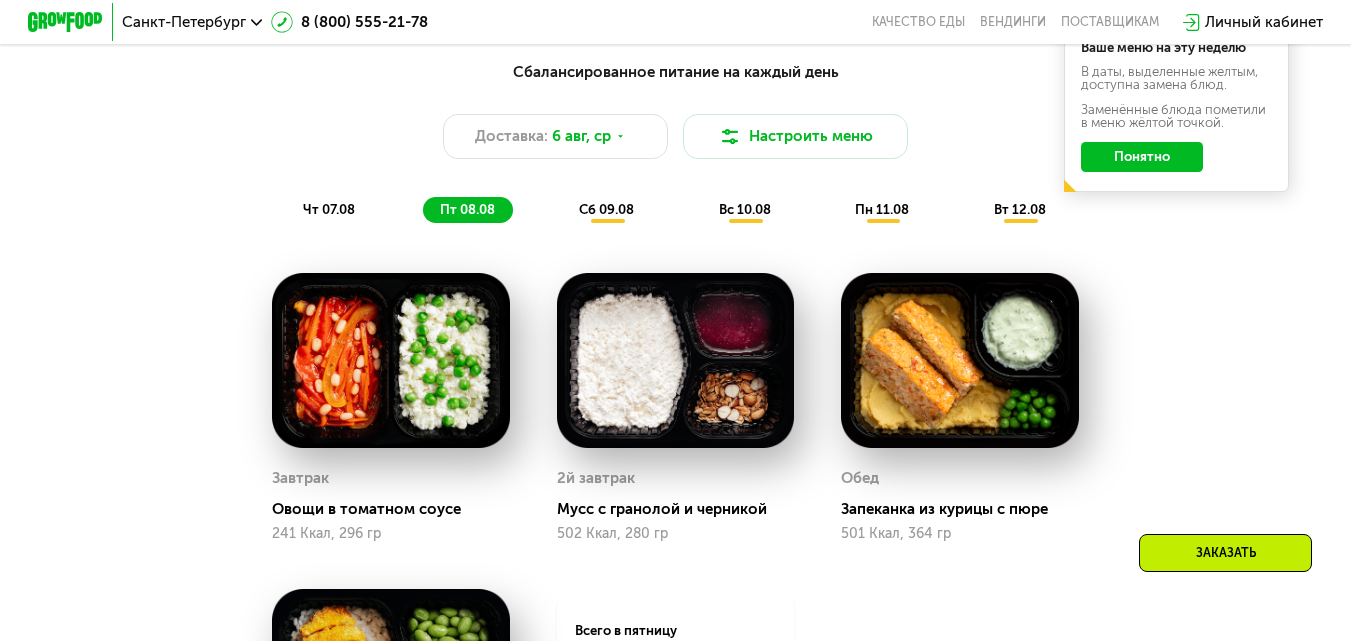 click on "Сбалансированное питание на каждый день Доставка: [DATE], [DAY_OF_WEEK] Настроить меню  [DAY_OF_WEEK] [DATE] [DAY_OF_WEEK] [DATE] [DAY_OF_WEEK] [DATE] [DAY_OF_WEEK] [DATE] [DAY_OF_WEEK] [DATE] [DAY_OF_WEEK] [DATE] Ваше меню на эту неделю В даты, выделенные желтым, доступна замена блюд. Заменённые блюда пометили в меню жёлтой точкой.  Понятно  Завтрак Тортеллини с рикоттой 337 Ккал, 210 гр 2й завтрак Запеканка с яблоками и ягодами 389 Ккал, 280 гр Обед Куриное бедро с булгуром 505 Ккал, 312 гр Ужин Курица с сыром и гречкой 506 Ккал, 284 гр  Всего в [DAY_OF_WEEK] 1737 Ккал 125  Белки  83  Жиры  122  Углеводы  Завтрак Овощи в томатном соусе 241 Ккал, 296 гр 2й завтрак Мусс с гранолой и черникой 1783" at bounding box center [676, 492] 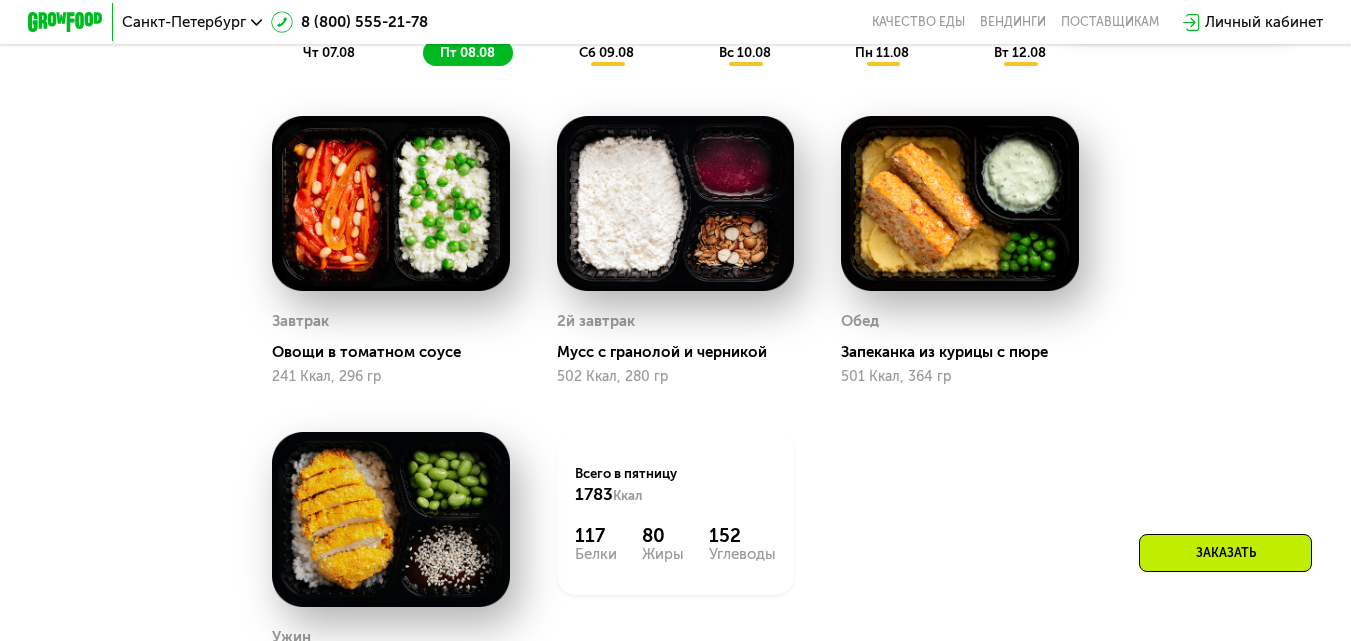scroll, scrollTop: 1000, scrollLeft: 0, axis: vertical 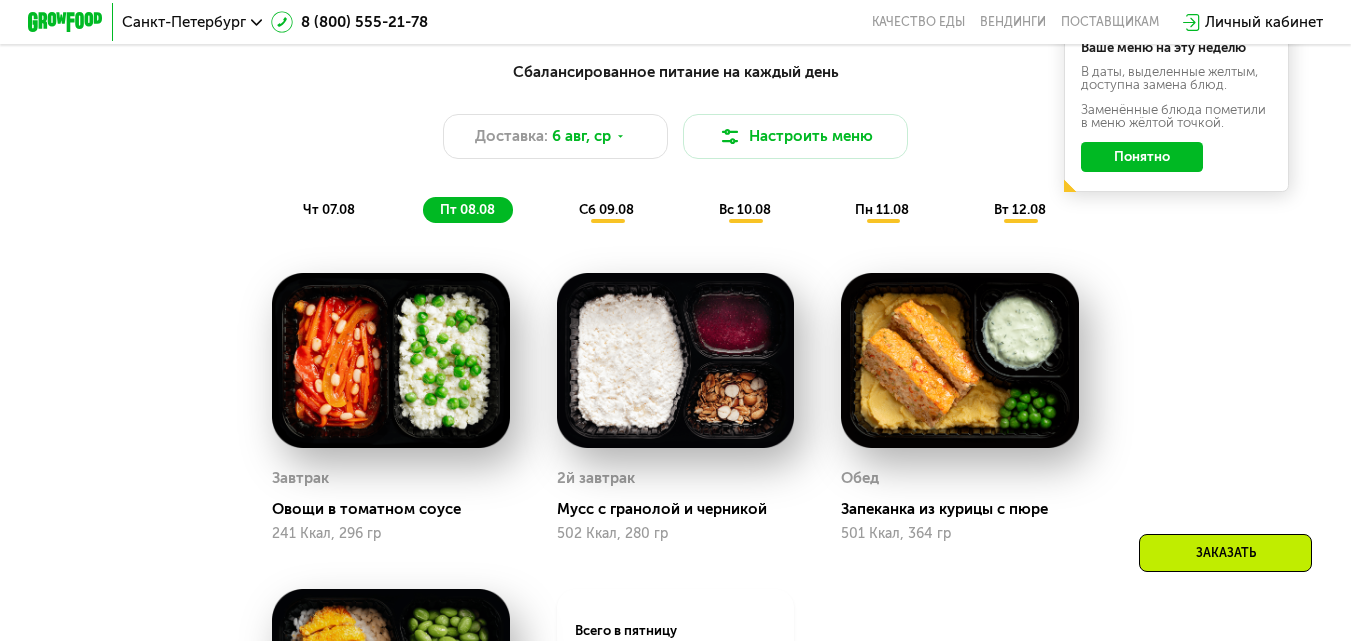 click on "сб 09.08" at bounding box center [606, 209] 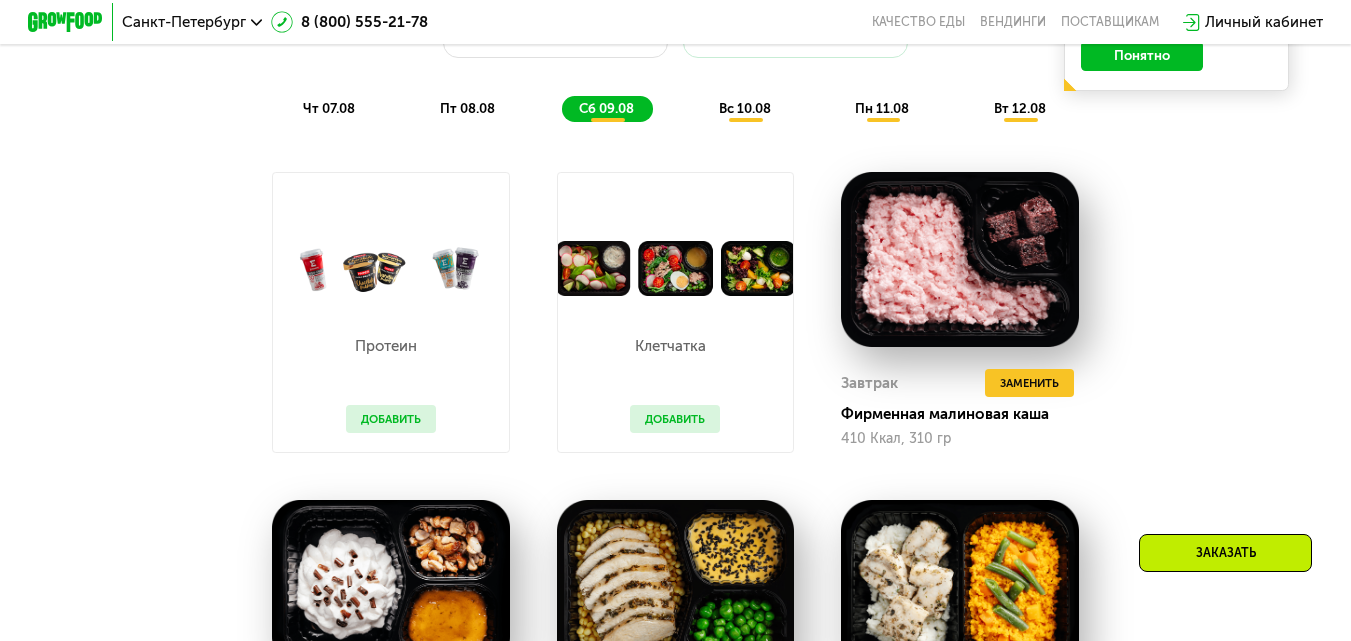 scroll, scrollTop: 1100, scrollLeft: 0, axis: vertical 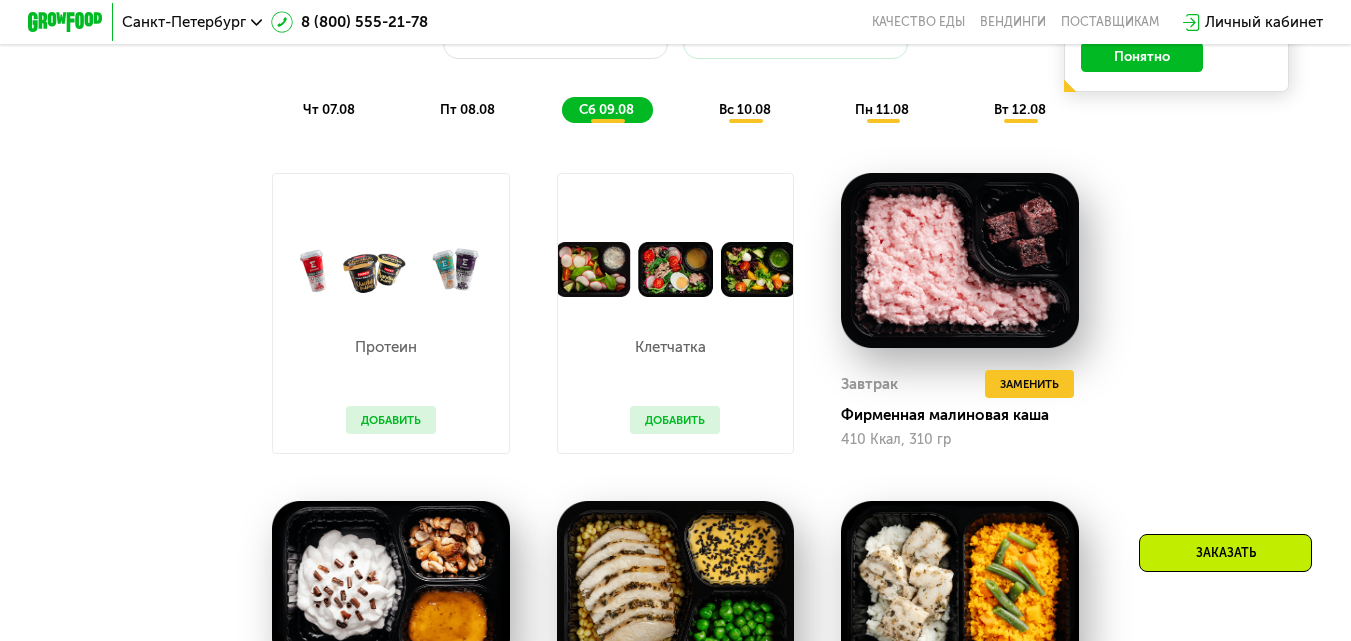 click on "Сбалансированное питание на каждый день Доставка: [DATE], [DAY_OF_WEEK] Настроить меню  [DAY_OF_WEEK] [DATE] [DAY_OF_WEEK] [DATE] [DAY_OF_WEEK] [DATE] [DAY_OF_WEEK] [DATE] [DAY_OF_WEEK] [DATE] [DAY_OF_WEEK] [DATE] Ваше меню на эту неделю В даты, выделенные желтым, доступна замена блюд. Заменённые блюда пометили в меню жёлтой точкой.  Понятно" at bounding box center [675, 41] 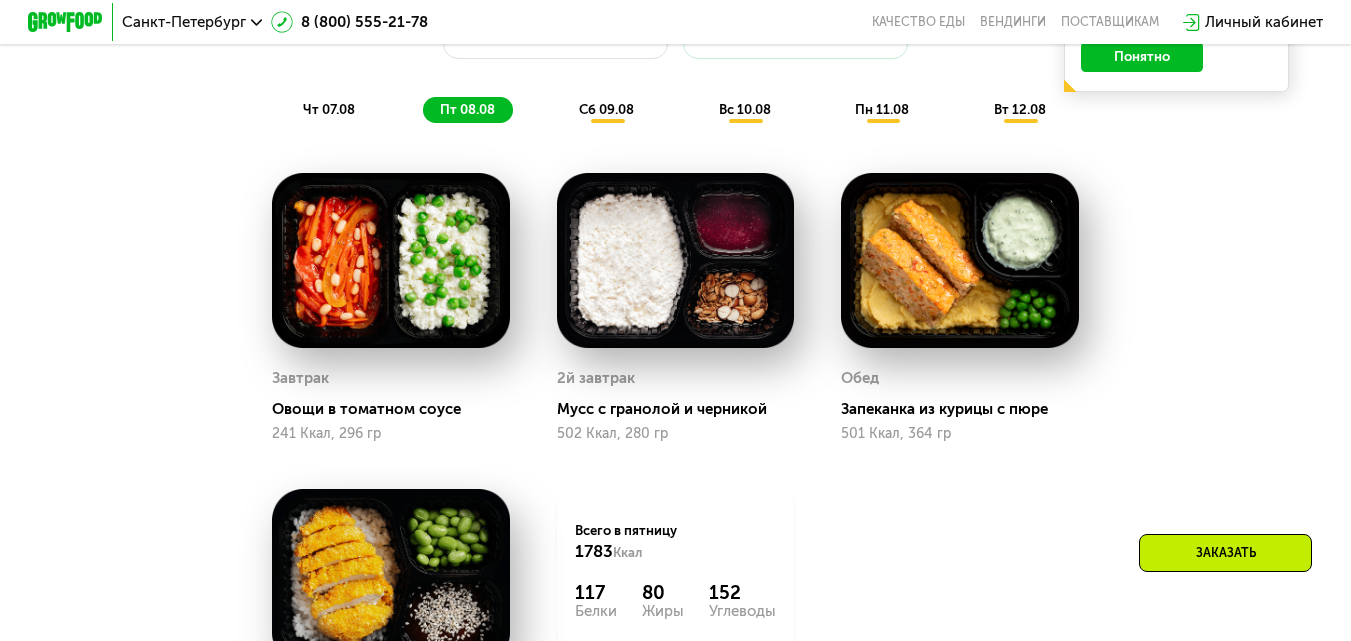 click on "сб 09.08" at bounding box center (606, 109) 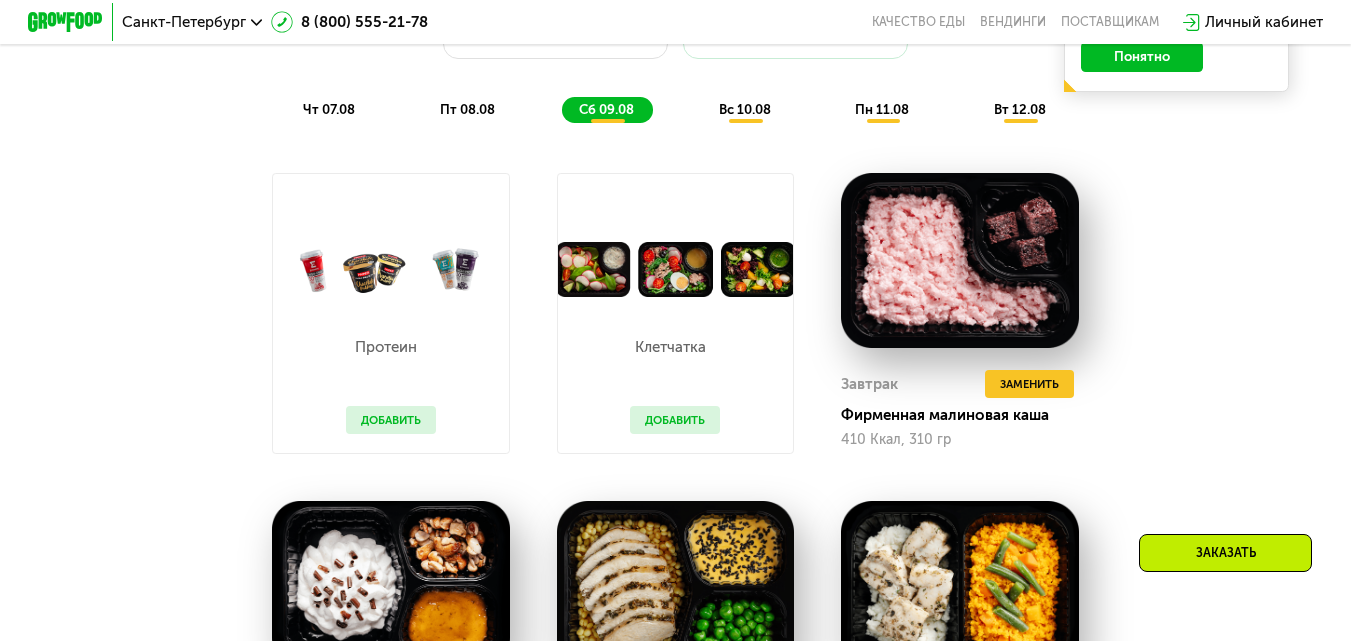 click on "Добавить" at bounding box center (675, 420) 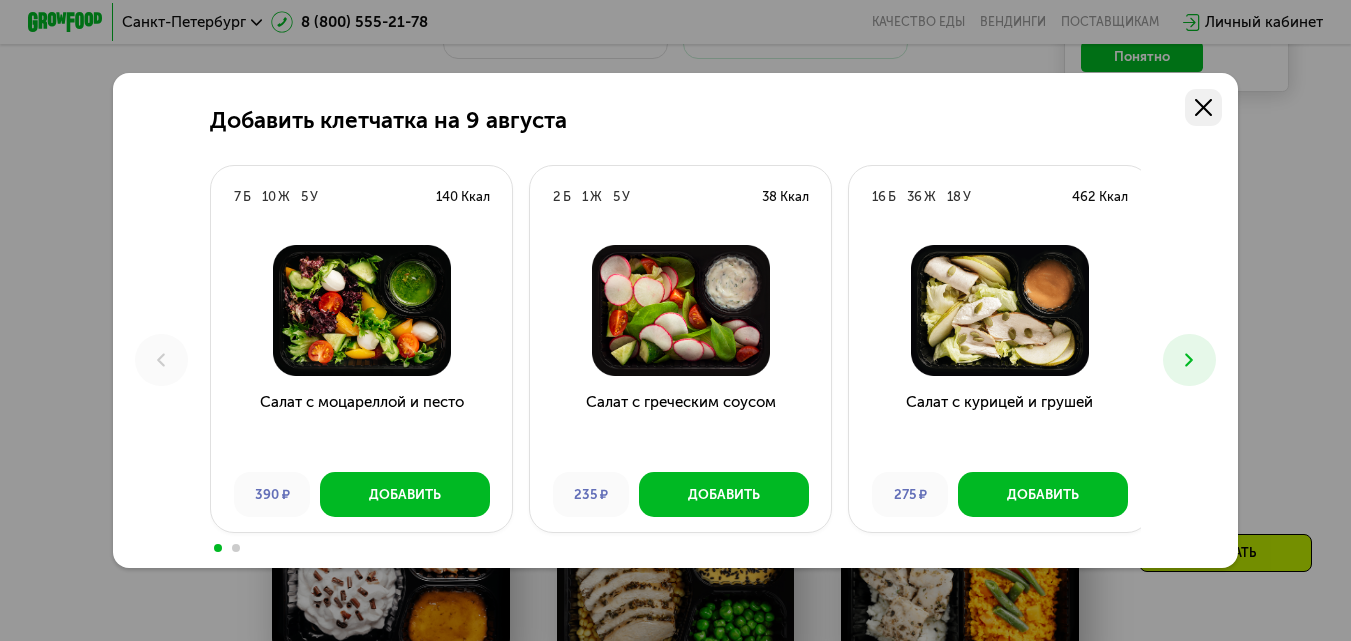 click at bounding box center [1204, 108] 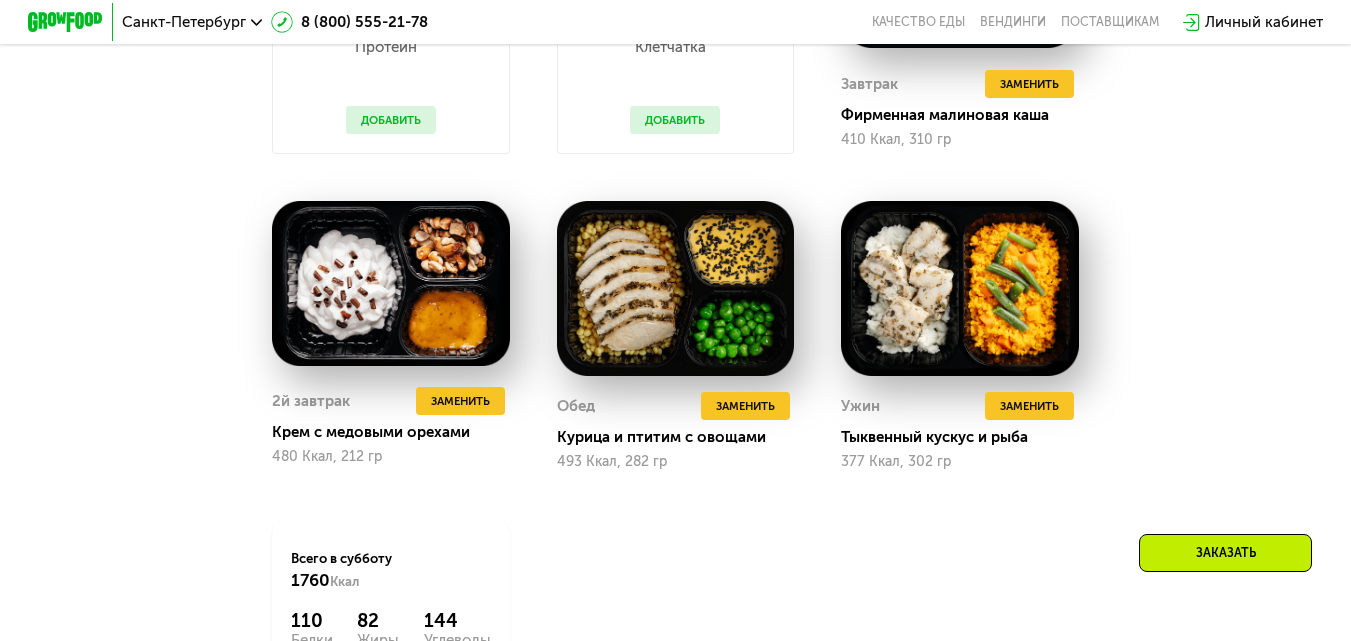scroll, scrollTop: 1000, scrollLeft: 0, axis: vertical 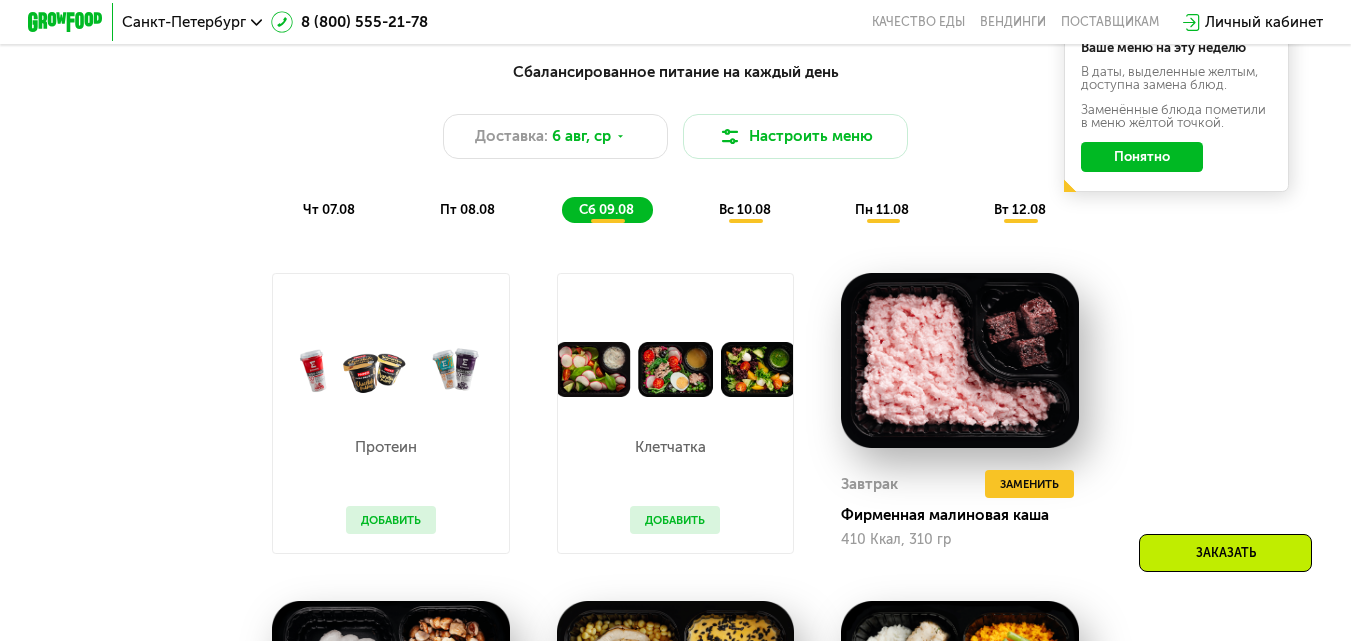 click on "Добавить" at bounding box center [391, 520] 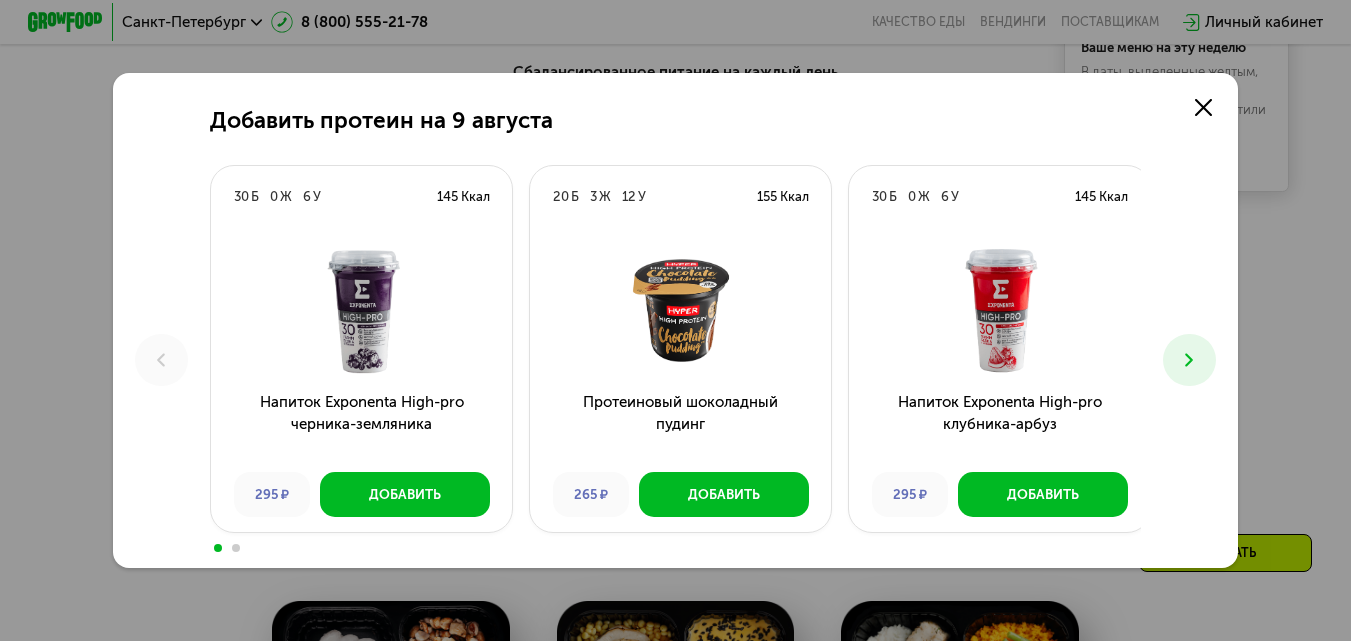 click 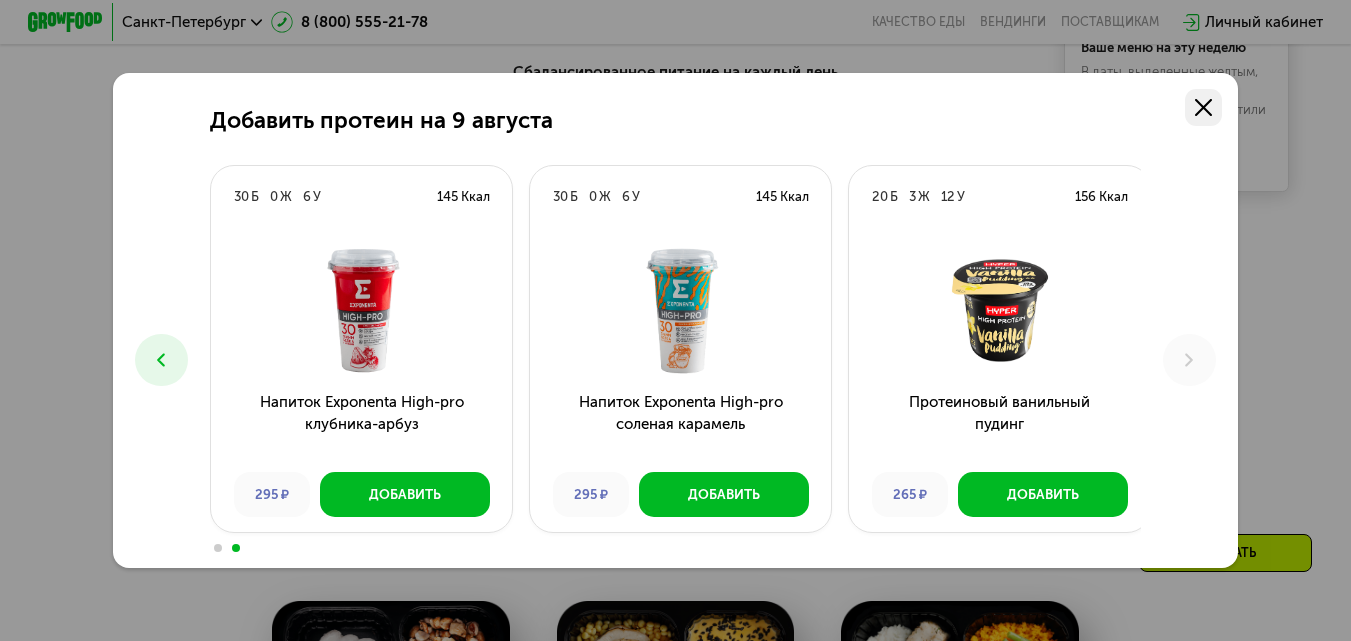 click 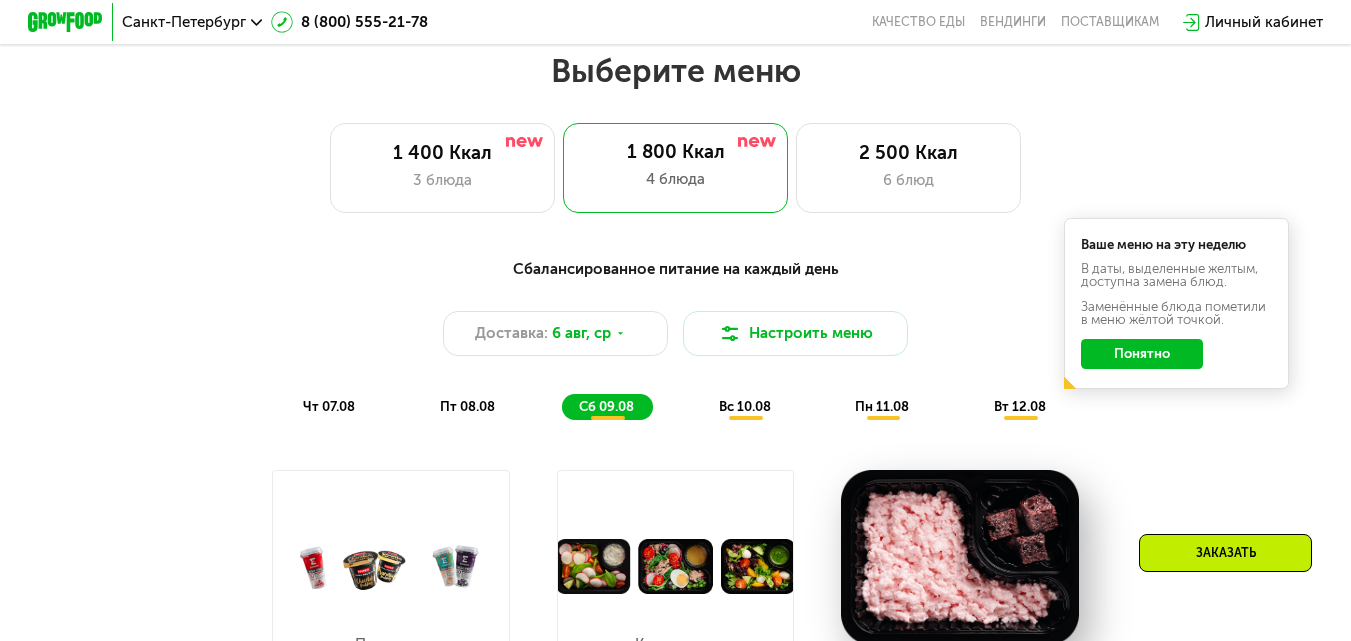scroll, scrollTop: 800, scrollLeft: 0, axis: vertical 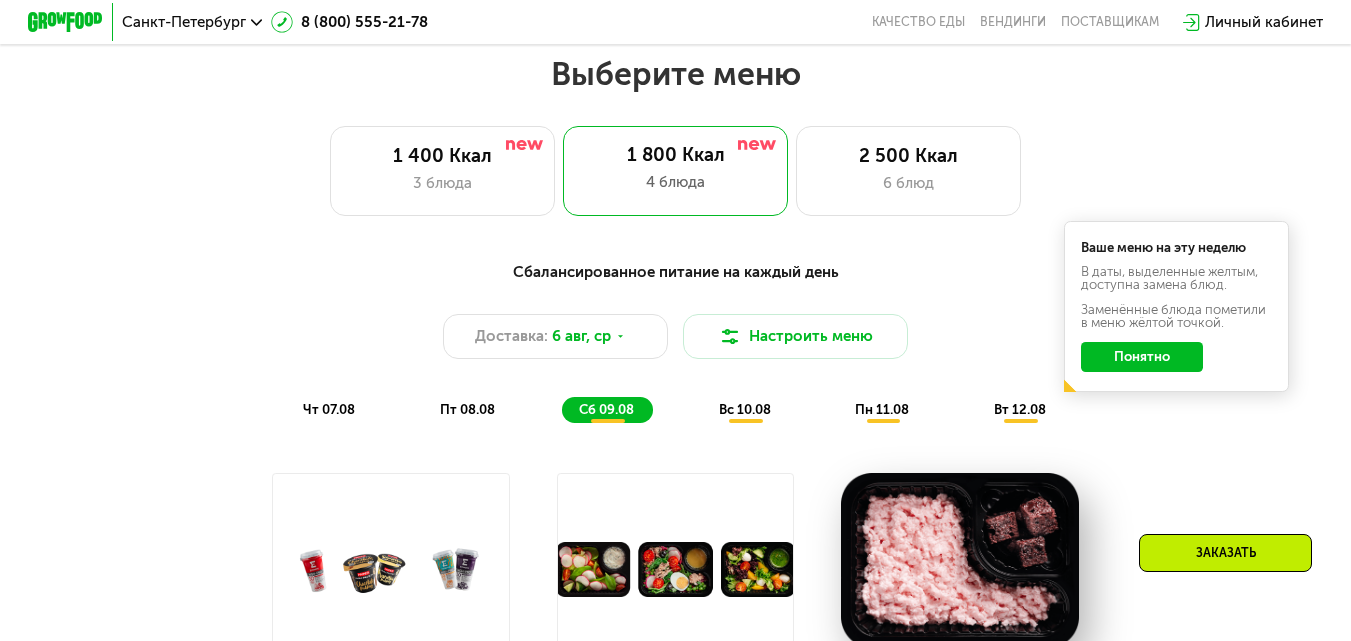 click on "вс 10.08" at bounding box center [745, 409] 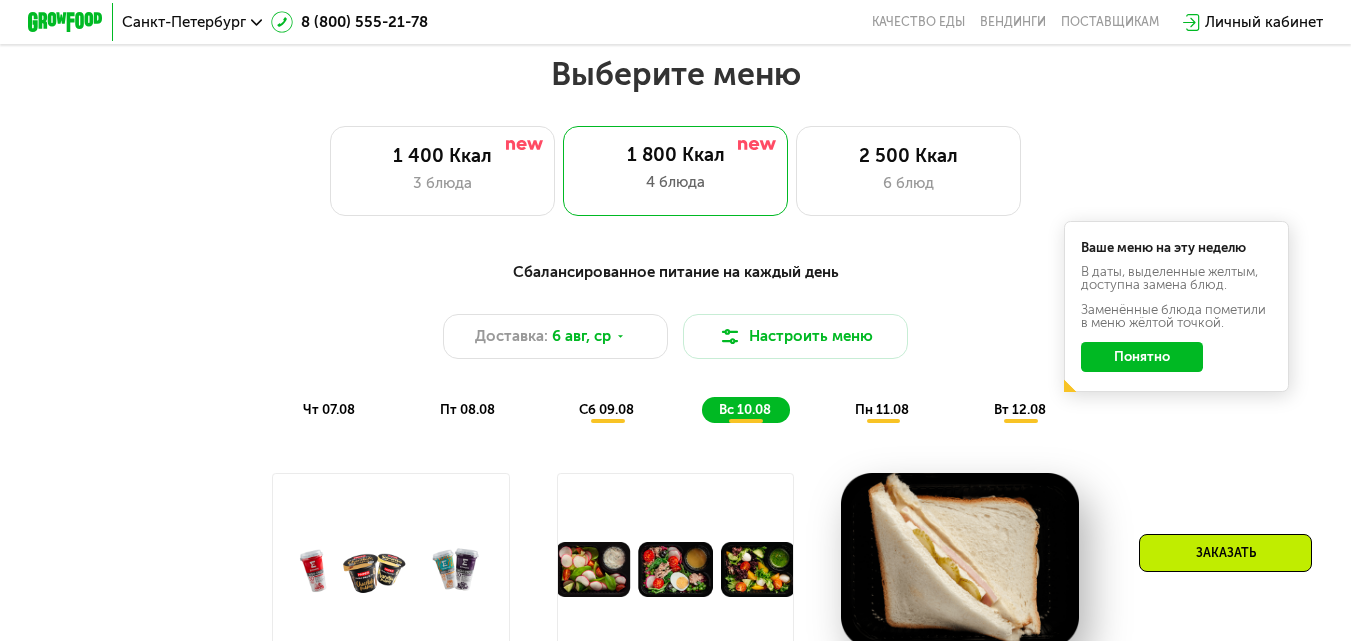 scroll, scrollTop: 1100, scrollLeft: 0, axis: vertical 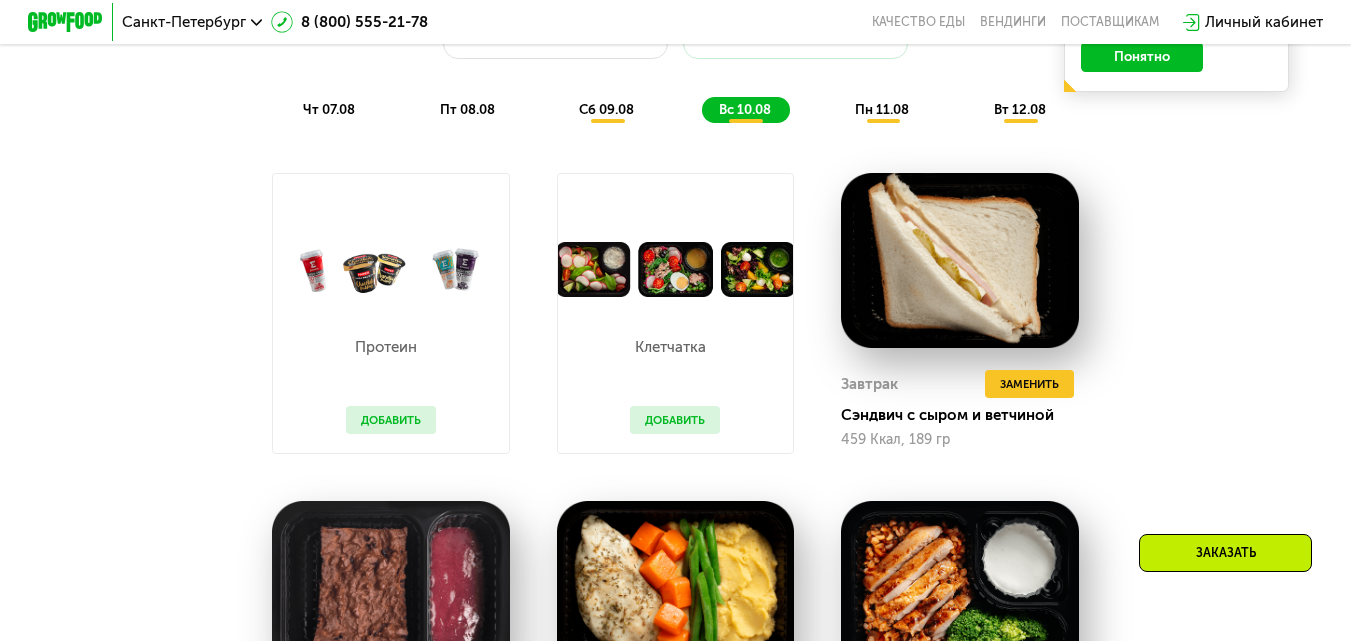 click on "пн 11.08" at bounding box center (882, 109) 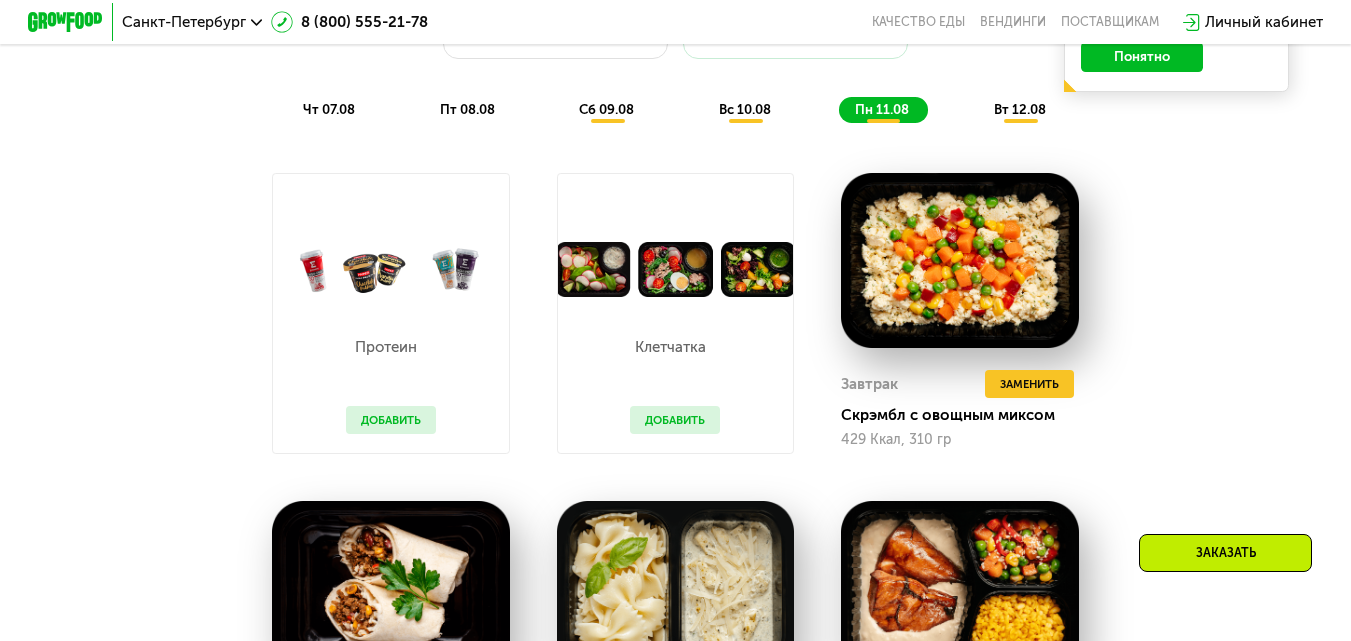click on "вт 12.08" at bounding box center [1020, 109] 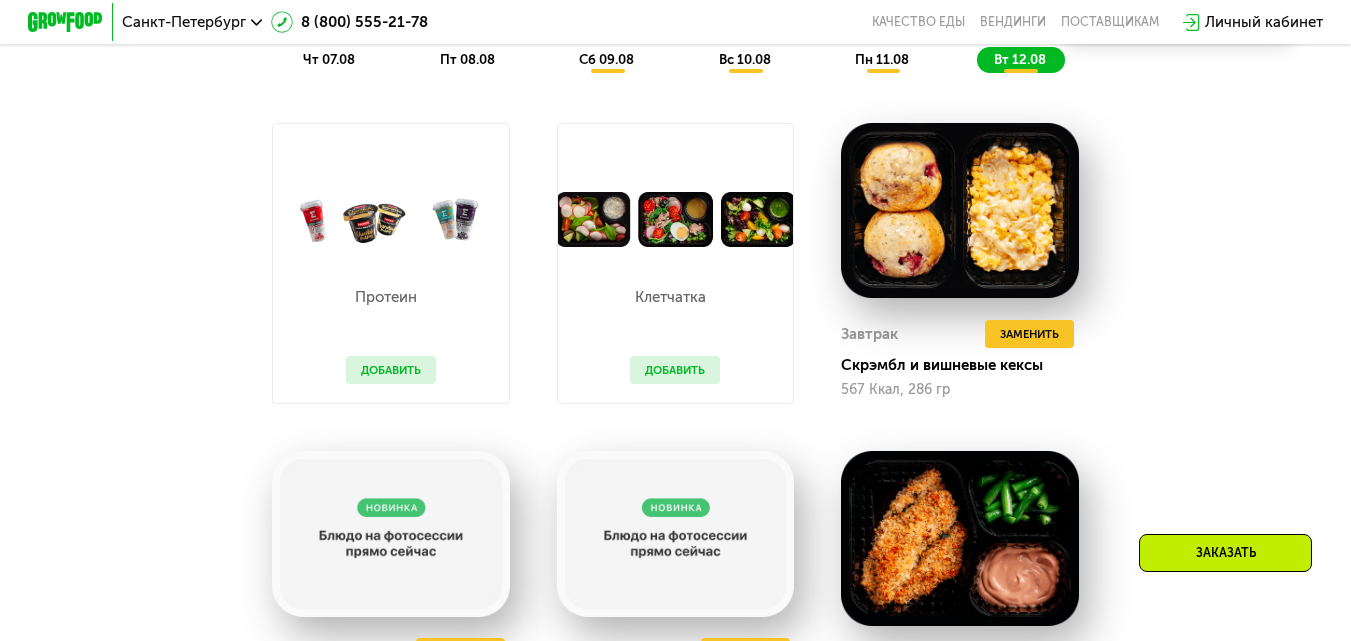 scroll, scrollTop: 1100, scrollLeft: 0, axis: vertical 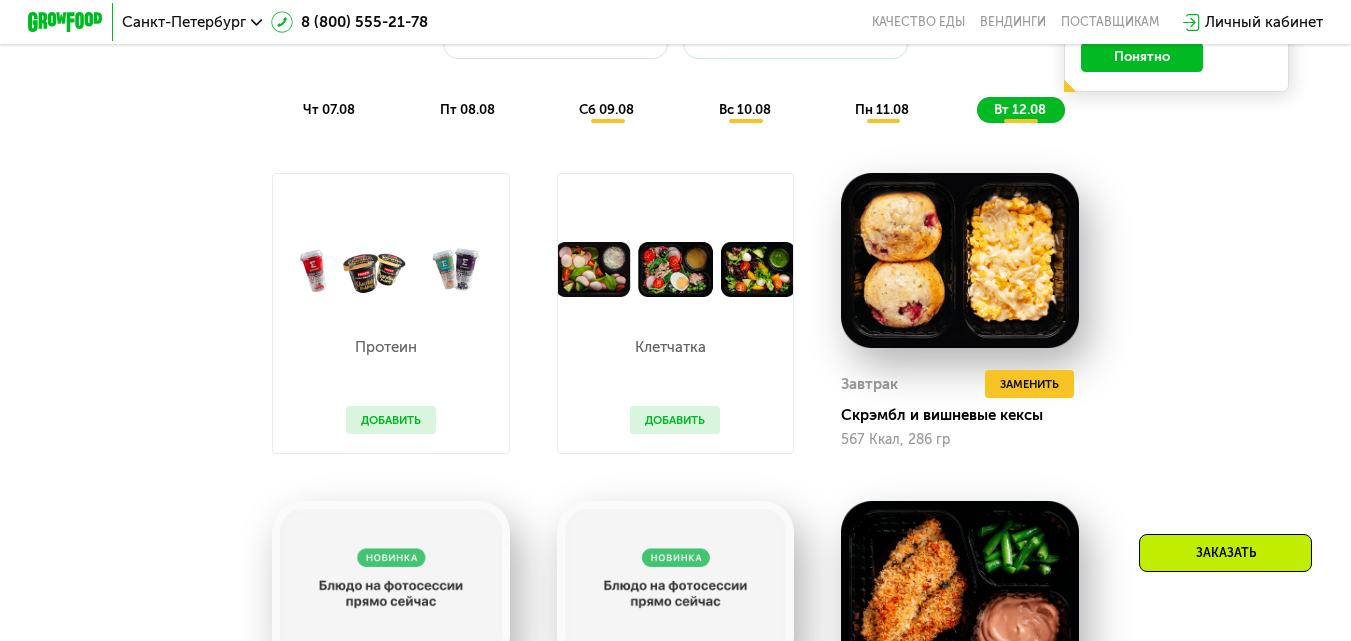 click on "пн 11.08" at bounding box center (882, 109) 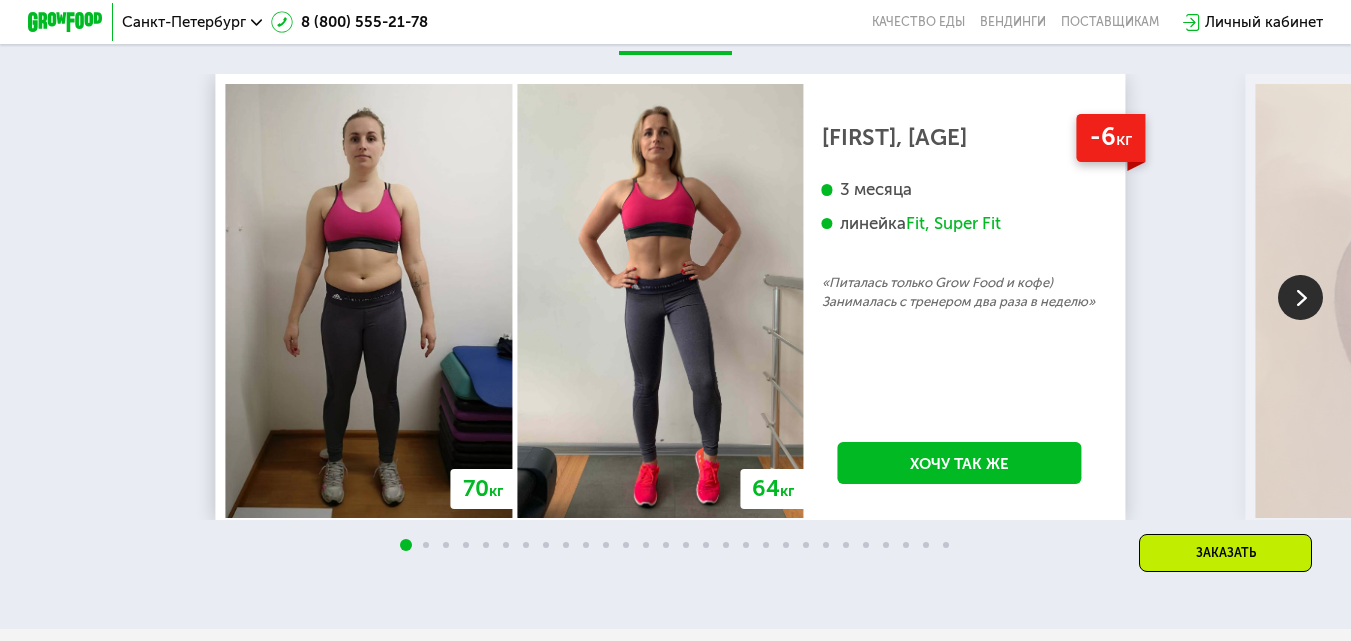 scroll, scrollTop: 3500, scrollLeft: 0, axis: vertical 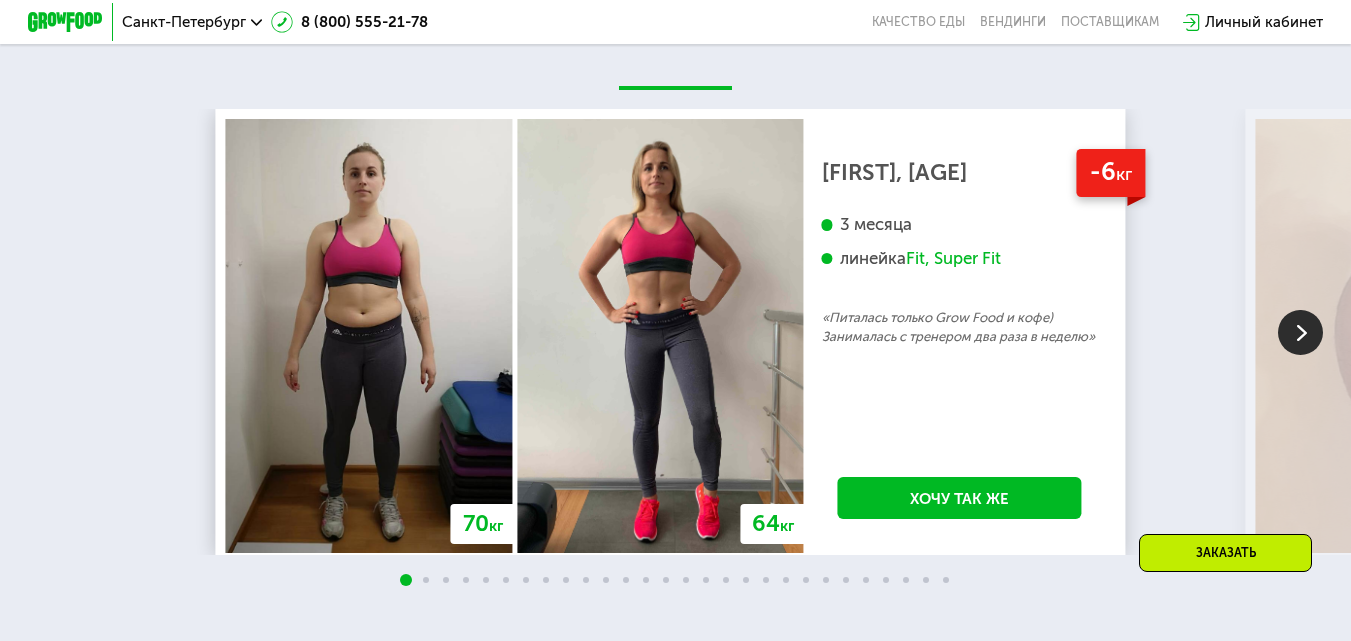 click at bounding box center (1300, 332) 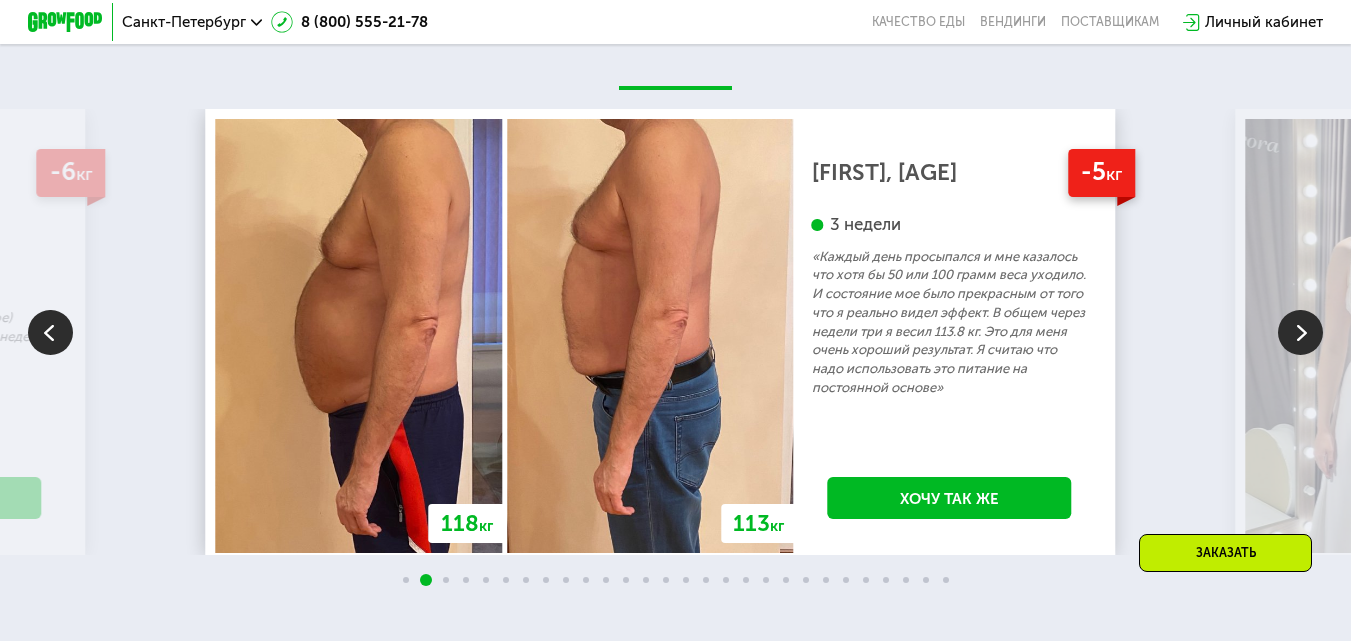 click at bounding box center [1300, 332] 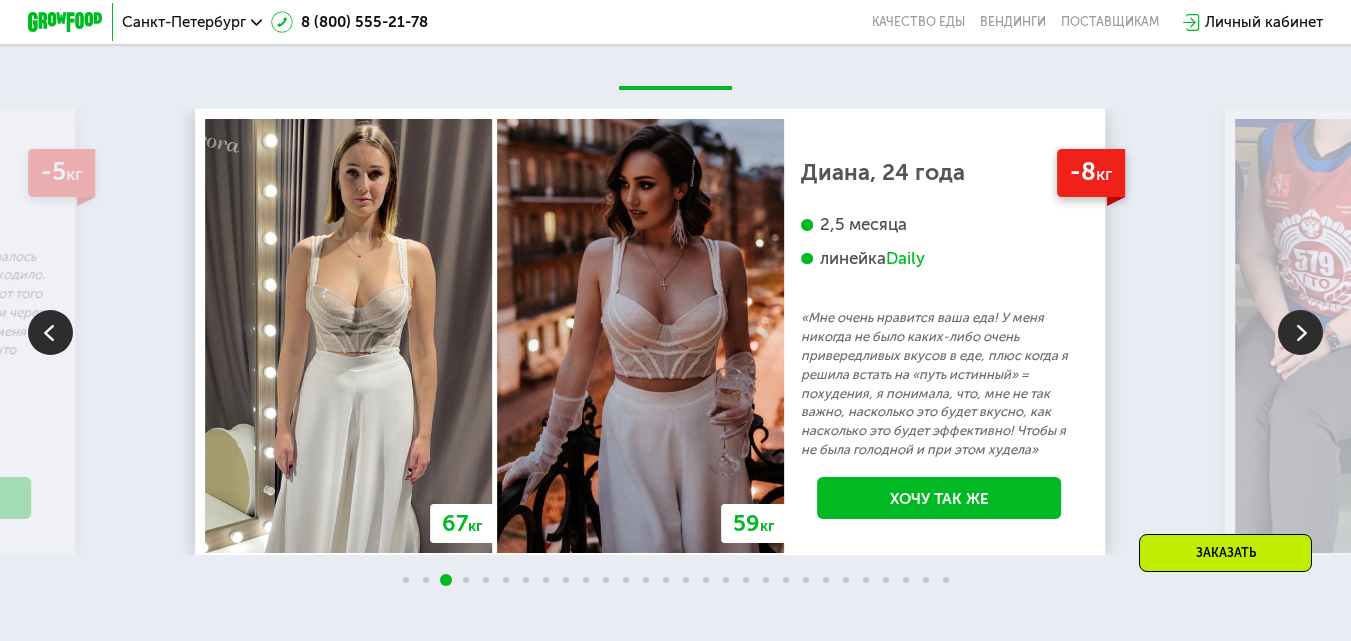 click at bounding box center (1300, 332) 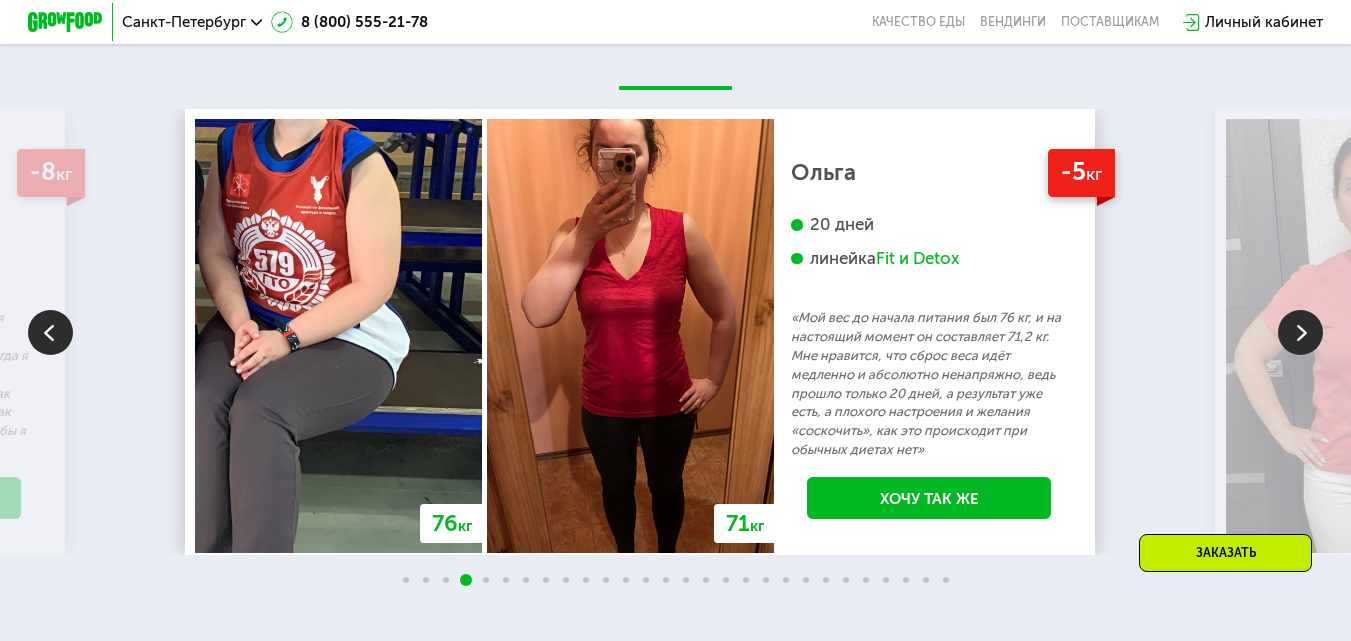 click at bounding box center [1300, 332] 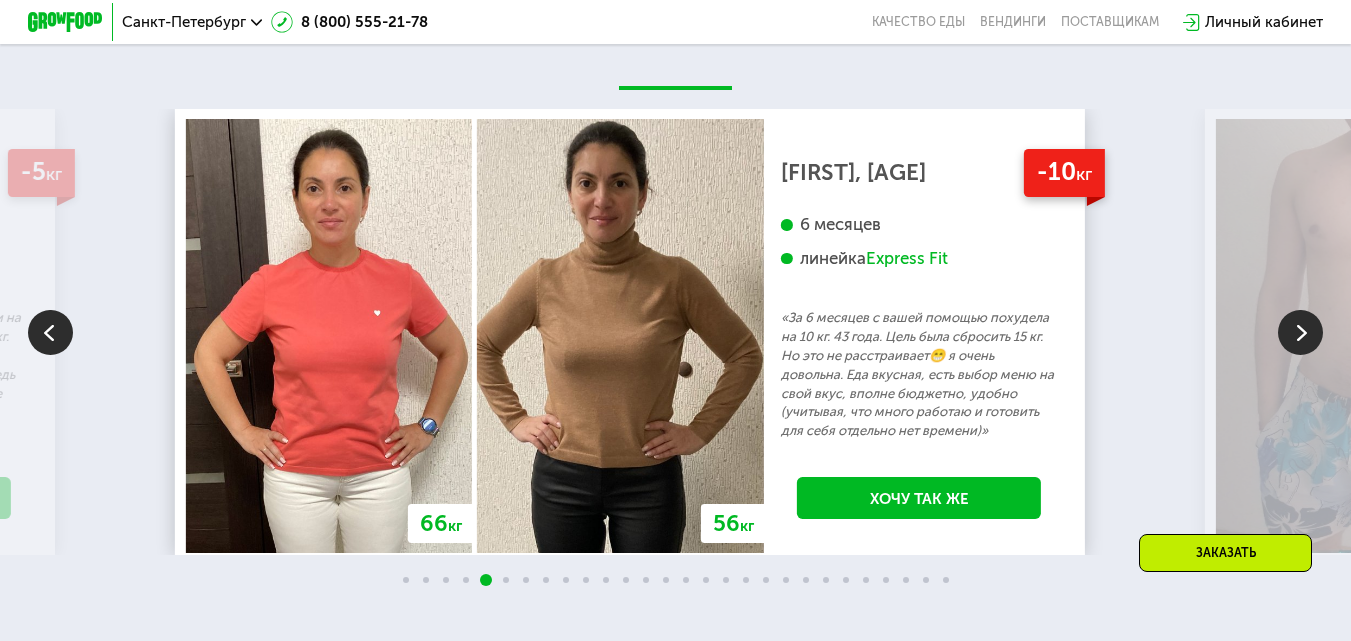 click at bounding box center [1300, 332] 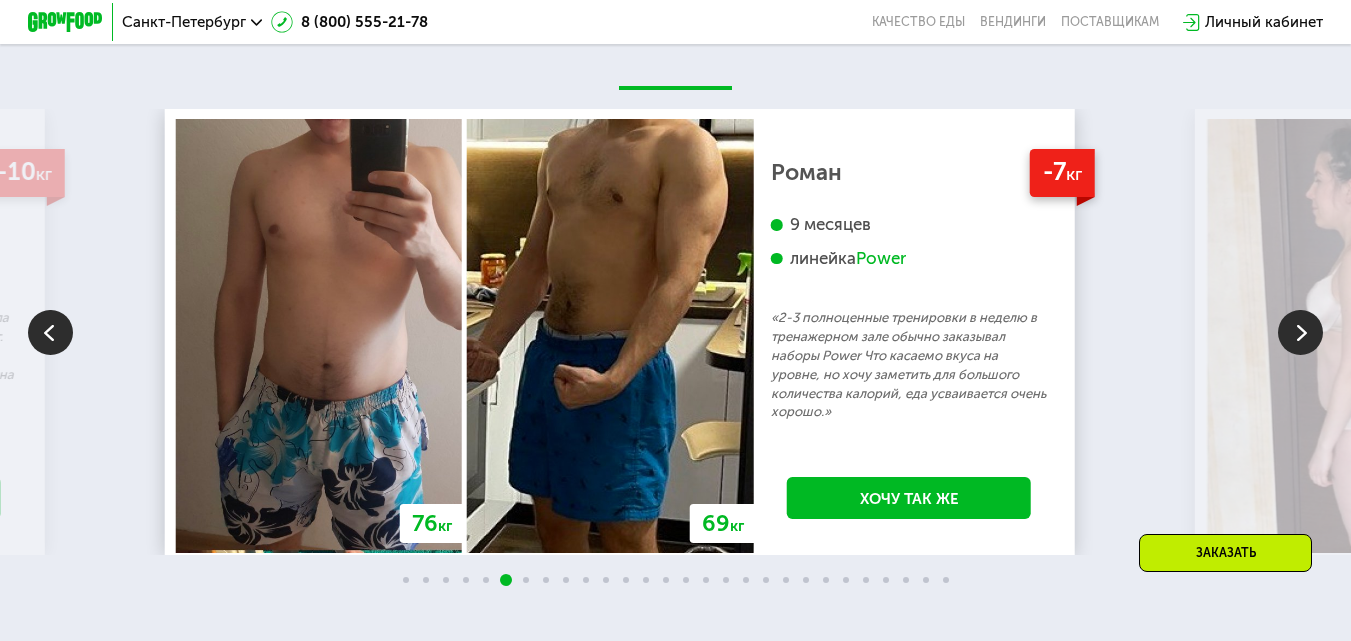 click at bounding box center (1300, 332) 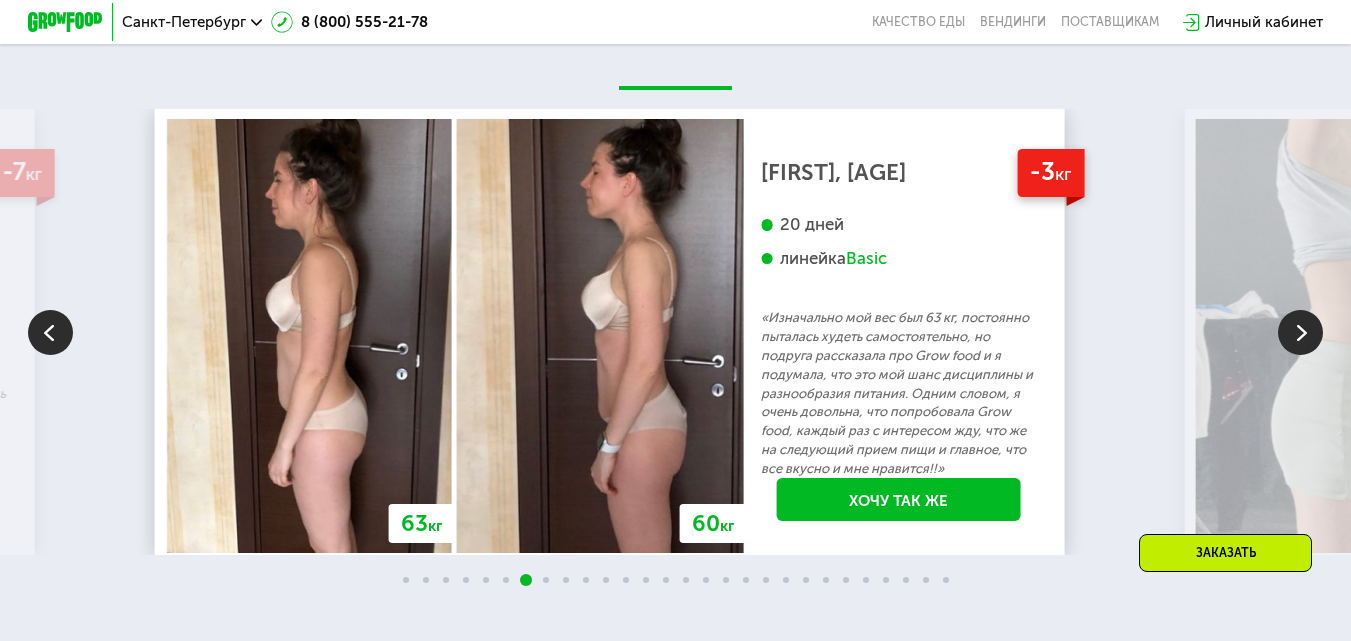 click at bounding box center (1300, 332) 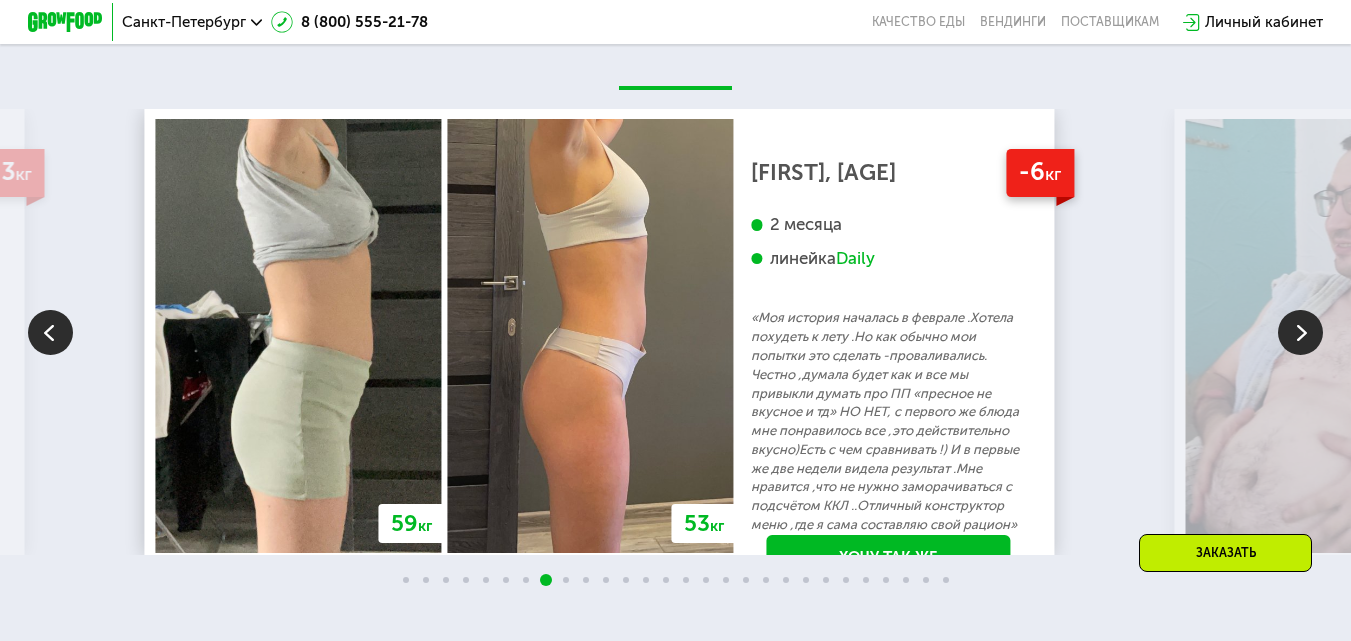 click at bounding box center (1300, 332) 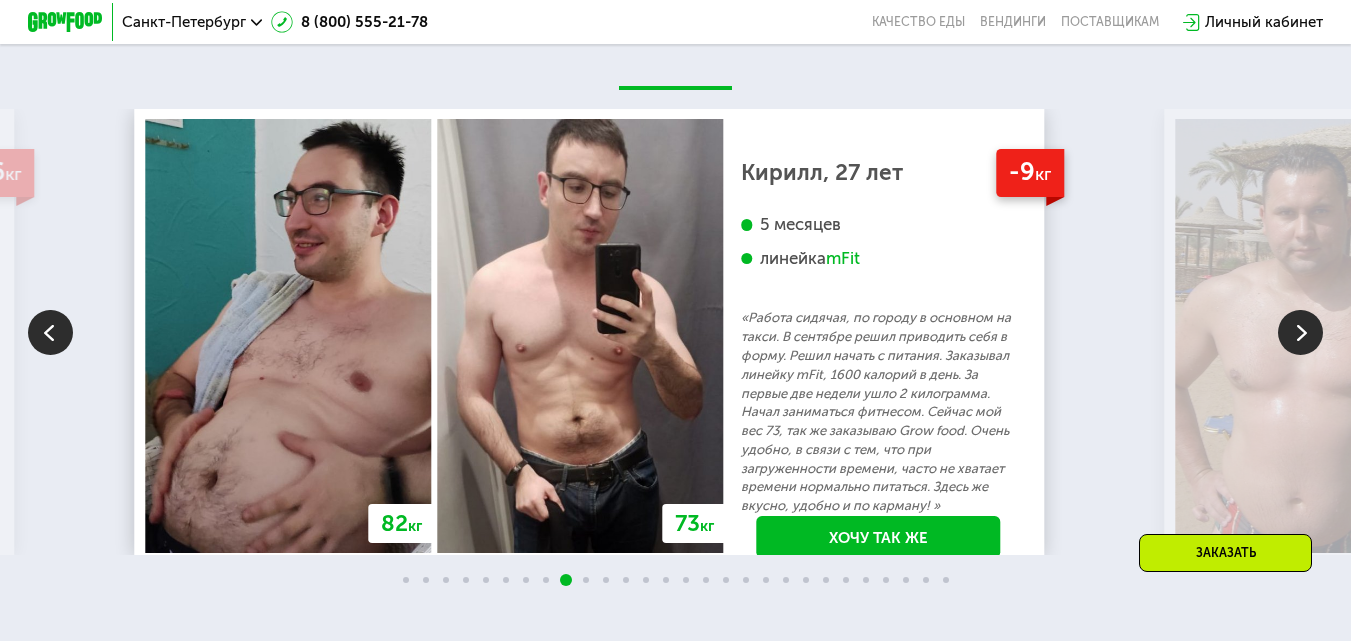 click at bounding box center (1300, 332) 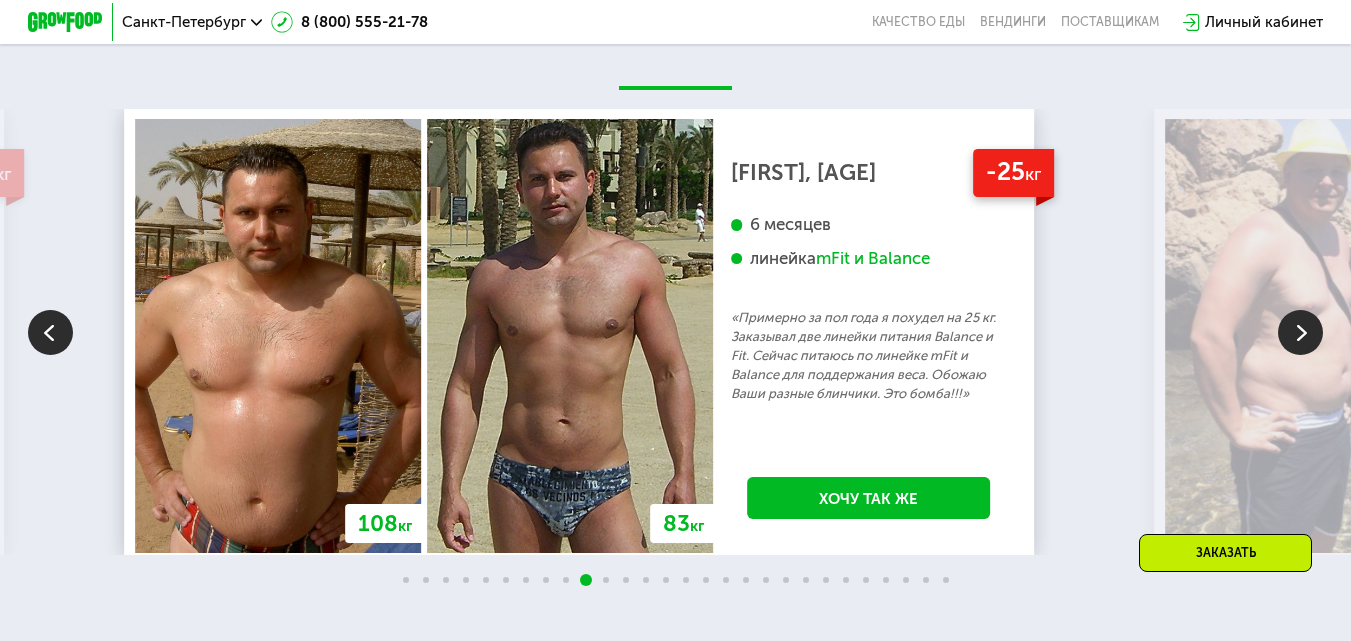 click at bounding box center [1300, 332] 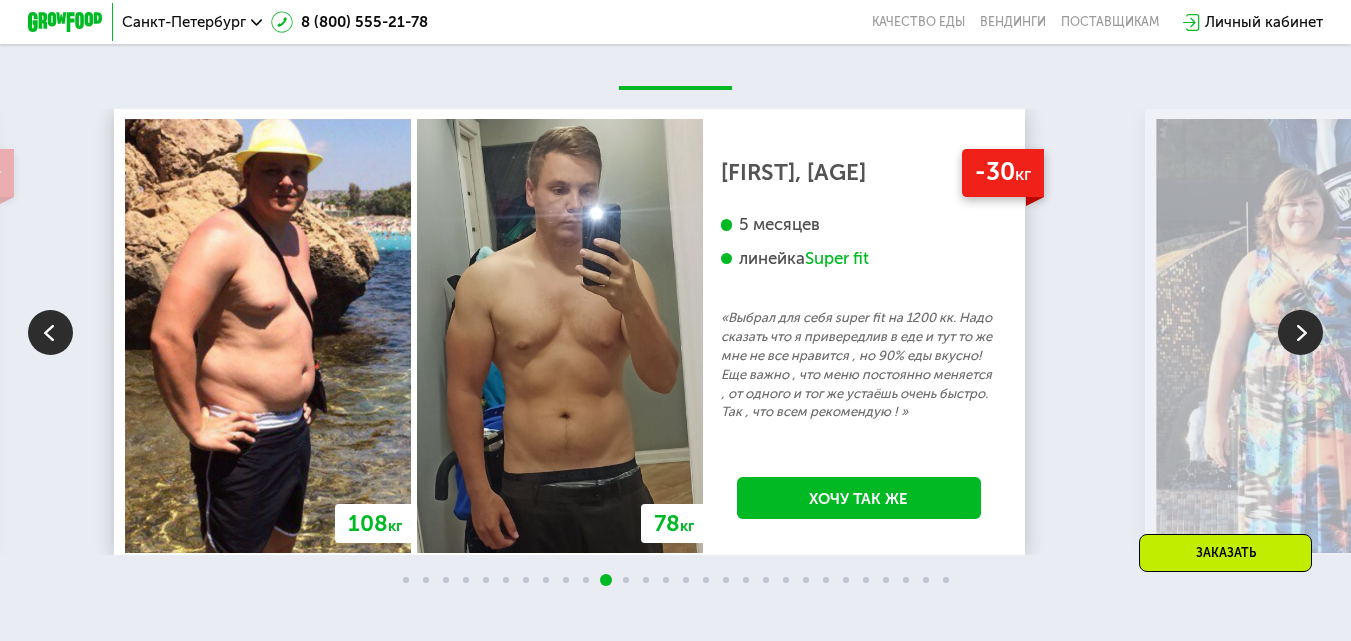 click at bounding box center [1300, 332] 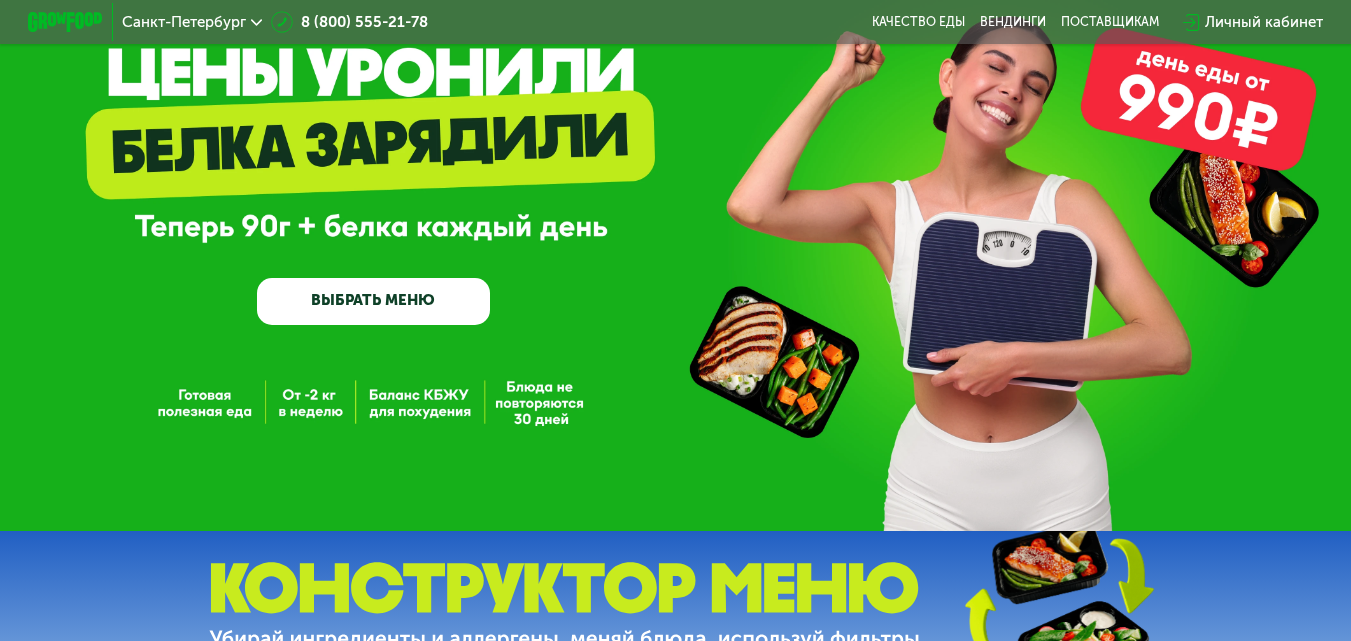 scroll, scrollTop: 0, scrollLeft: 0, axis: both 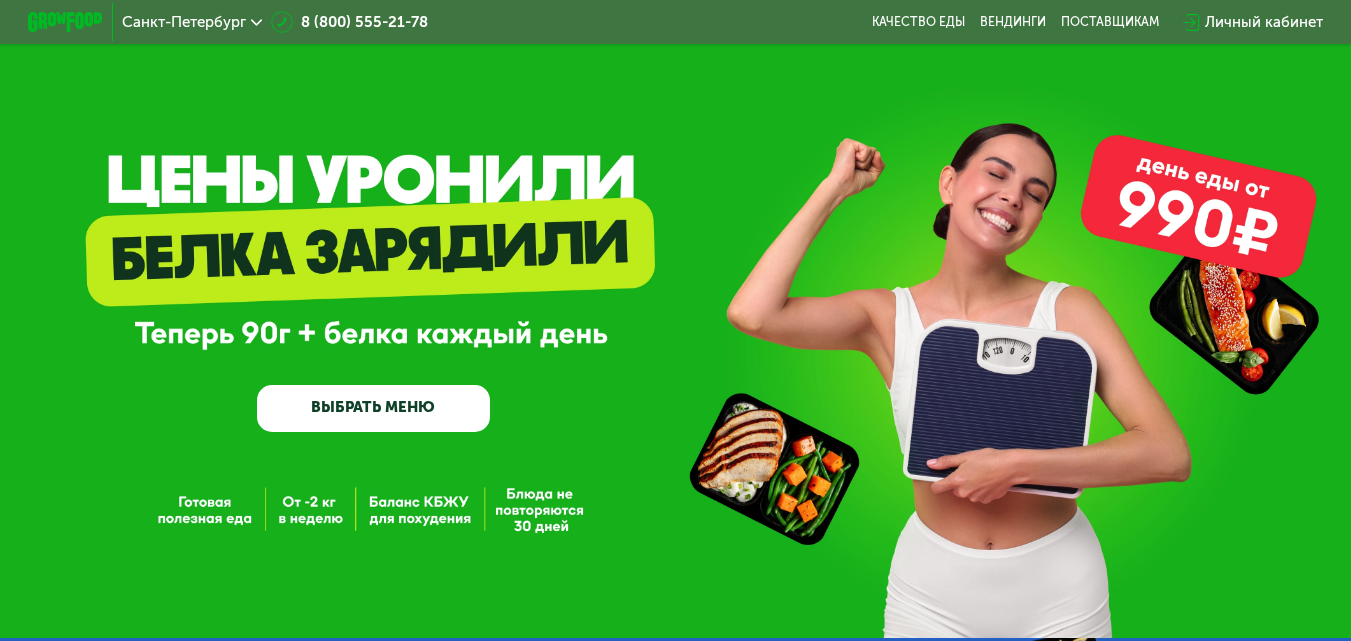 click on "ВЫБРАТЬ МЕНЮ" at bounding box center (374, 408) 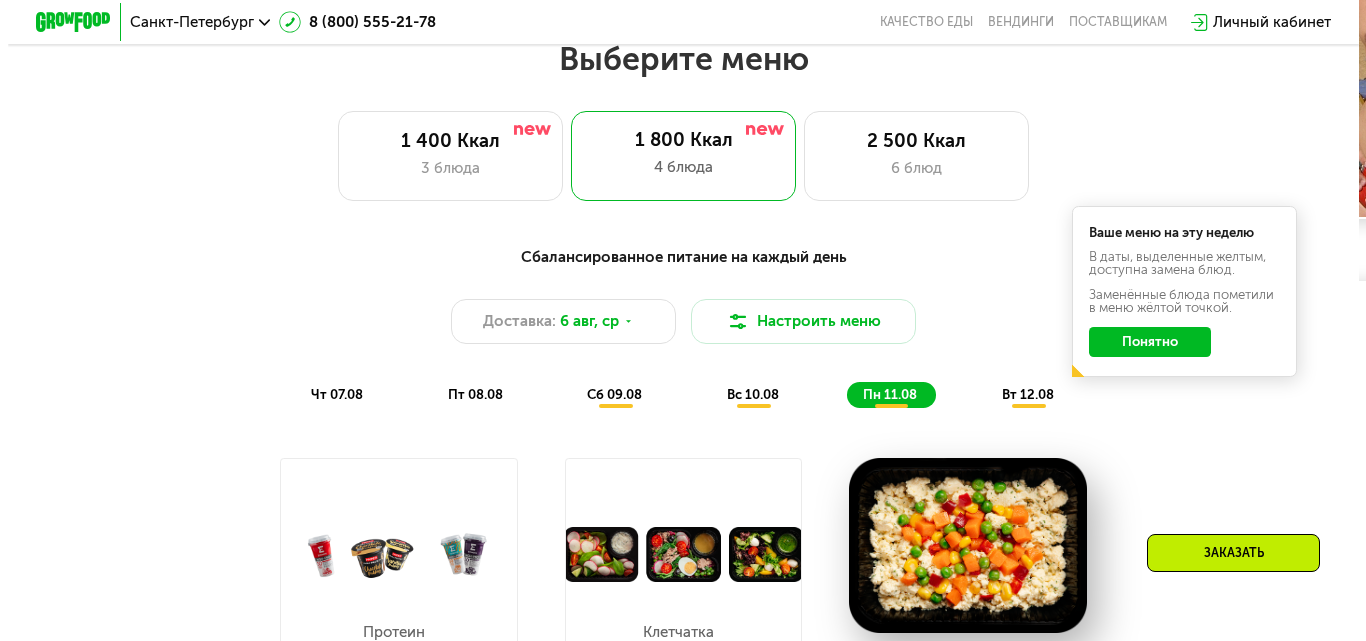 scroll, scrollTop: 816, scrollLeft: 0, axis: vertical 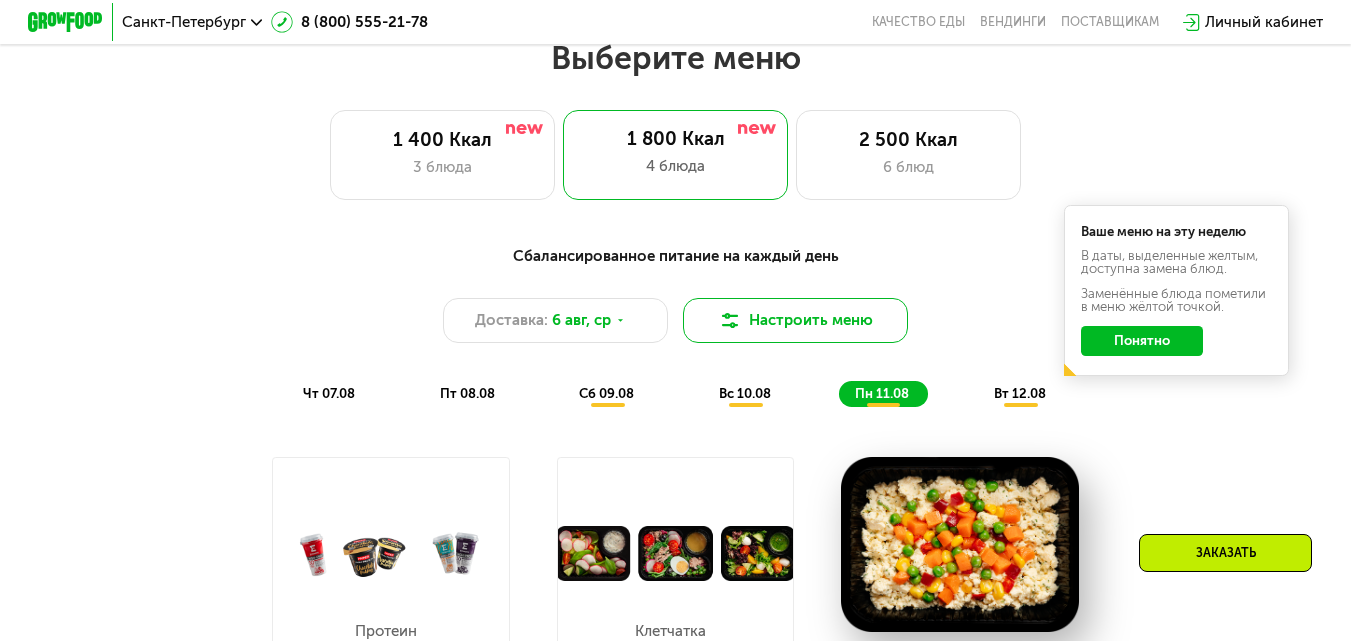 click on "Настроить меню" at bounding box center [795, 320] 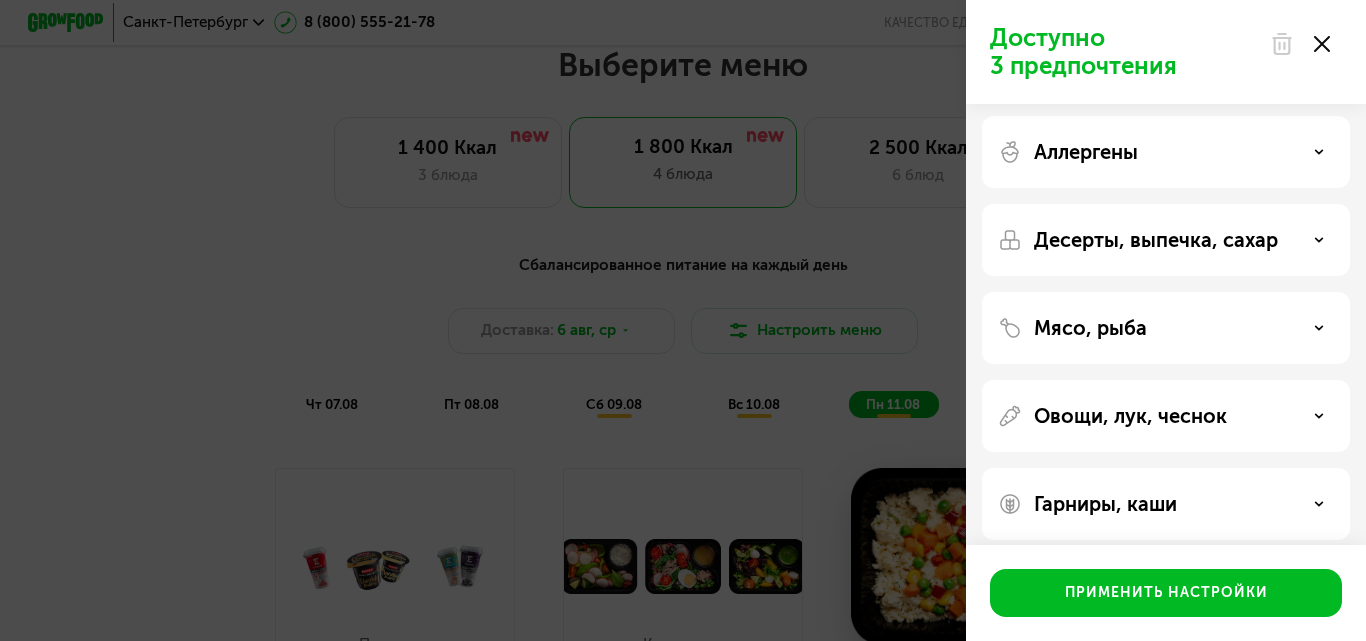 scroll, scrollTop: 0, scrollLeft: 0, axis: both 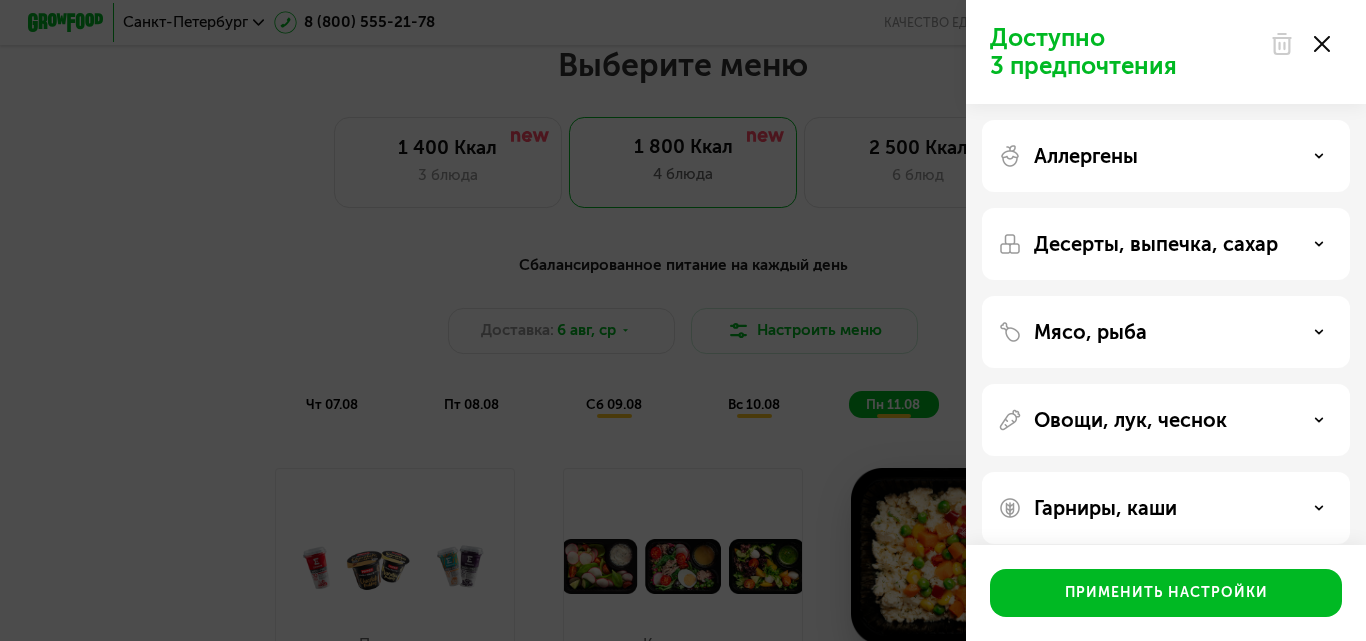 click on "Аллергены" at bounding box center (1166, 156) 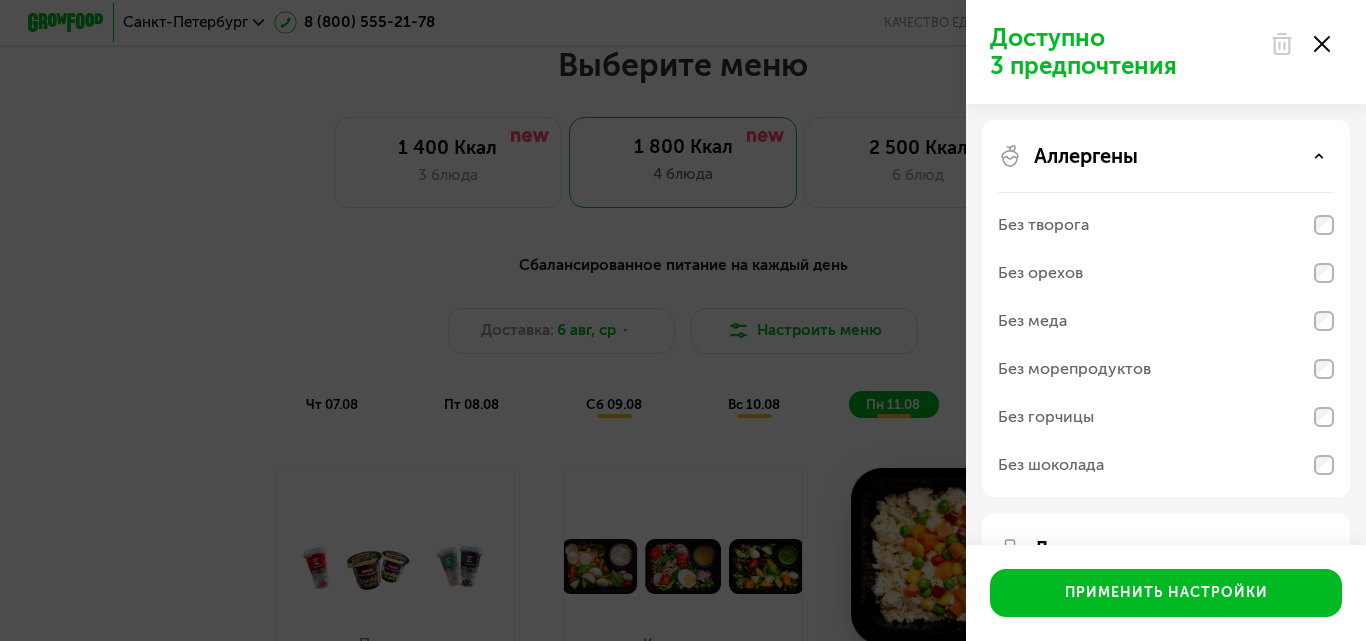click on "Аллергены" at bounding box center [1166, 156] 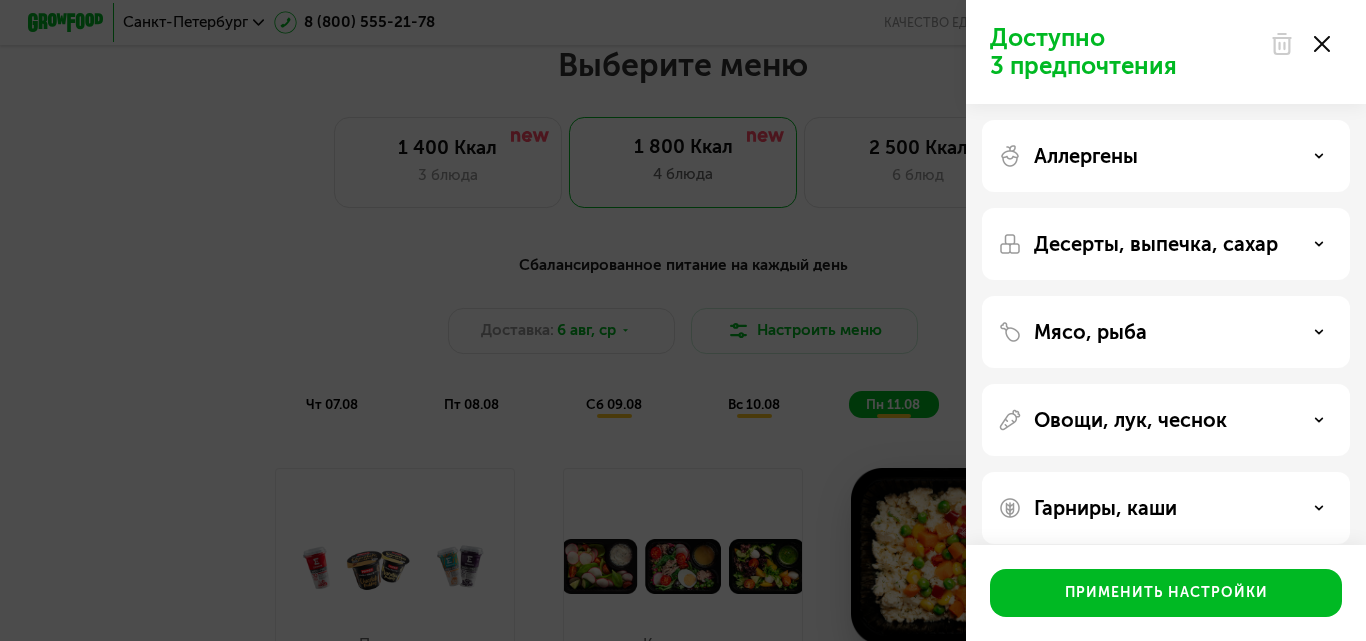 click on "Десерты, выпечка, сахар" at bounding box center (1156, 244) 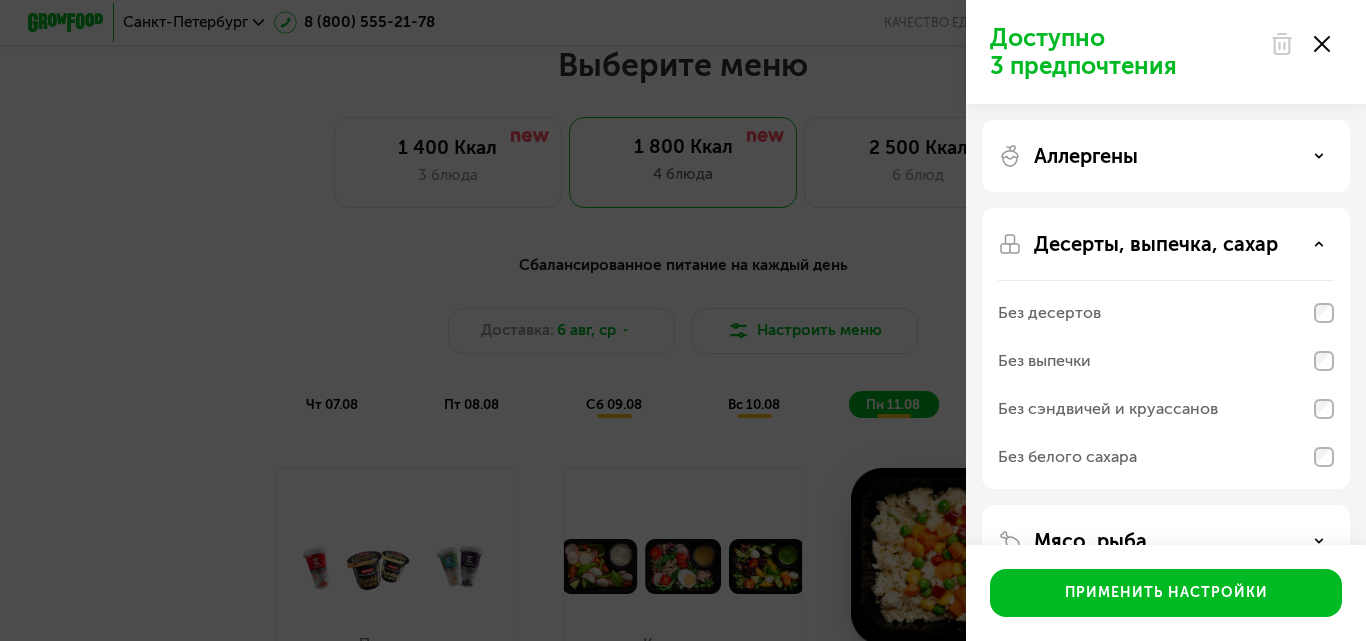 drag, startPoint x: 1101, startPoint y: 454, endPoint x: 1104, endPoint y: 467, distance: 13.341664 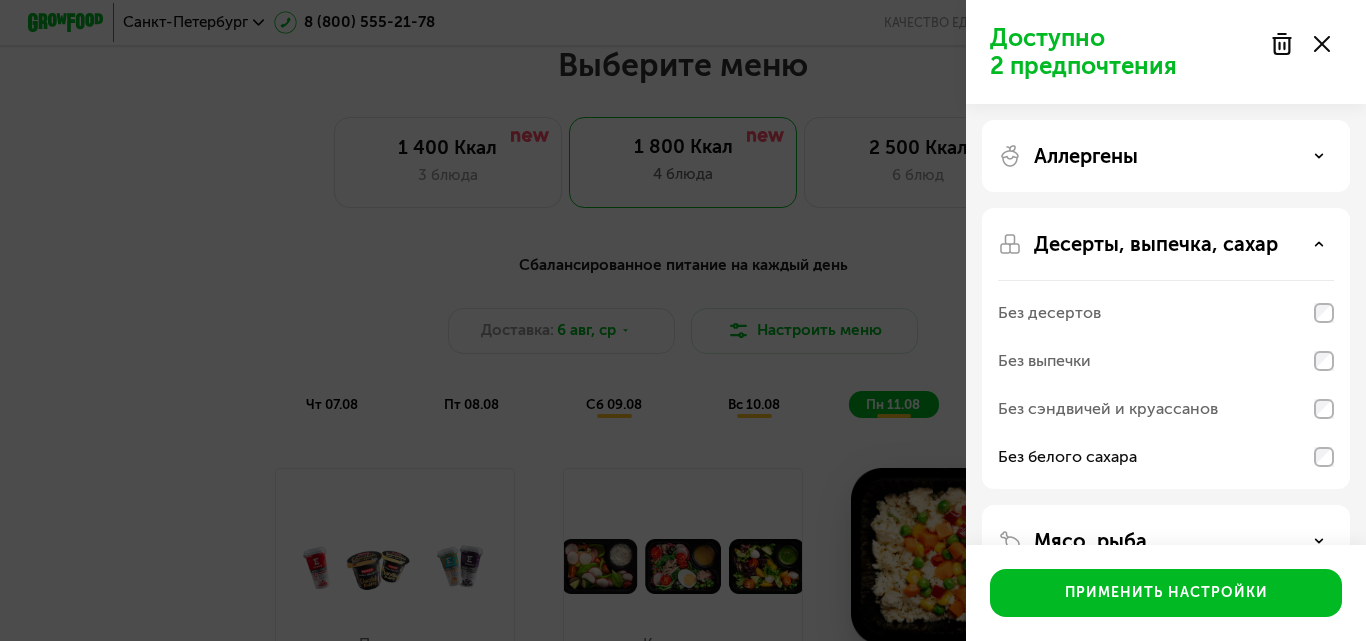 click on "Десерты, выпечка, сахар" at bounding box center [1156, 244] 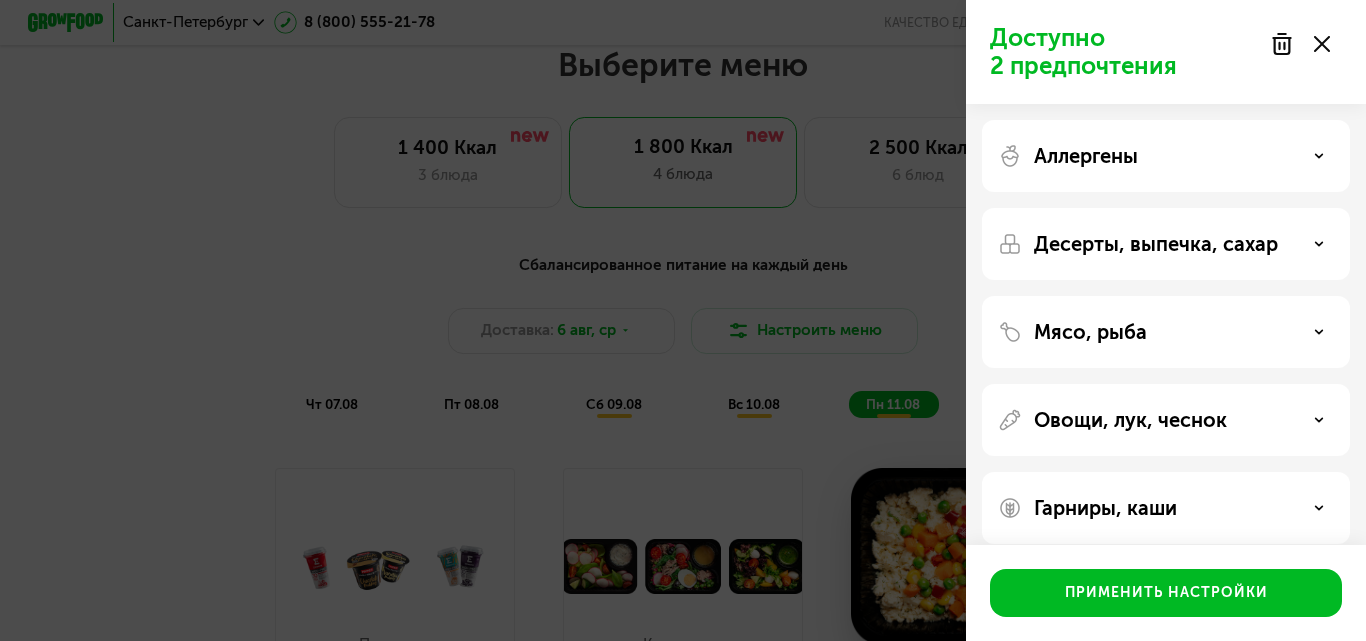 click on "Мясо, рыба" 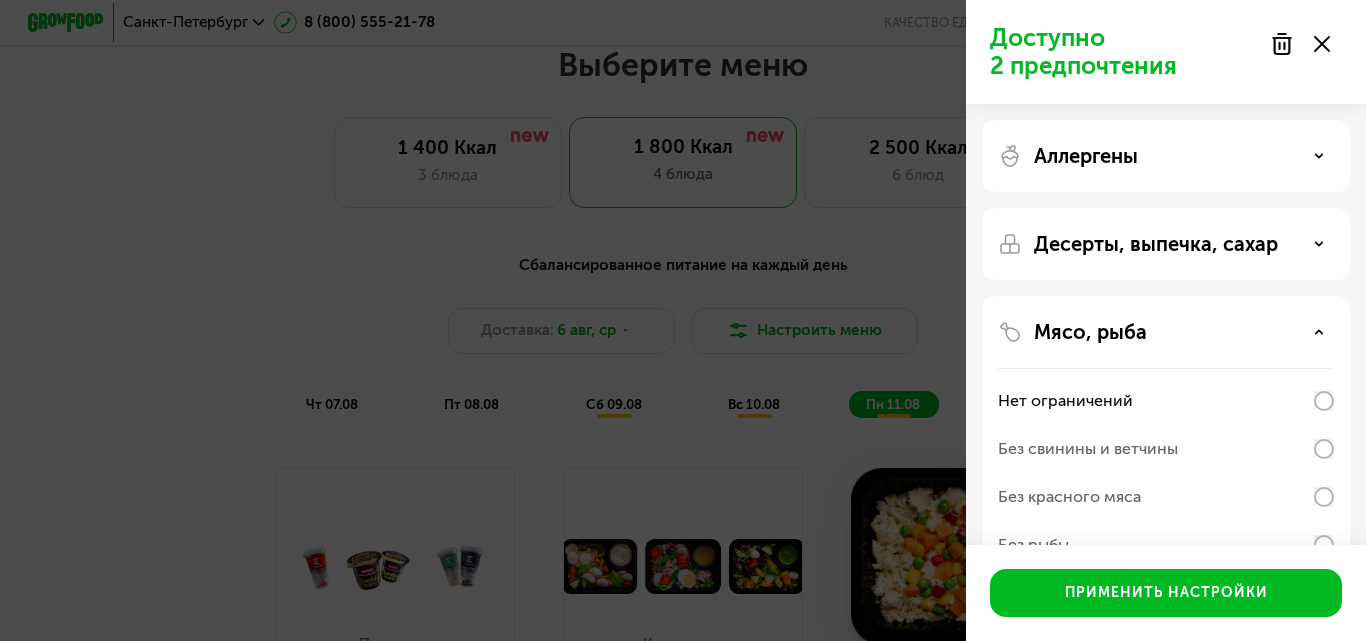 click on "Десерты, выпечка, сахар" 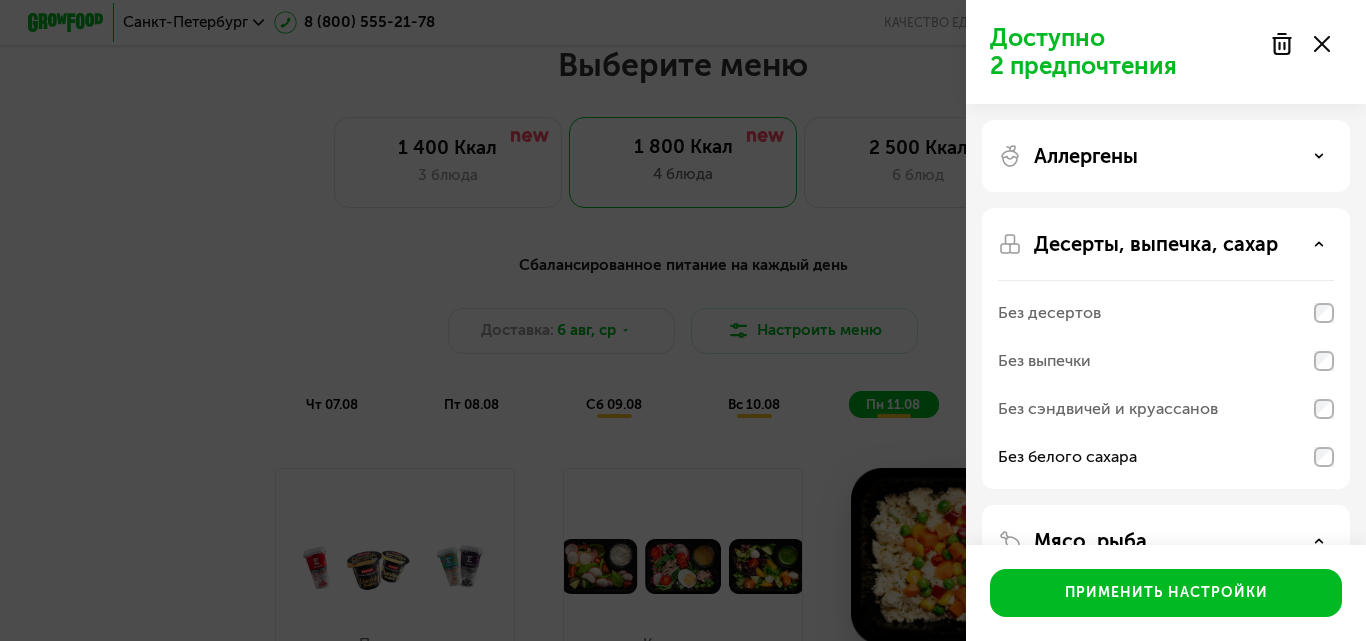 click on "Десерты, выпечка, сахар Без десертов Без выпечки Без сэндвичей и круассанов Без белого сахара" 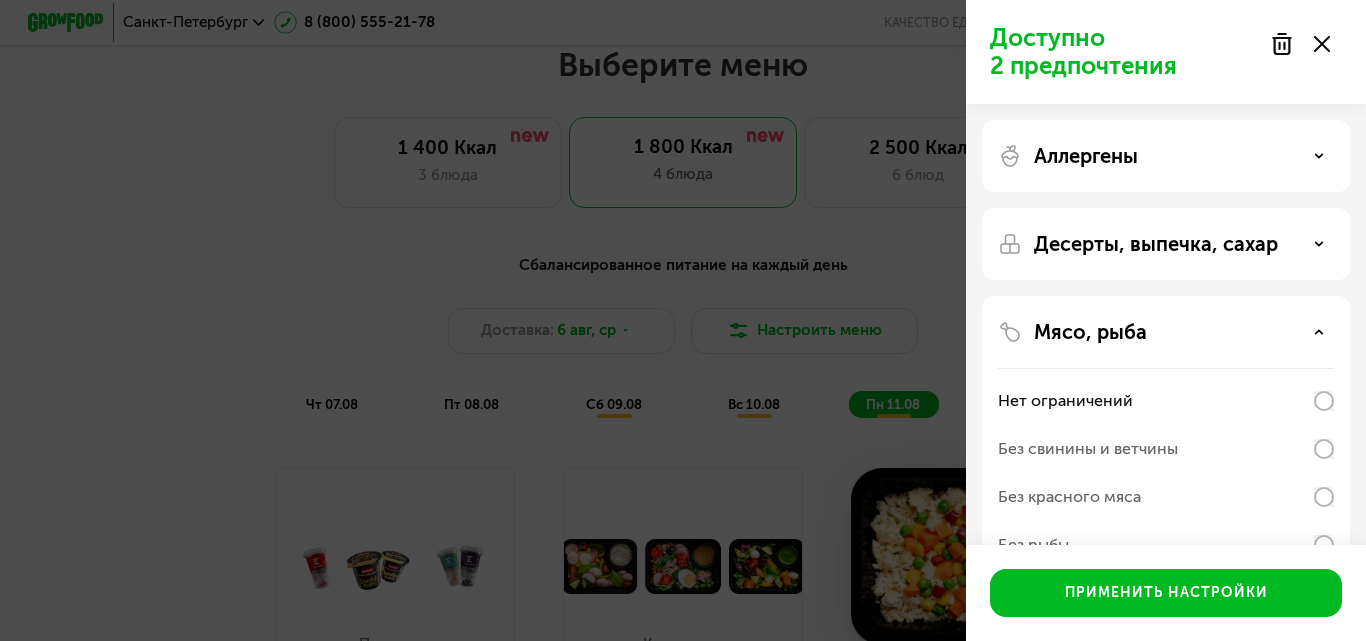 click on "Мясо, рыба" at bounding box center (1166, 332) 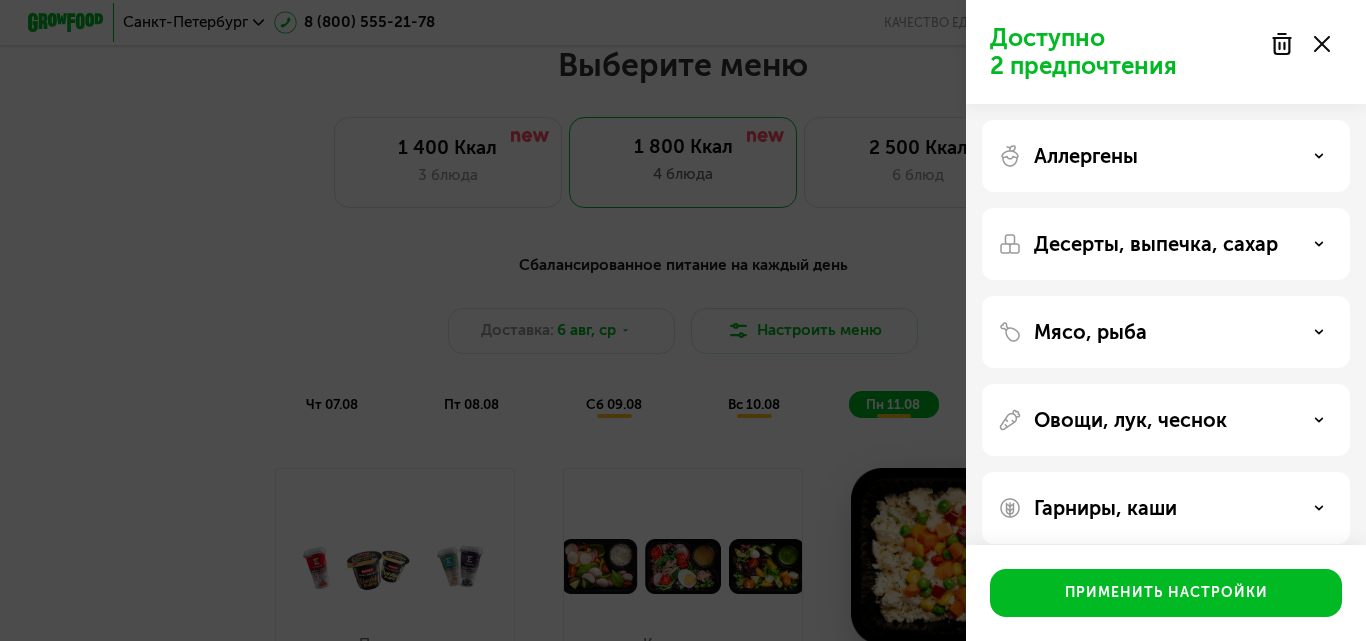 click on "Овощи, лук, чеснок" at bounding box center [1130, 420] 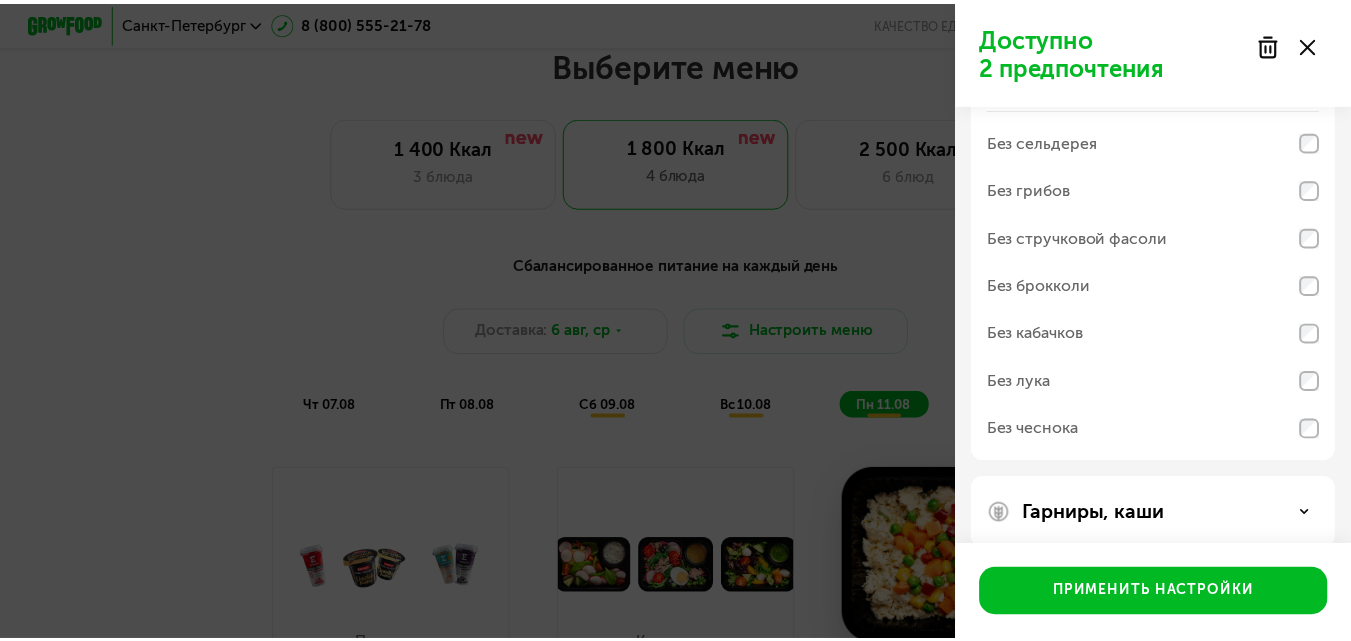 scroll, scrollTop: 372, scrollLeft: 0, axis: vertical 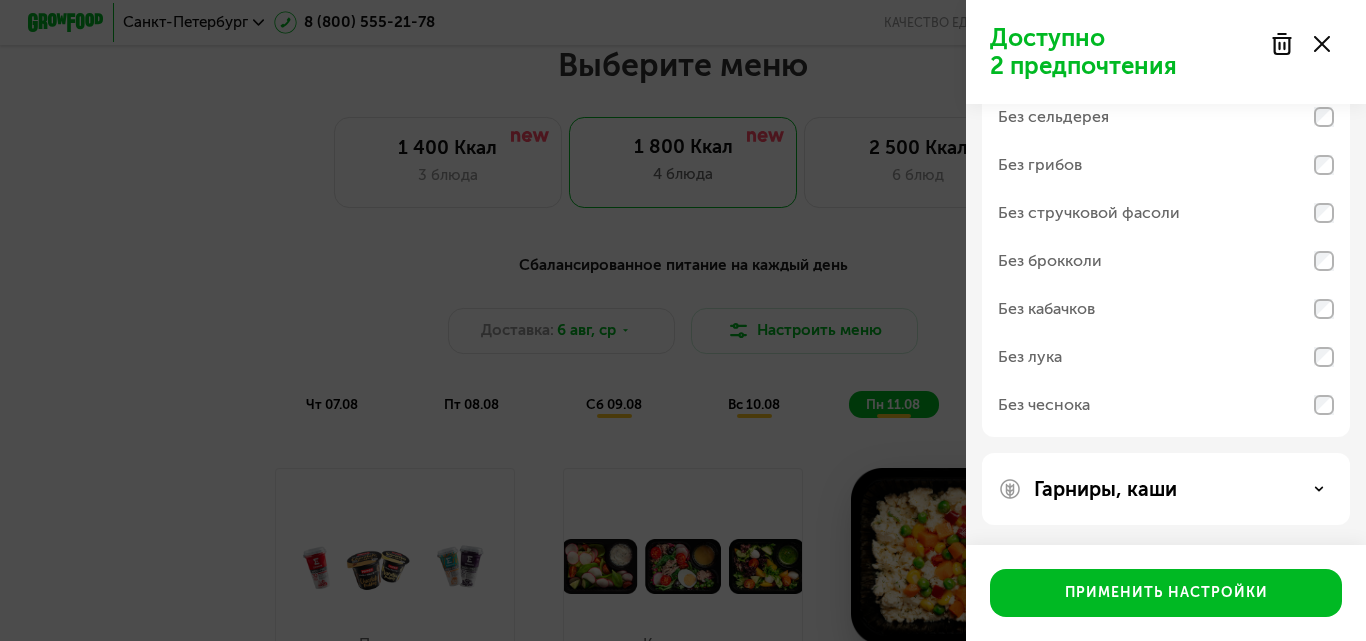 click on "Доступно 2 предпочтения Аллергены Десерты, выпечка, сахар Мясо, рыба Овощи, лук, чеснок Без сельдерея Без грибов Без стручковой фасоли Без брокколи Без кабачков Без лука Без чеснока Гарниры, каши  Применить настройки" 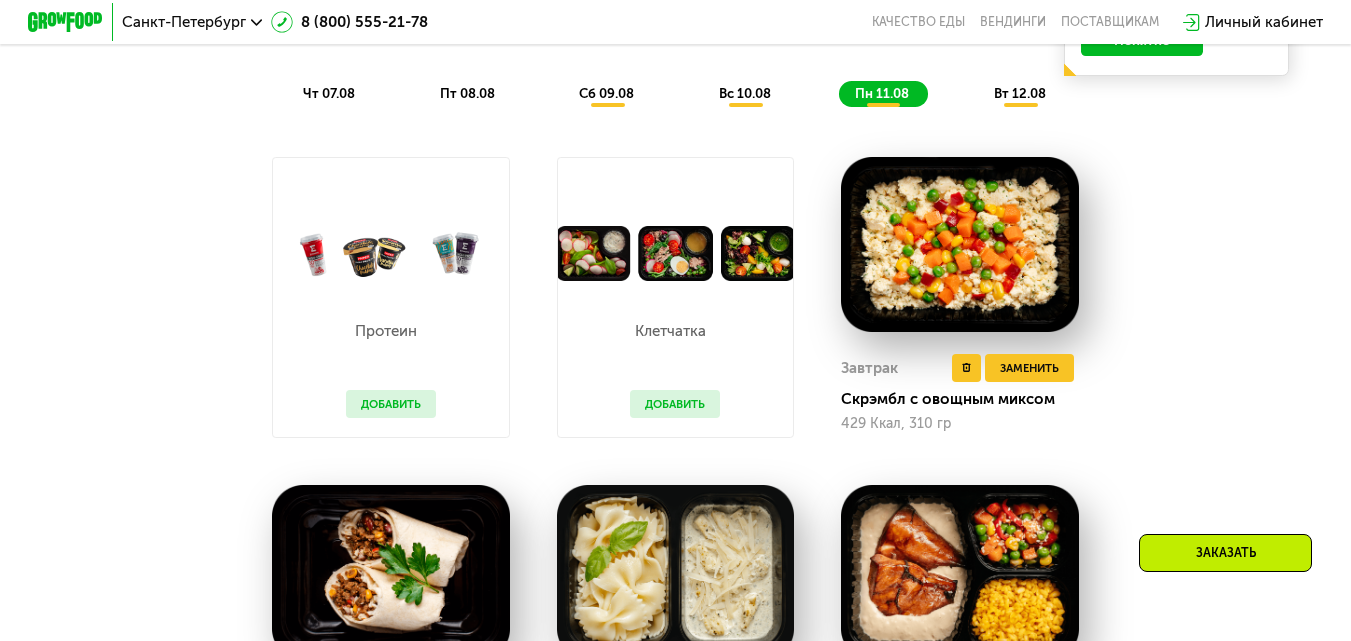 scroll, scrollTop: 816, scrollLeft: 0, axis: vertical 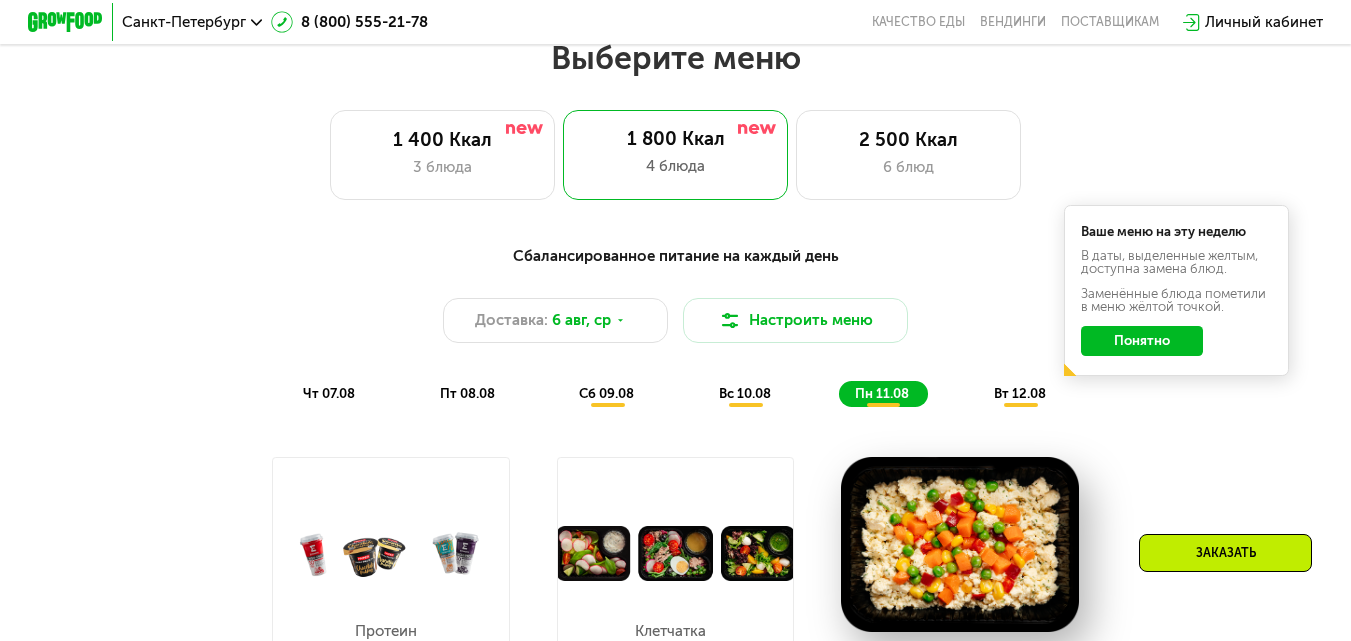 click on "Понятно" 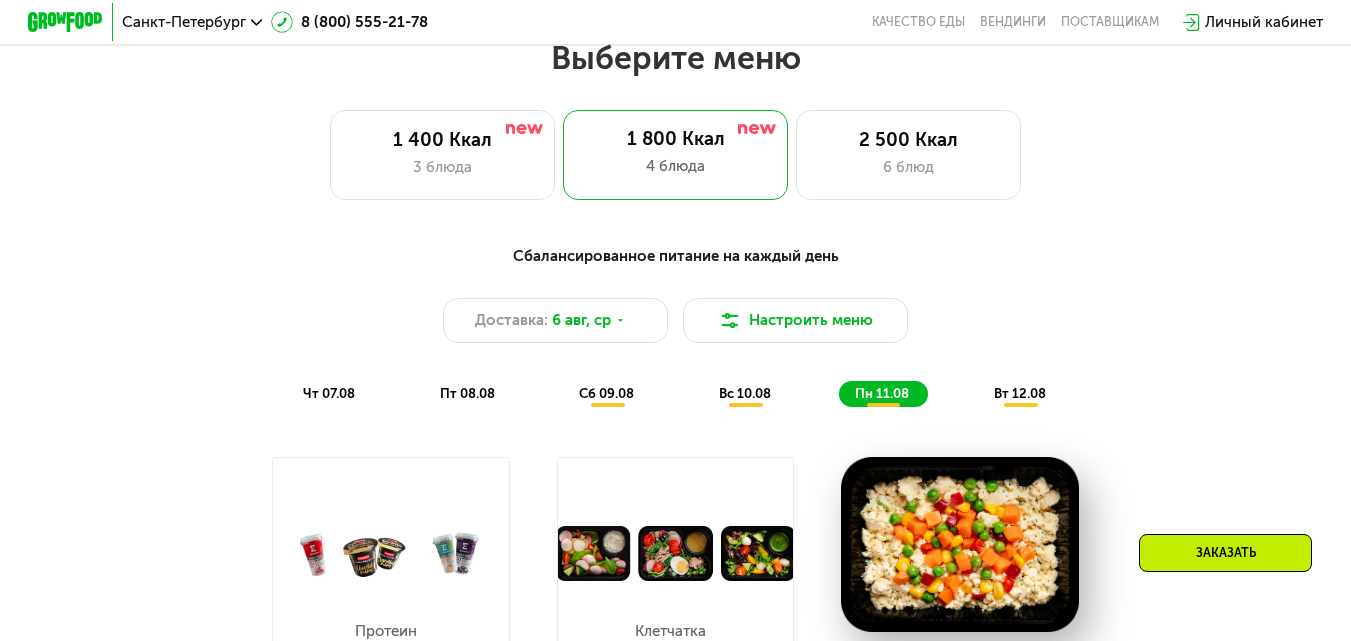 click on "вт 12.08" at bounding box center (1020, 393) 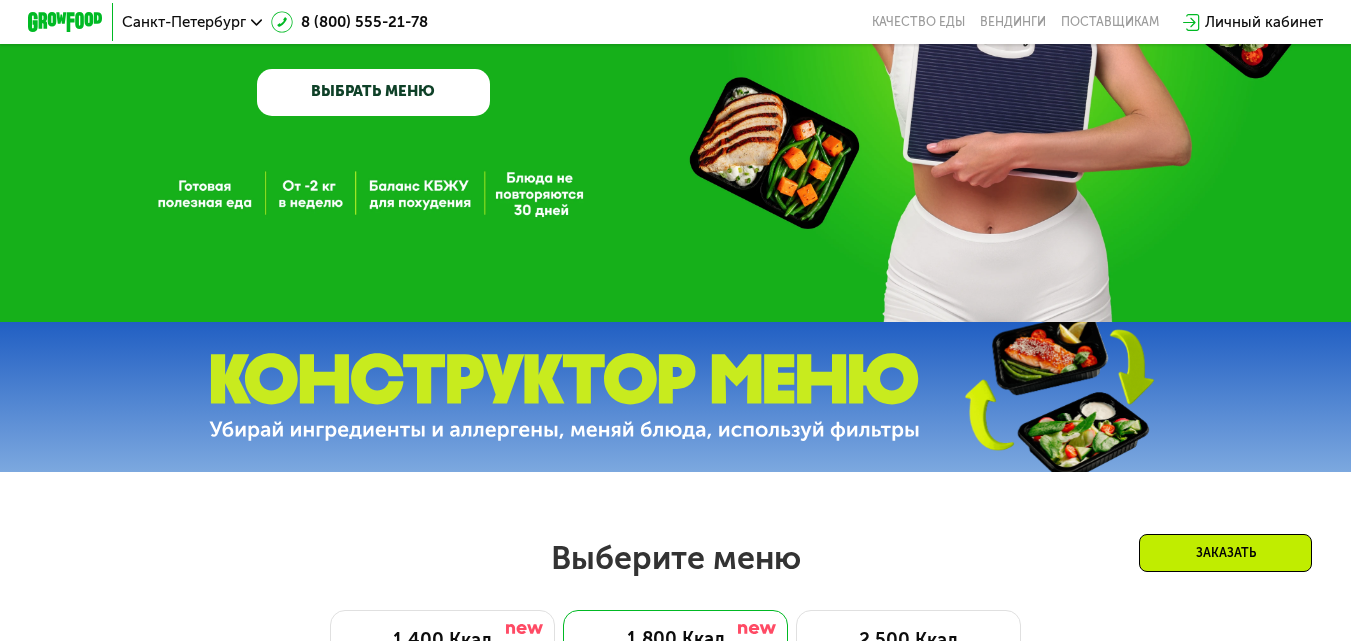 scroll, scrollTop: 0, scrollLeft: 0, axis: both 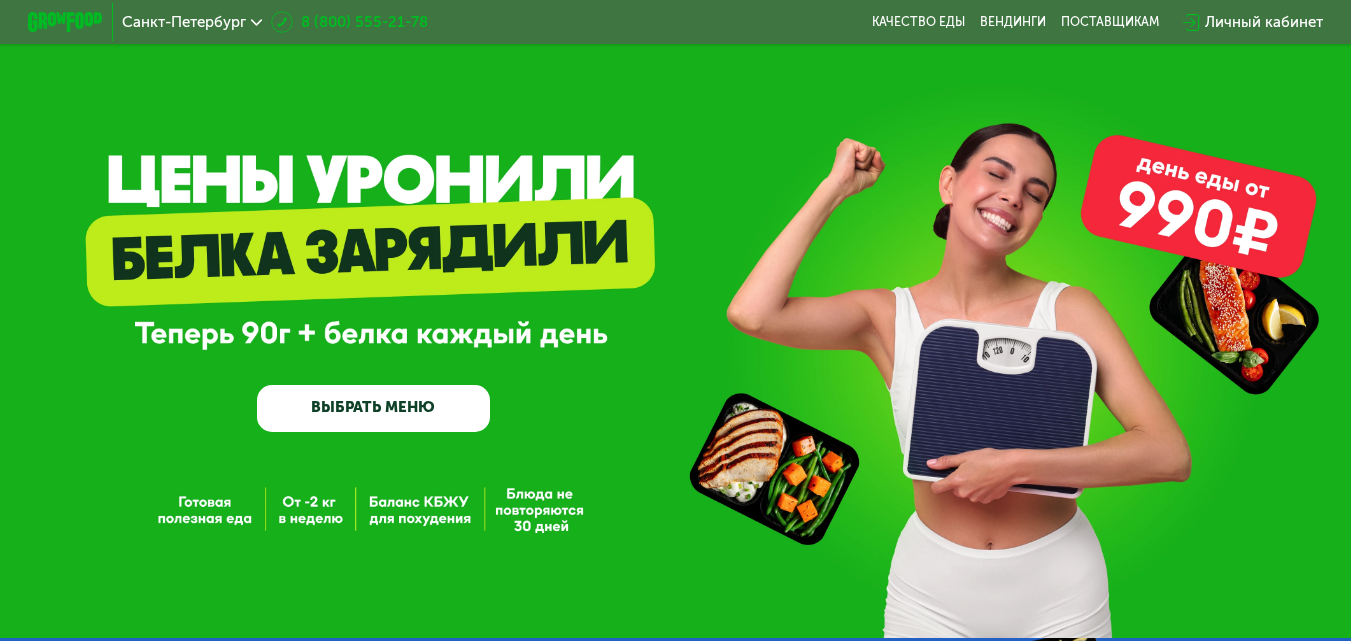 drag, startPoint x: 436, startPoint y: 17, endPoint x: 421, endPoint y: 20, distance: 15.297058 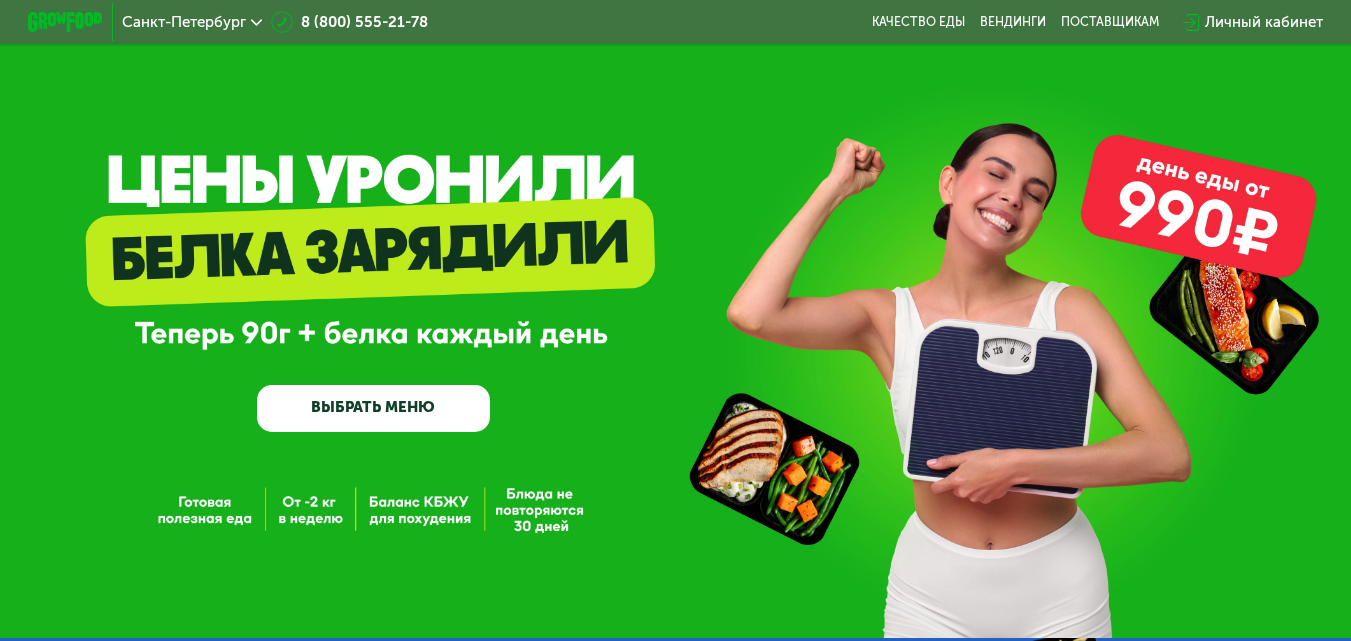 copy on "8 (800) 555-21-78" 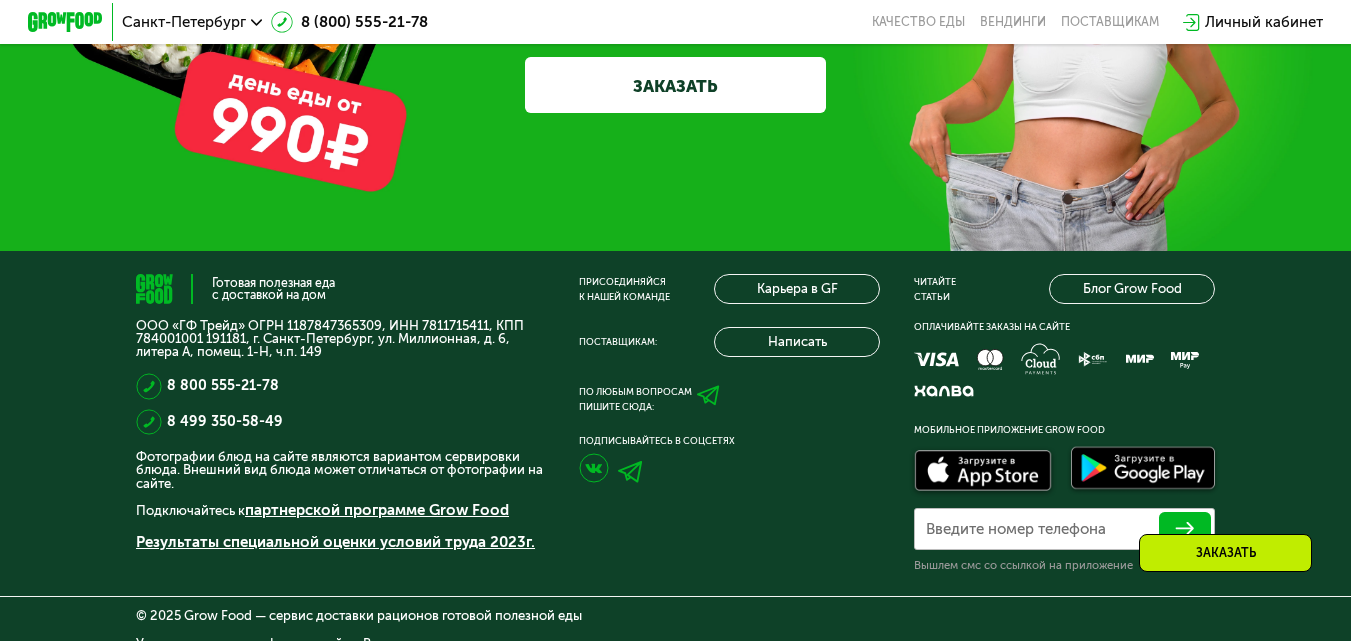 scroll, scrollTop: 6103, scrollLeft: 0, axis: vertical 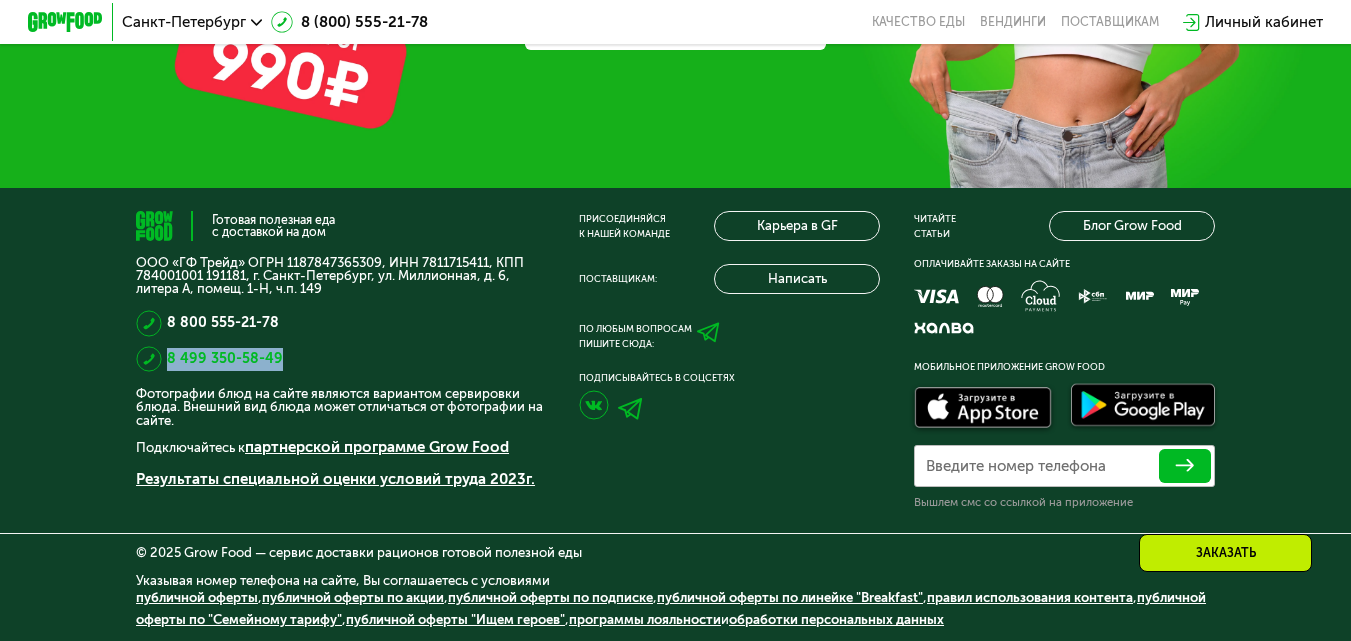 drag, startPoint x: 325, startPoint y: 345, endPoint x: 162, endPoint y: 352, distance: 163.15024 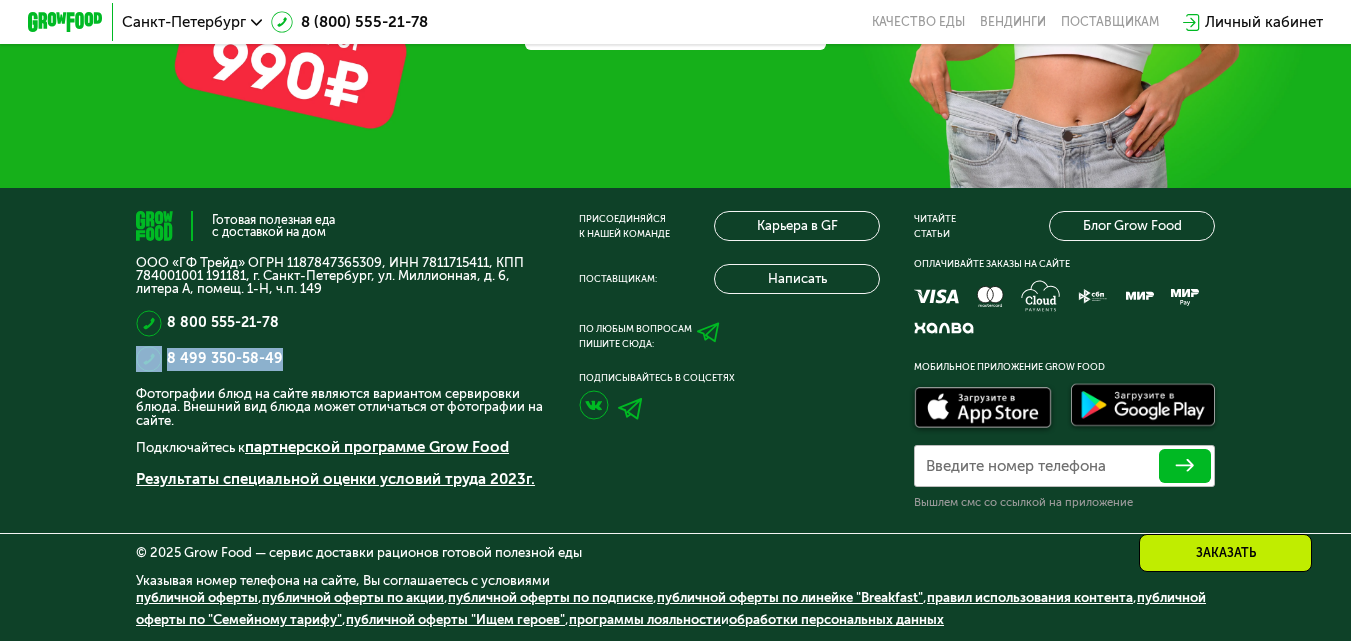 copy on "8 499 350-58-49" 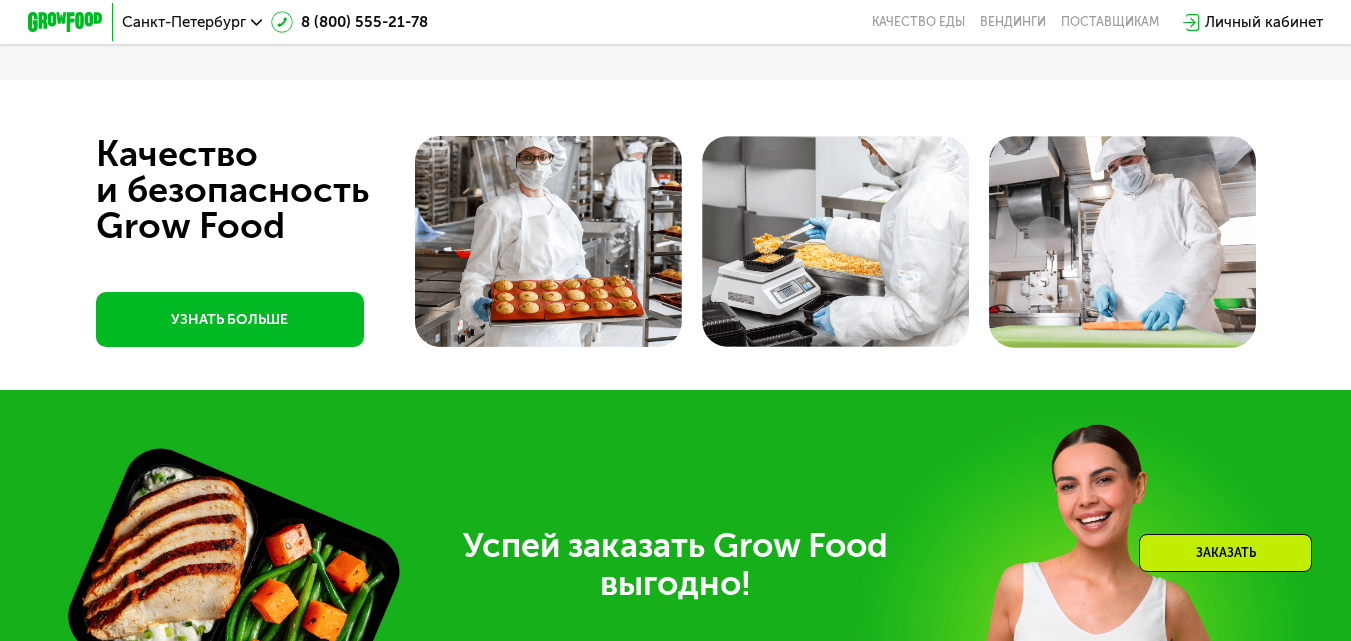 scroll, scrollTop: 5203, scrollLeft: 0, axis: vertical 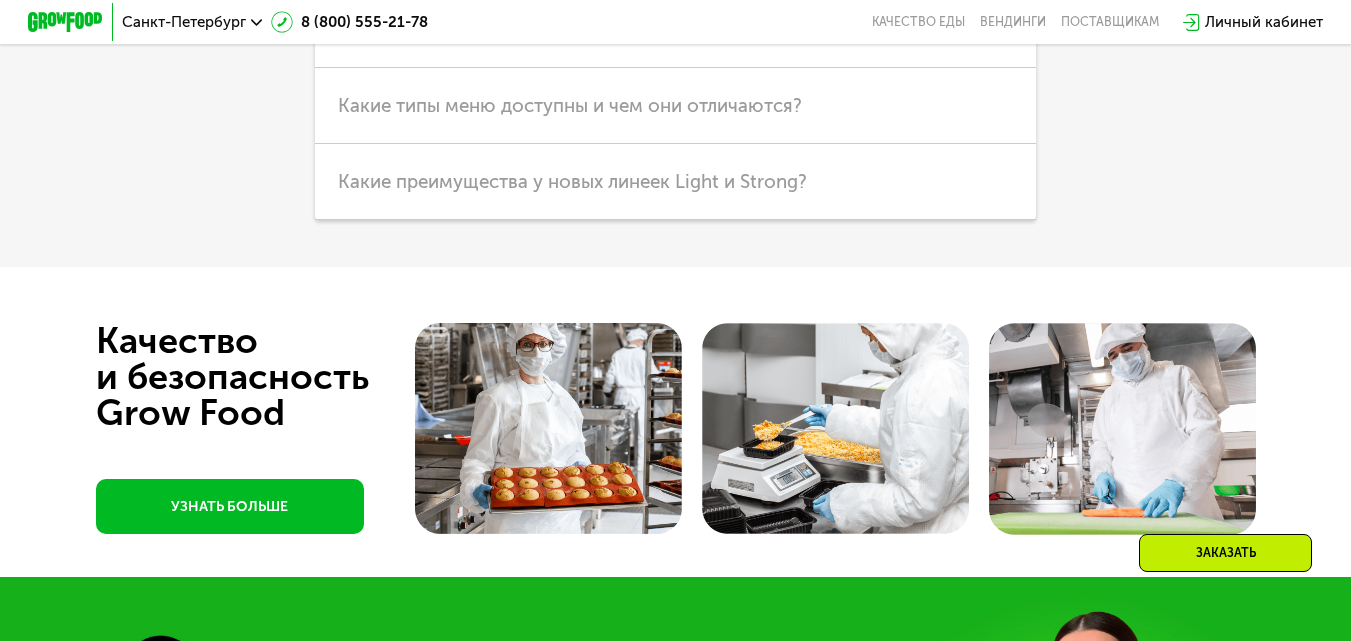 click at bounding box center [548, 428] 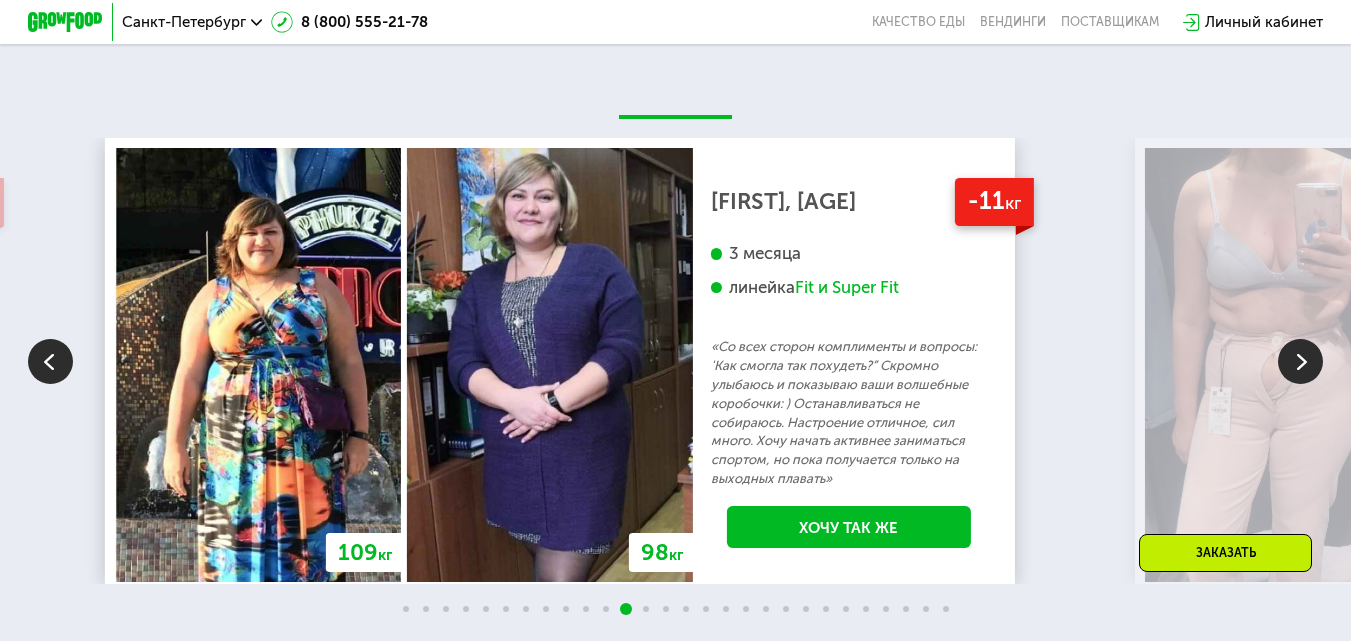 scroll, scrollTop: 3503, scrollLeft: 0, axis: vertical 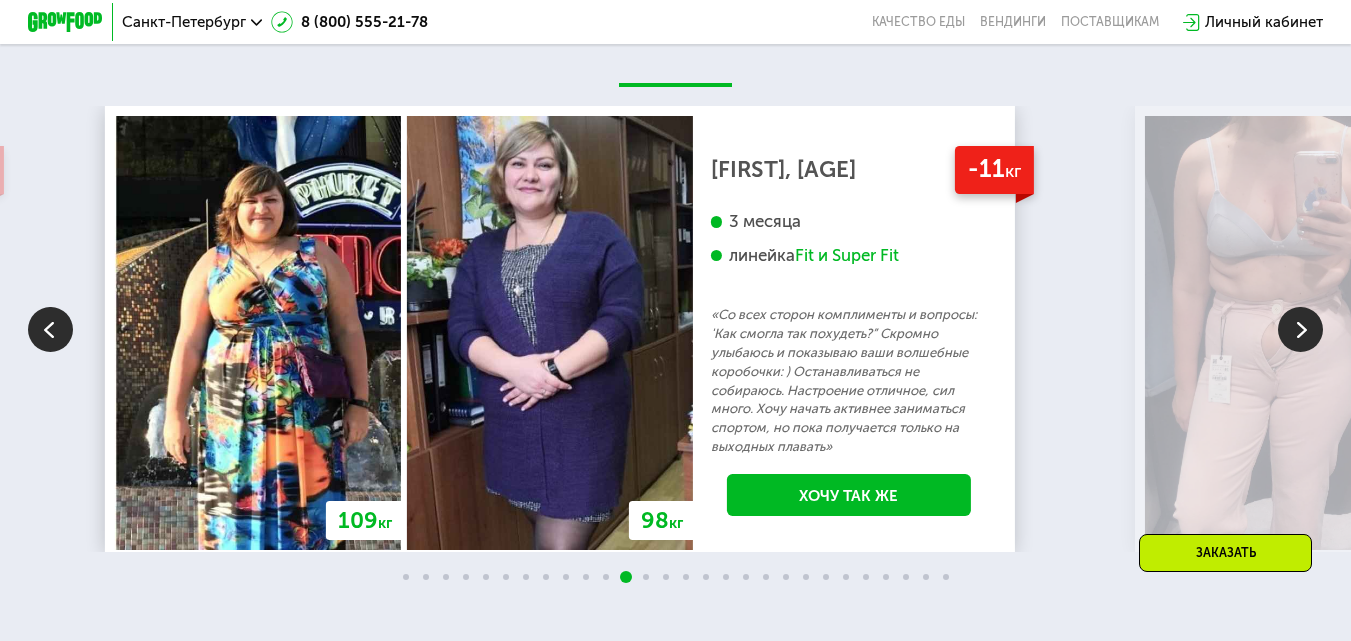 click at bounding box center (1300, 329) 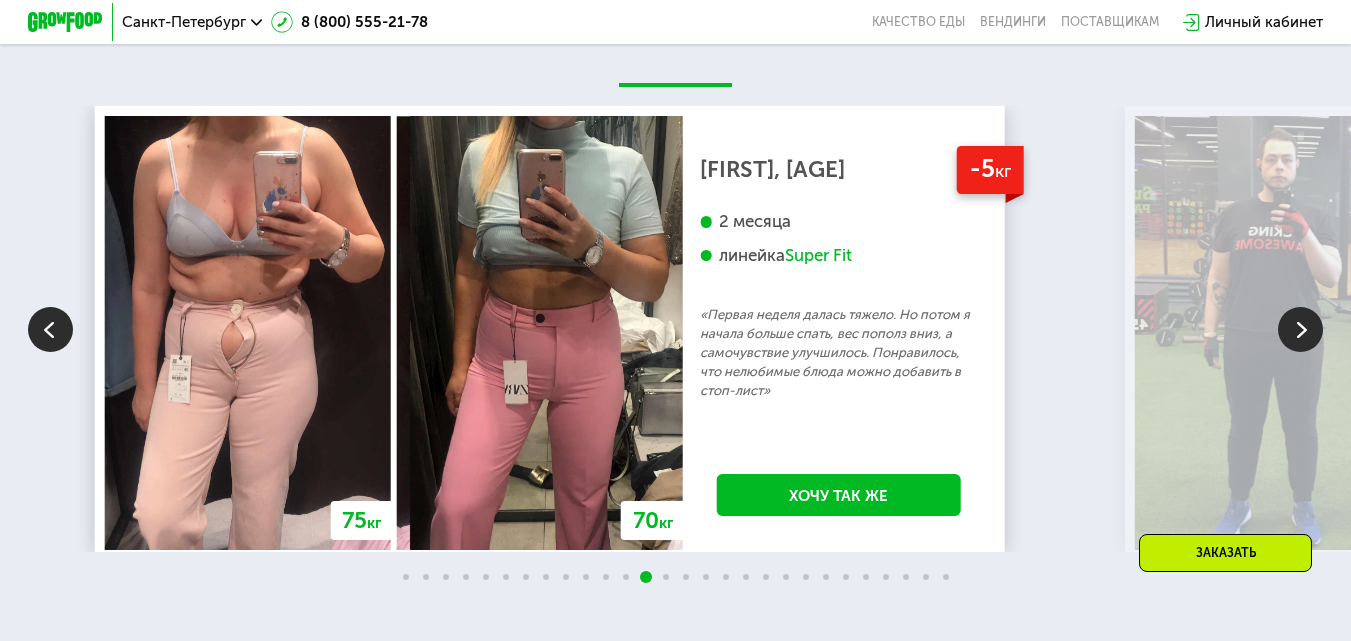 click at bounding box center (1300, 329) 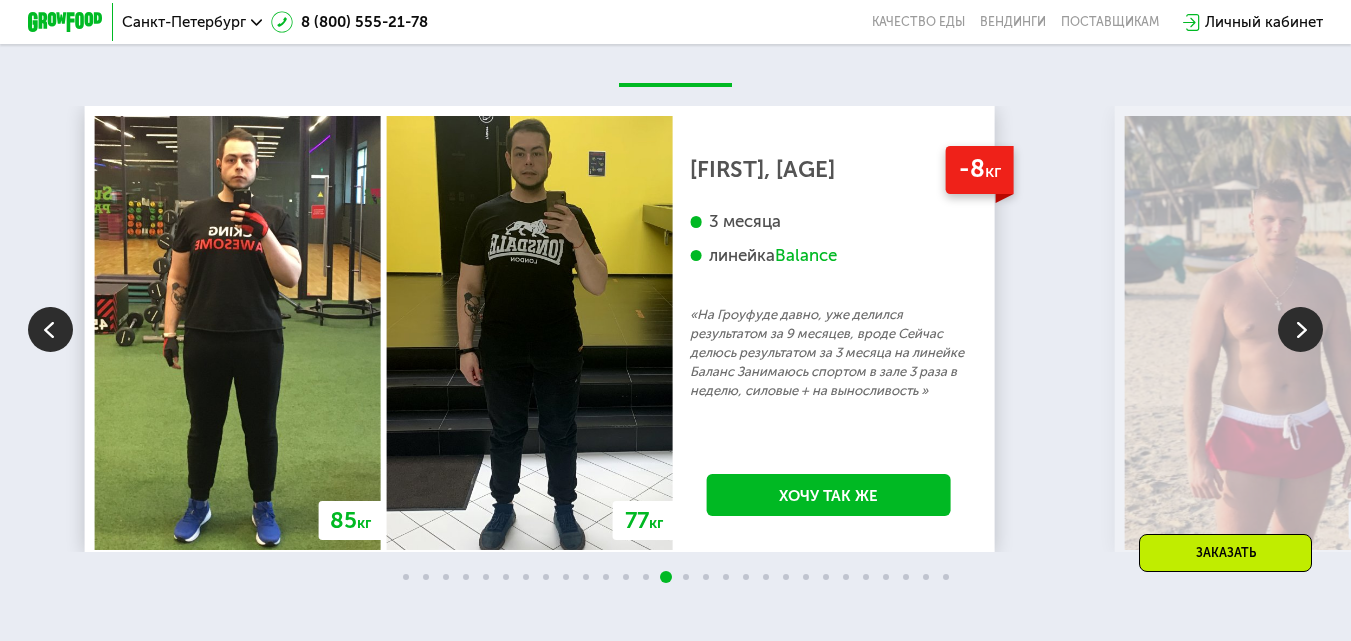 click at bounding box center [1300, 329] 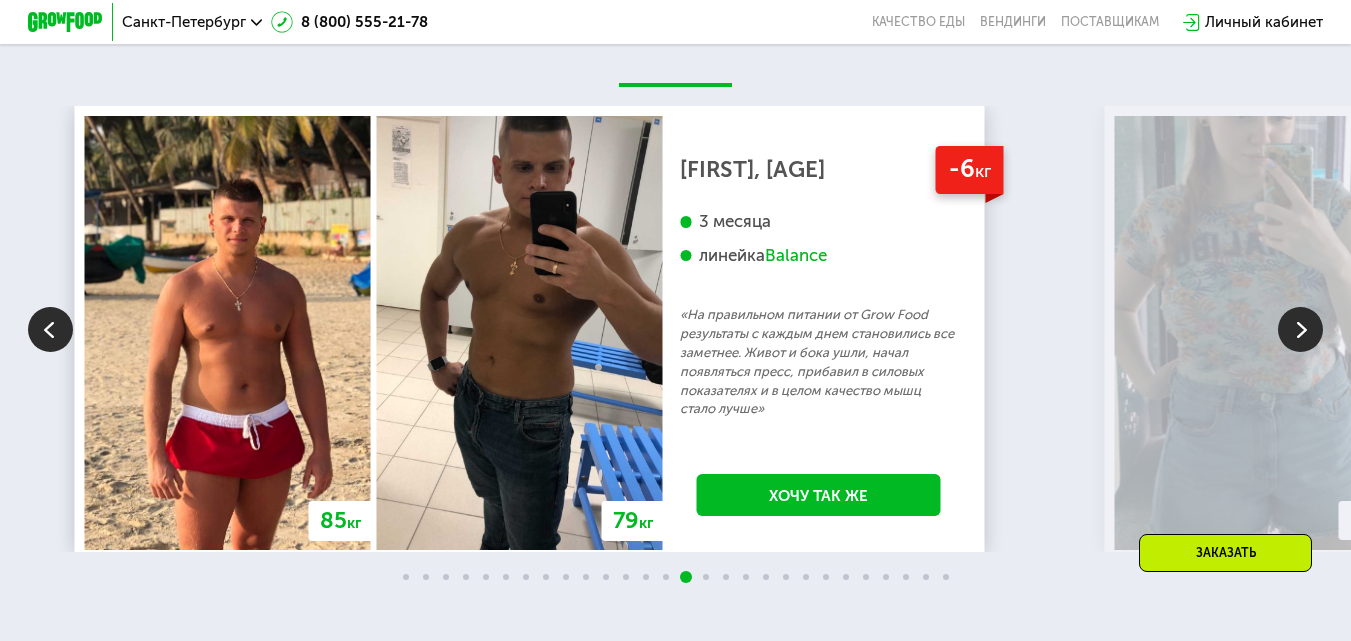 click at bounding box center (50, 329) 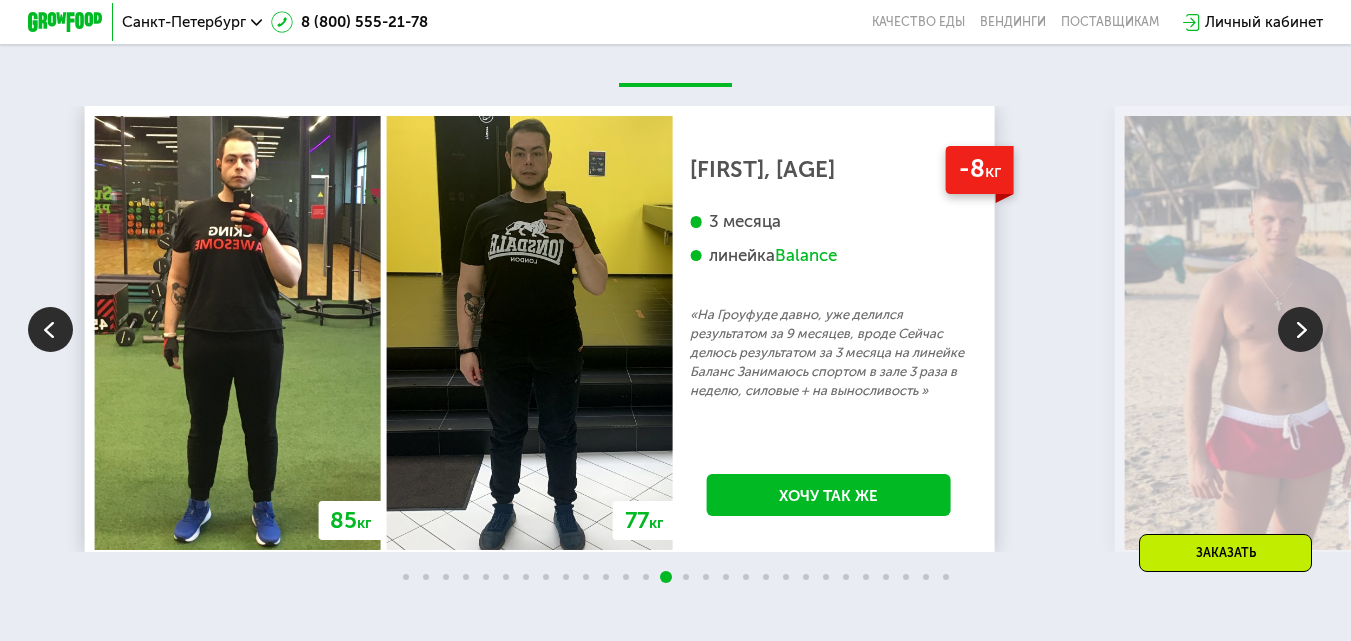 click at bounding box center [1300, 329] 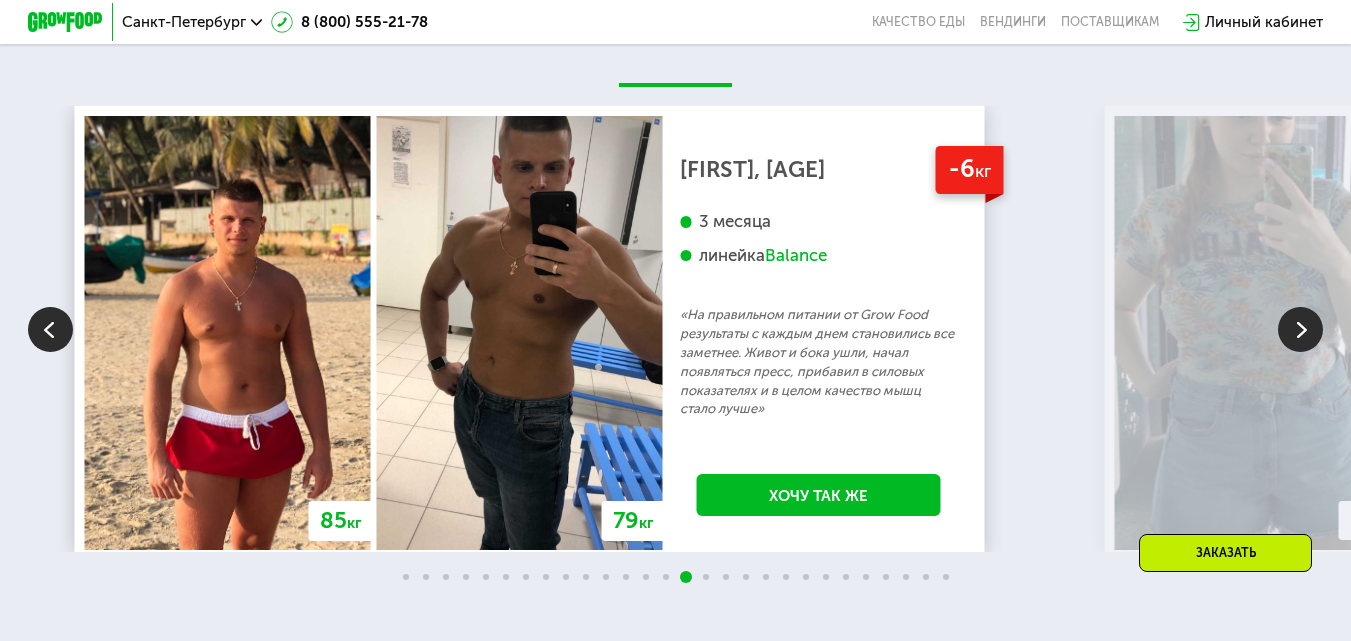 click at bounding box center [1300, 329] 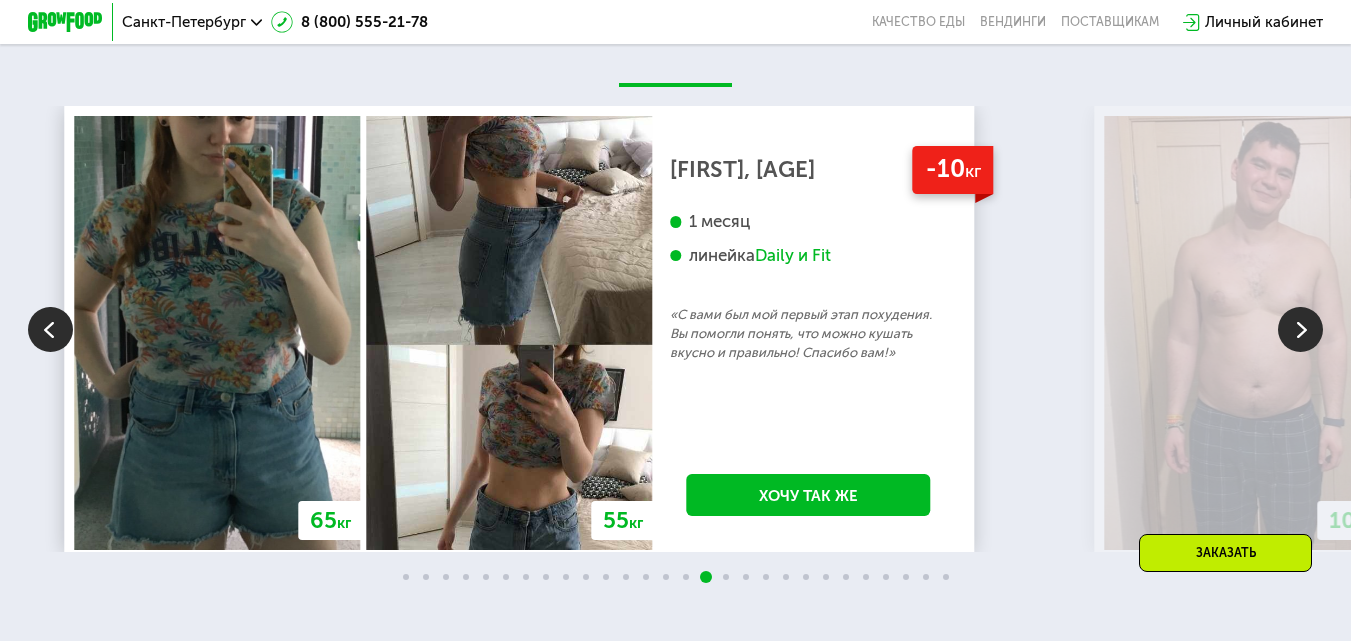 click at bounding box center [50, 329] 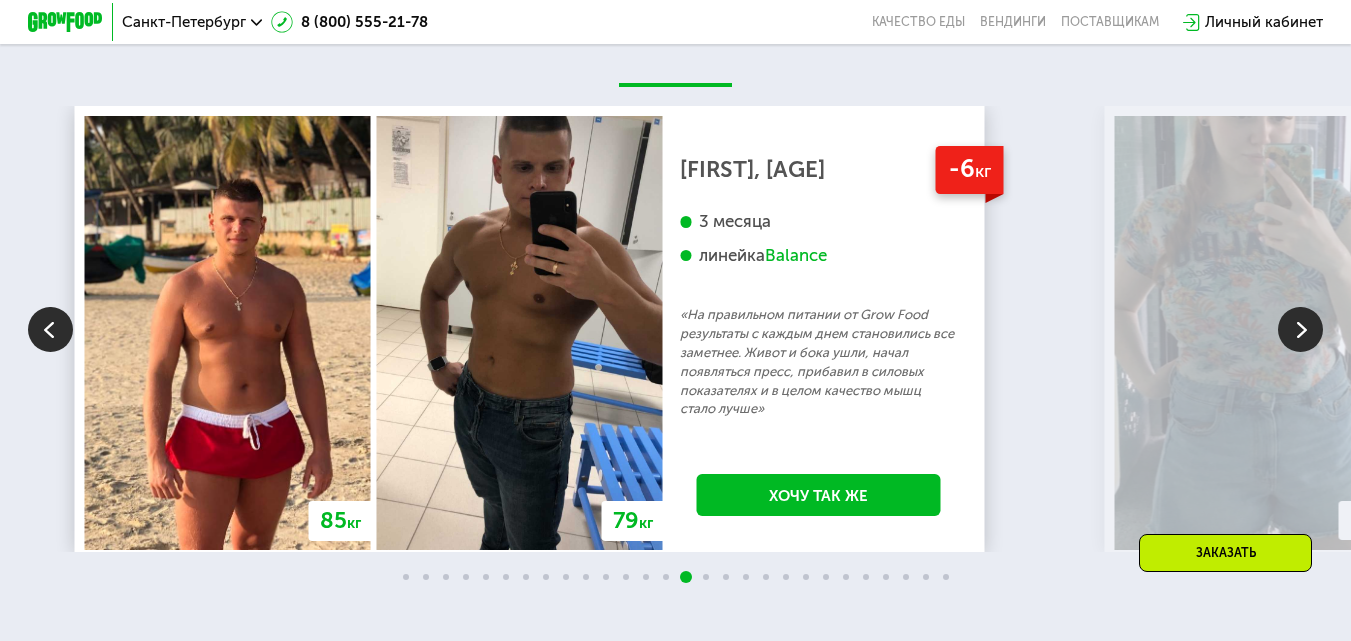 click at bounding box center (1300, 329) 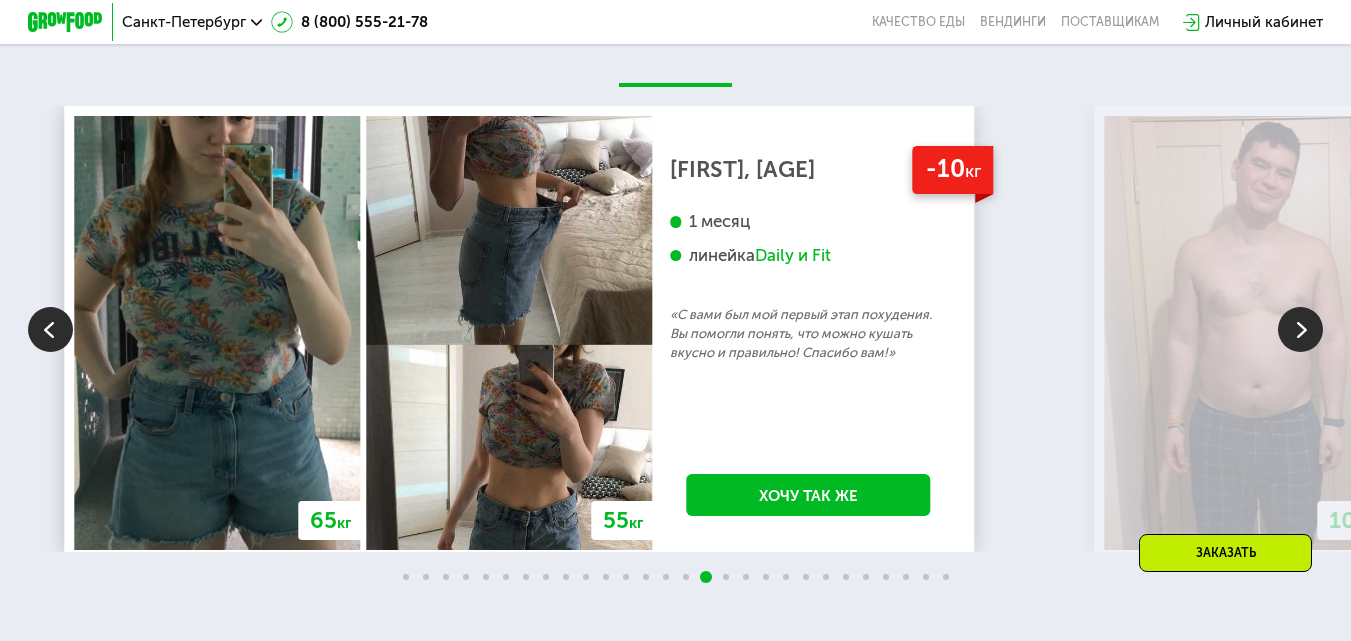 click at bounding box center [1300, 329] 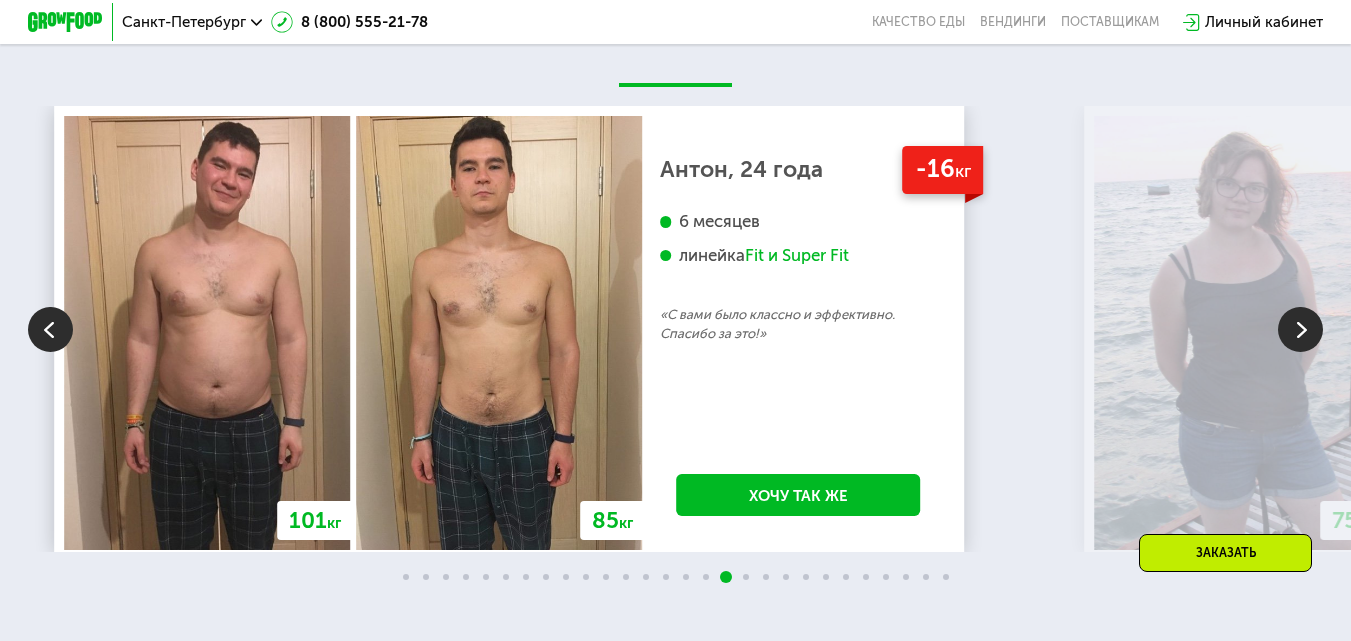 click at bounding box center (1300, 329) 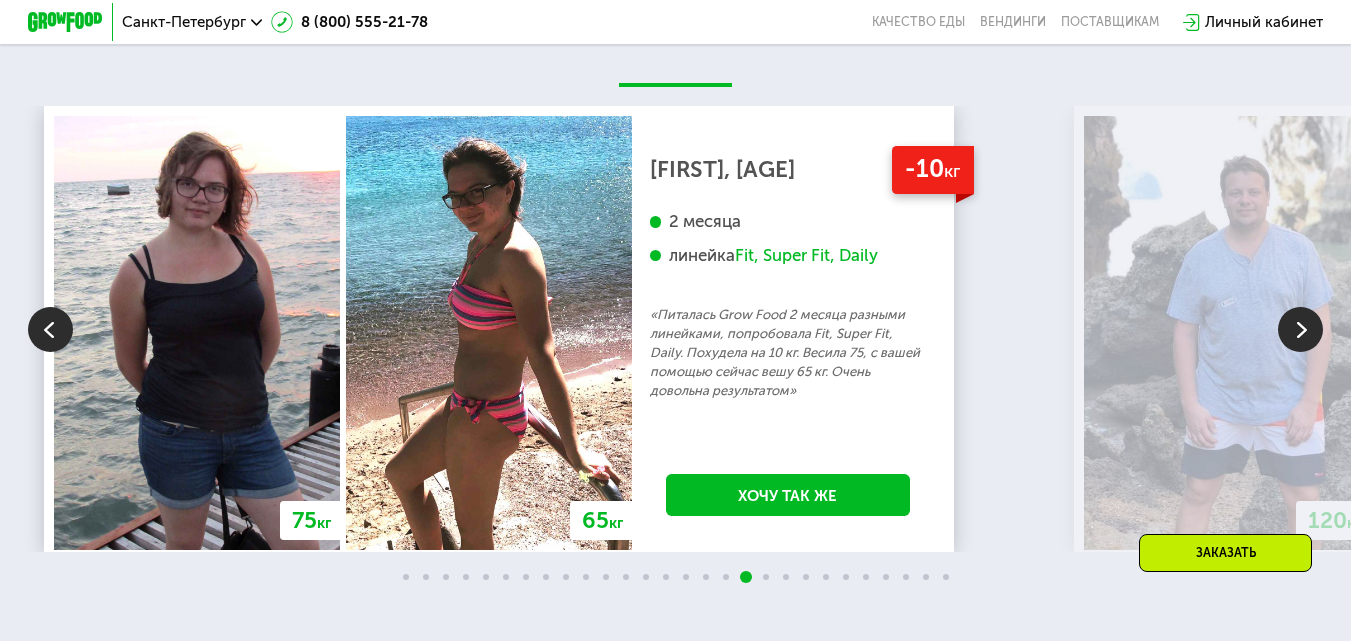 click at bounding box center [1300, 329] 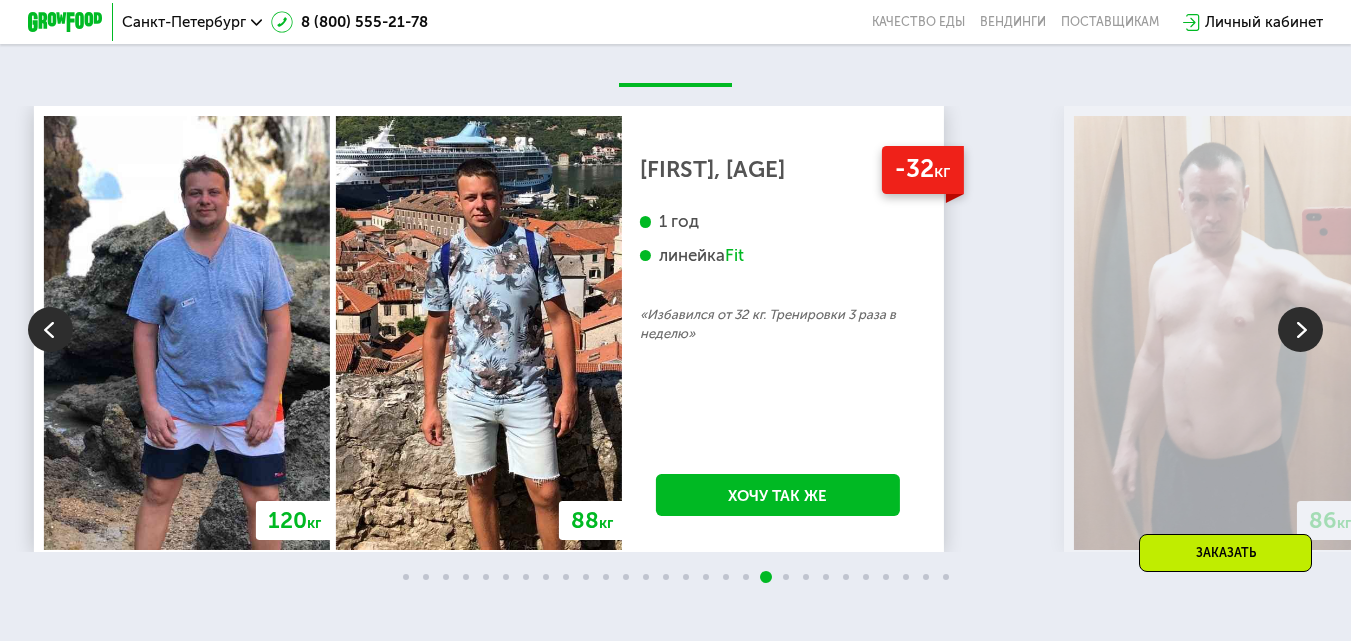 click at bounding box center (50, 329) 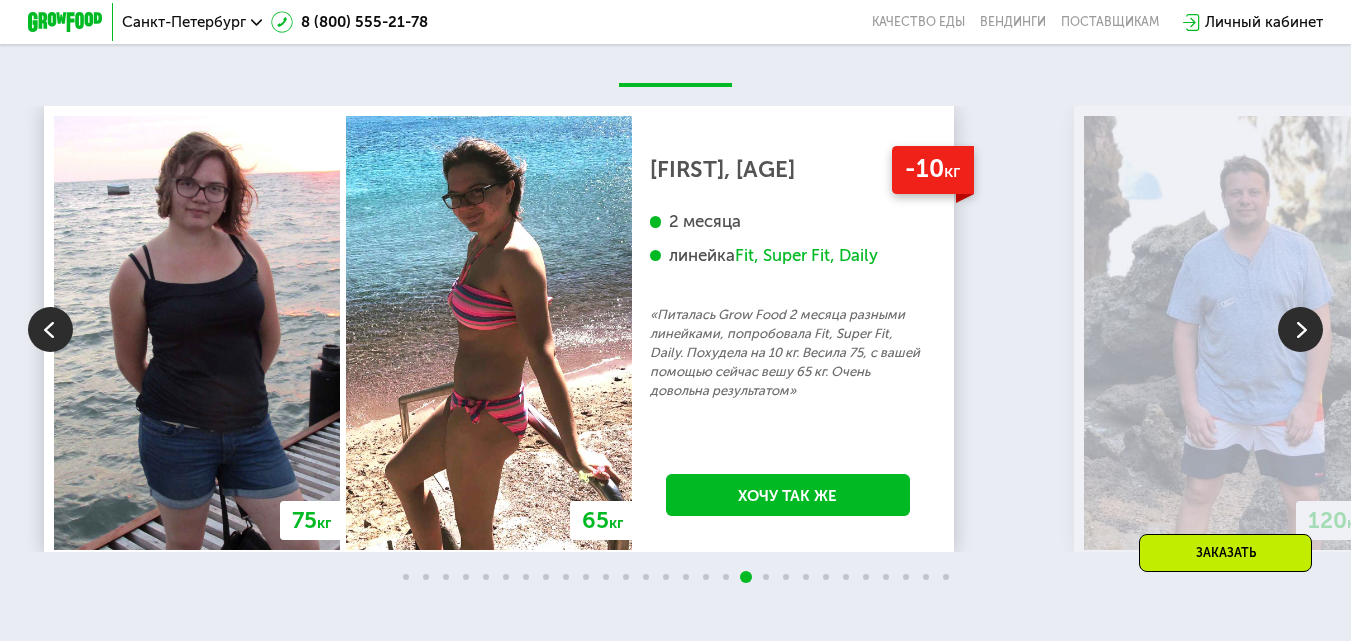 click on "70  кг 64  кг  -6  кг [FIRST], [AGE]  линейка   Fit, Super Fit «Питалась только Grow Food и кофе) Занималась с тренером два раза в неделю» Хочу так же 118  кг 113  кг  -5  кг [FIRST], [AGE] [AGE] «Каждый день просыпался и мне казалось что хотя бы 50 или 100 грамм веса уходило.  И состояние мое было прекрасным от того что я реально видел эффект. В общем через недели три я весил 113.8 кг.  Это для меня очень хороший результат.  Я считаю что надо использовать это питание на постоянной основе» Хочу так же 67  кг 59  кг  -8  кг [FIRST], [AGE] 2,5 месяца  линейка  Daily Хочу так же 76  кг 71  кг  -5  кг 66" at bounding box center [675, 329] 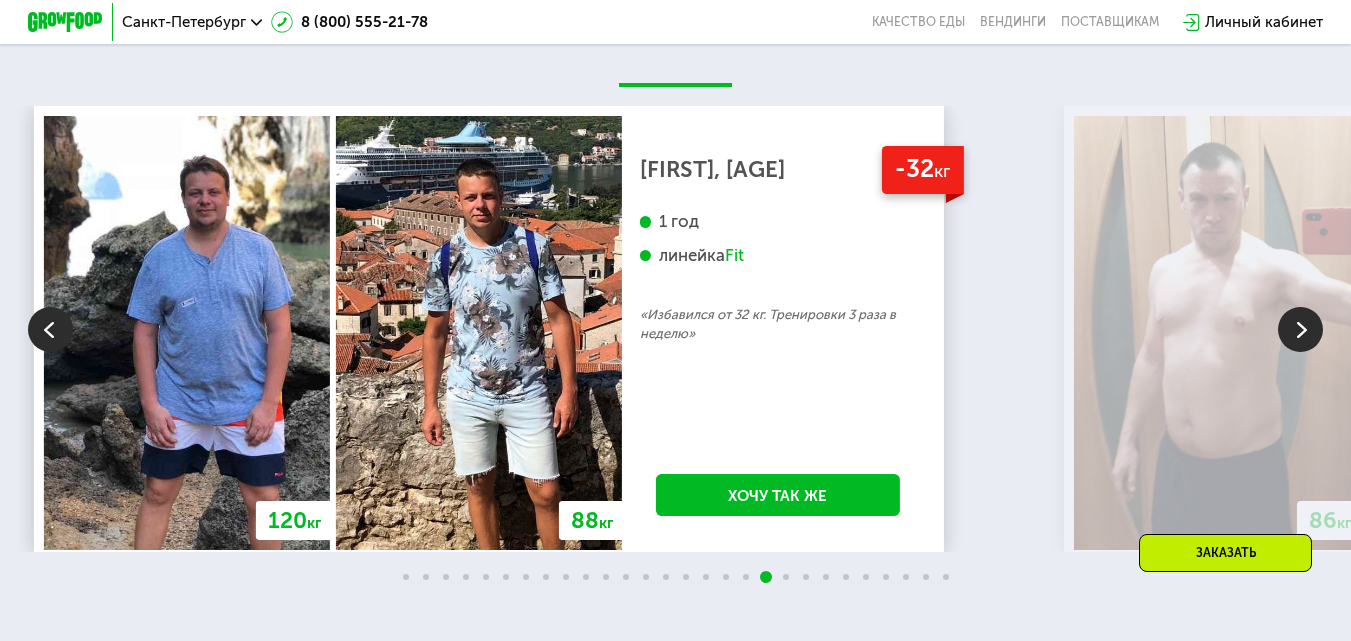 click at bounding box center [1300, 329] 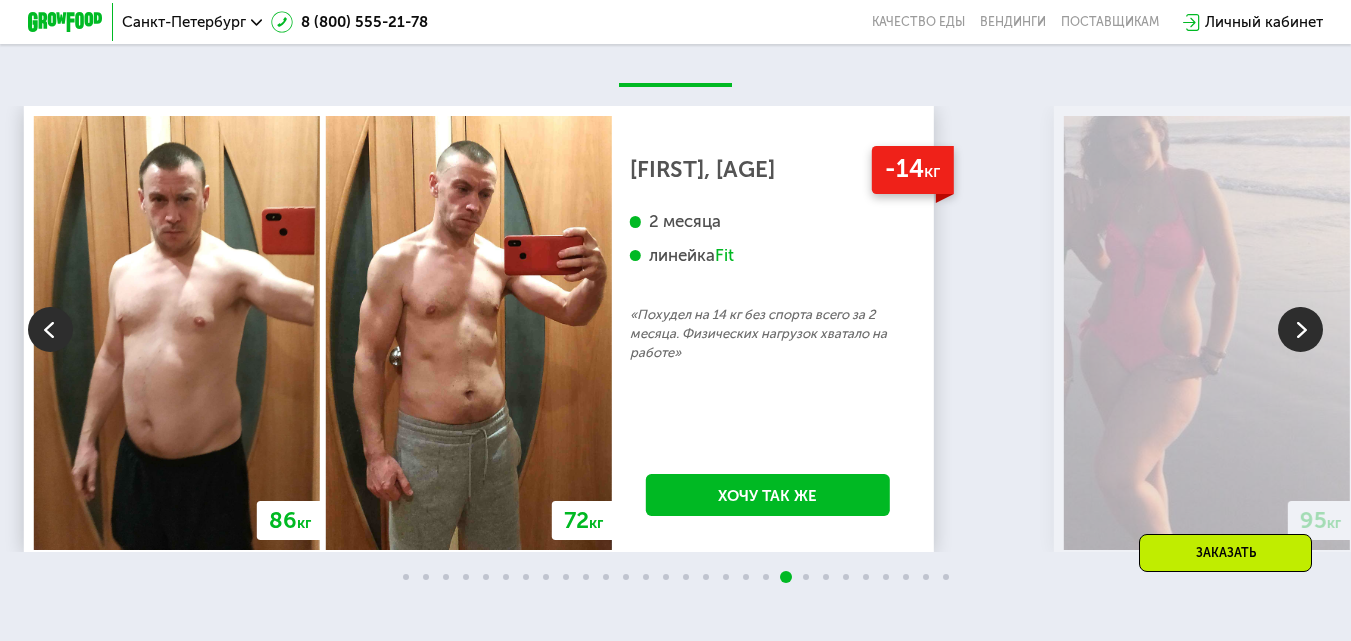 click at bounding box center [1300, 329] 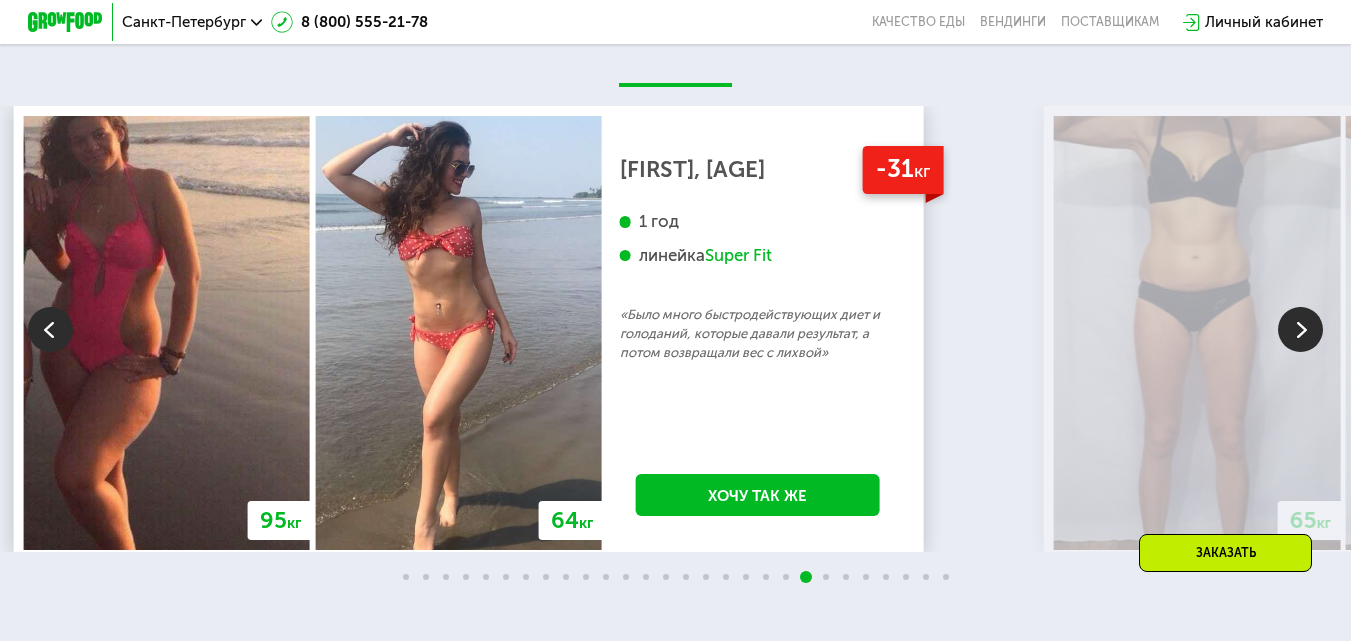 click at bounding box center (1300, 329) 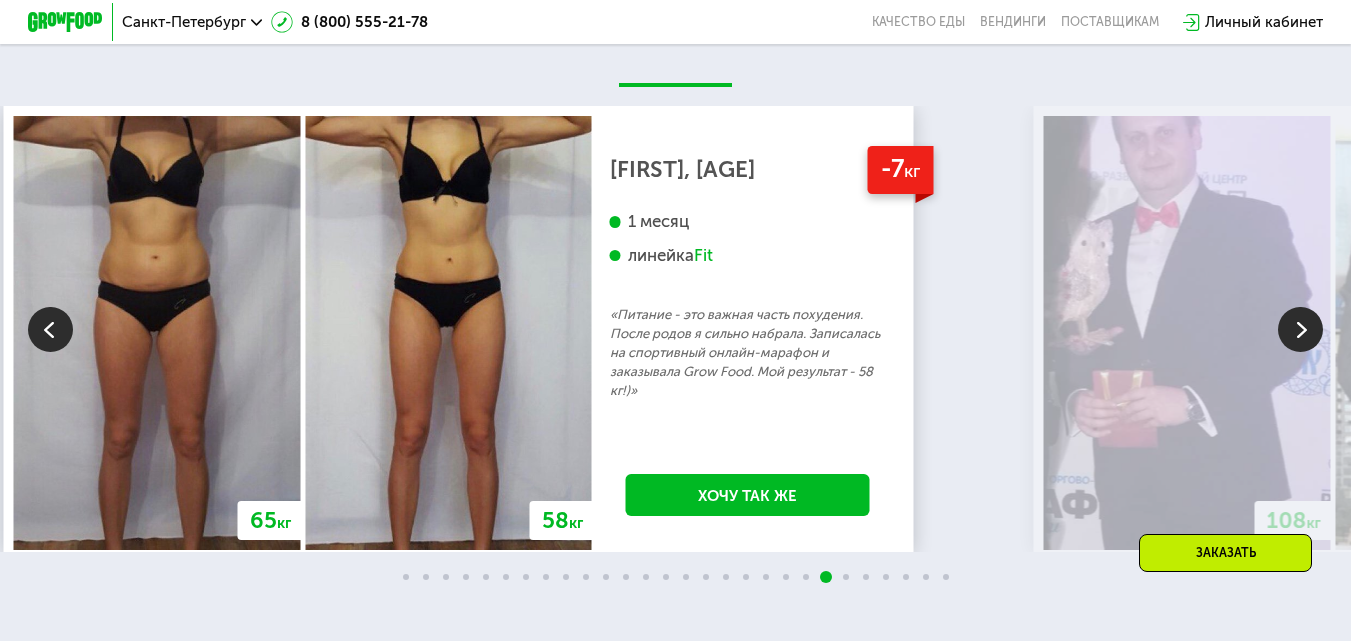 click at bounding box center (50, 329) 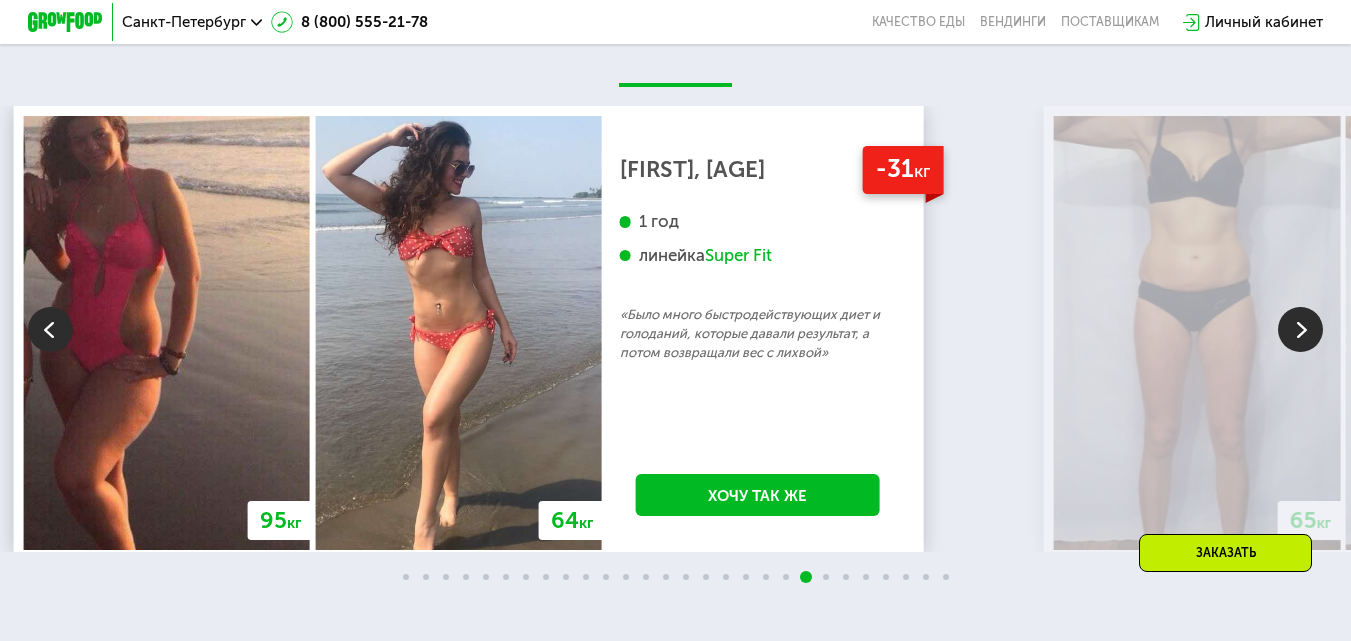 click at bounding box center [1300, 329] 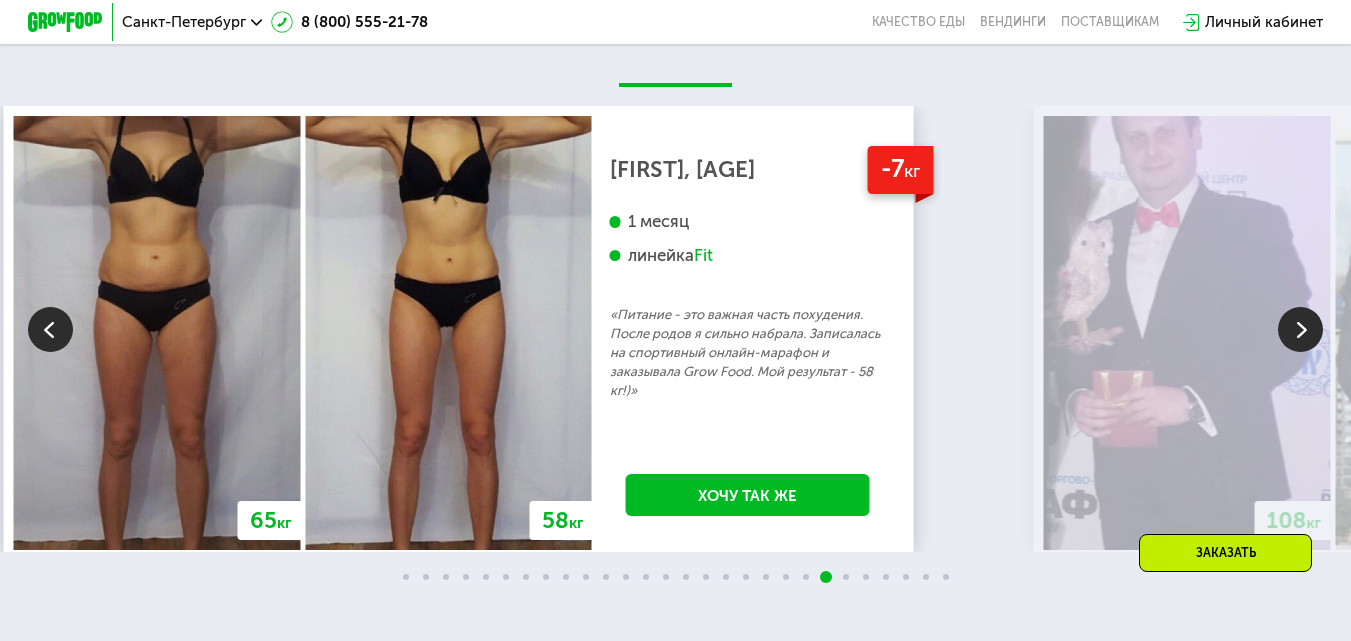 click at bounding box center [1300, 329] 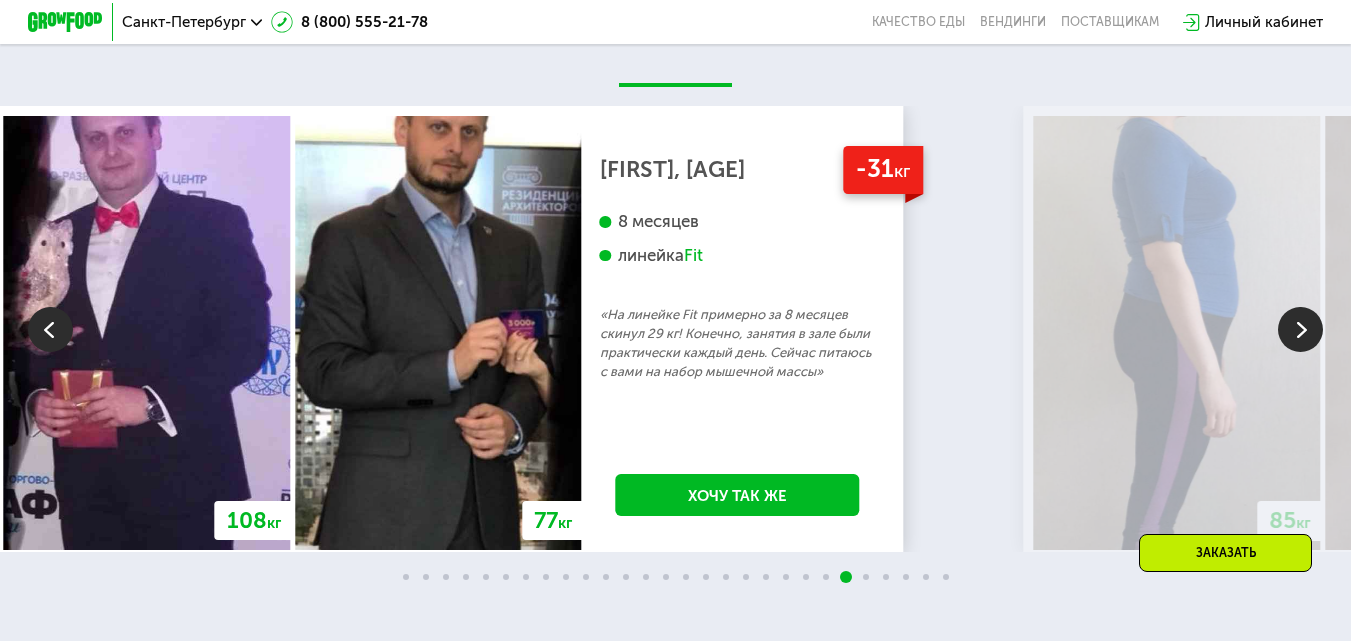 click at bounding box center [1300, 329] 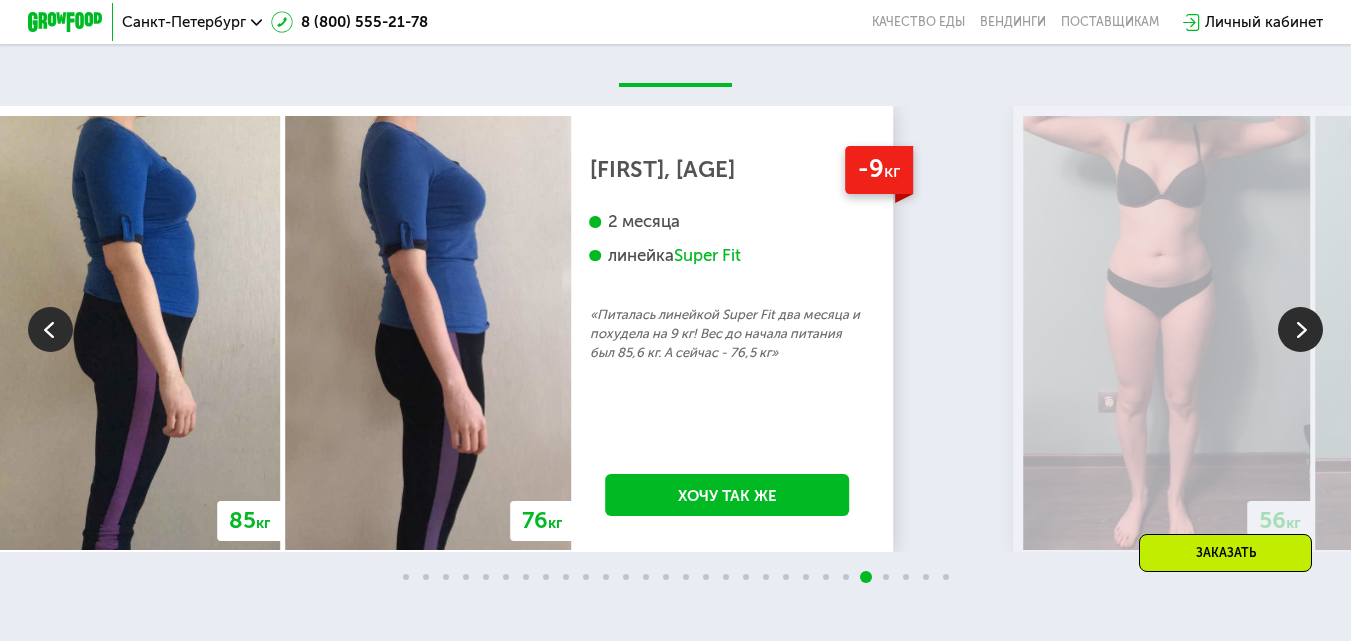 click at bounding box center [1300, 329] 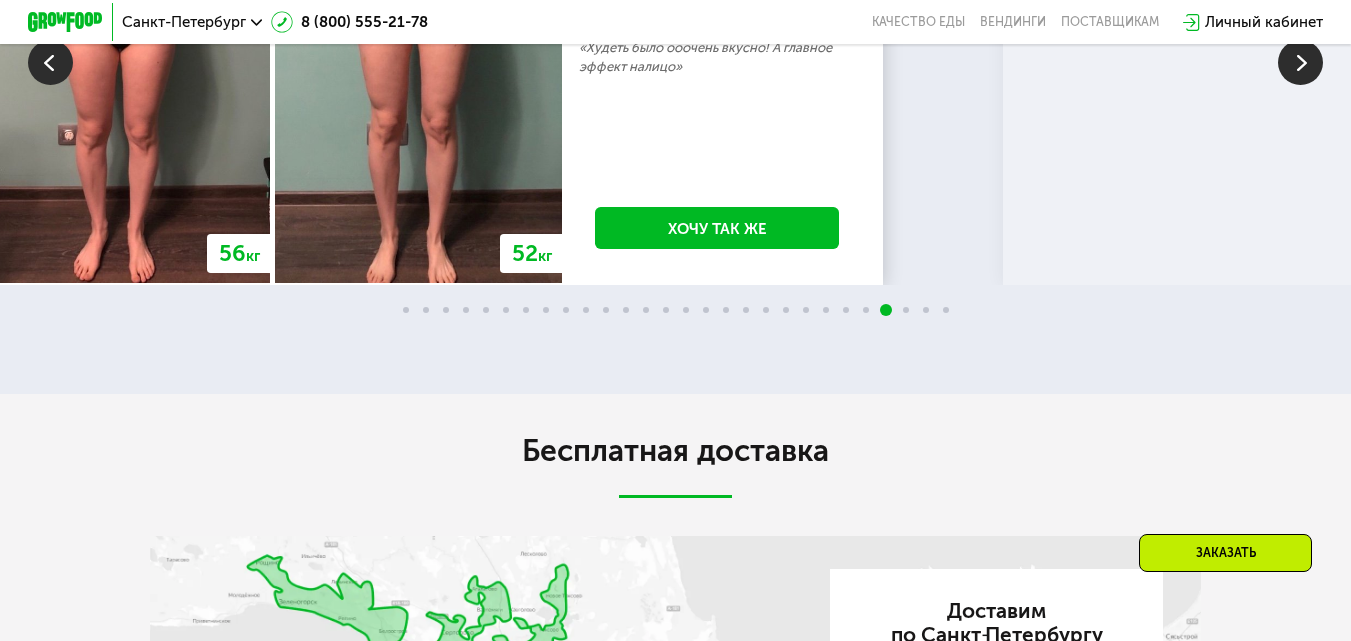 scroll, scrollTop: 3603, scrollLeft: 0, axis: vertical 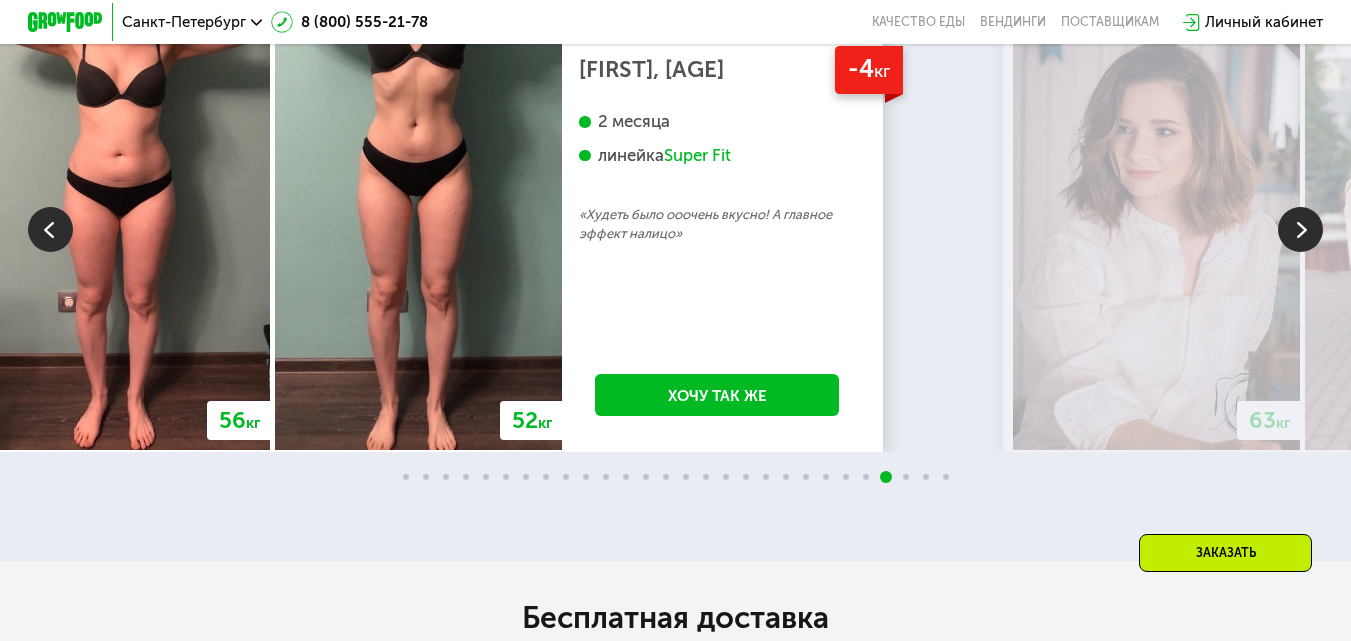 click at bounding box center [1300, 229] 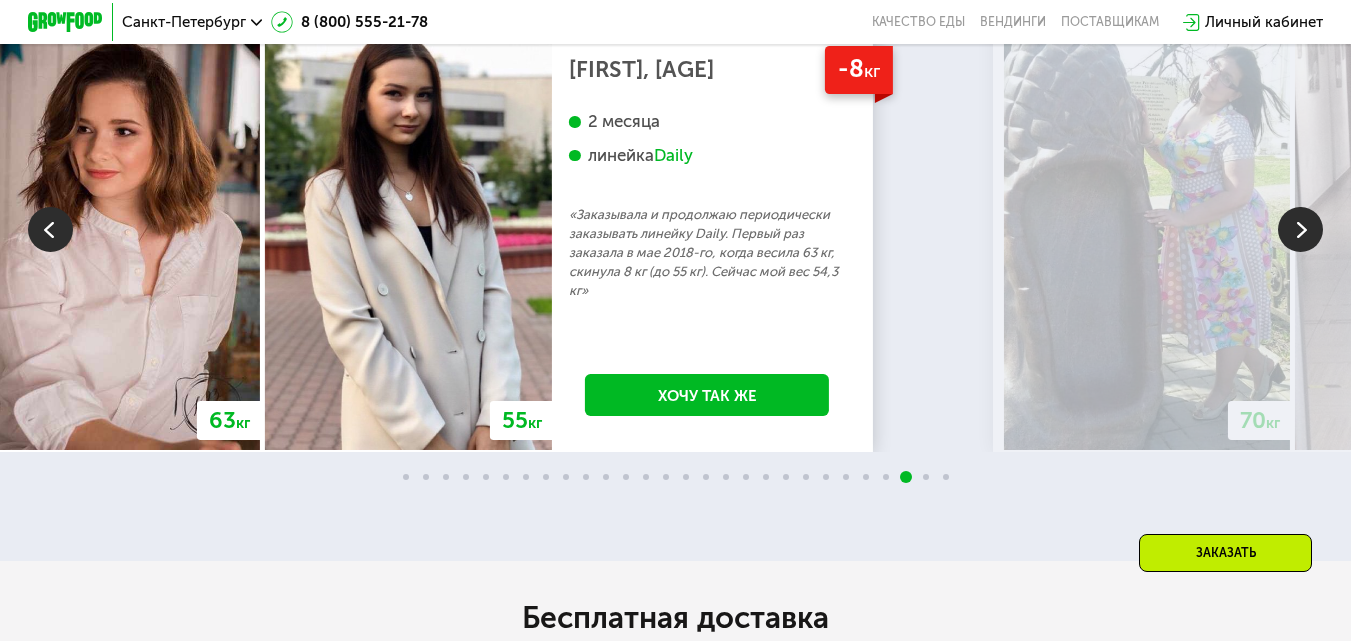 scroll, scrollTop: 3503, scrollLeft: 0, axis: vertical 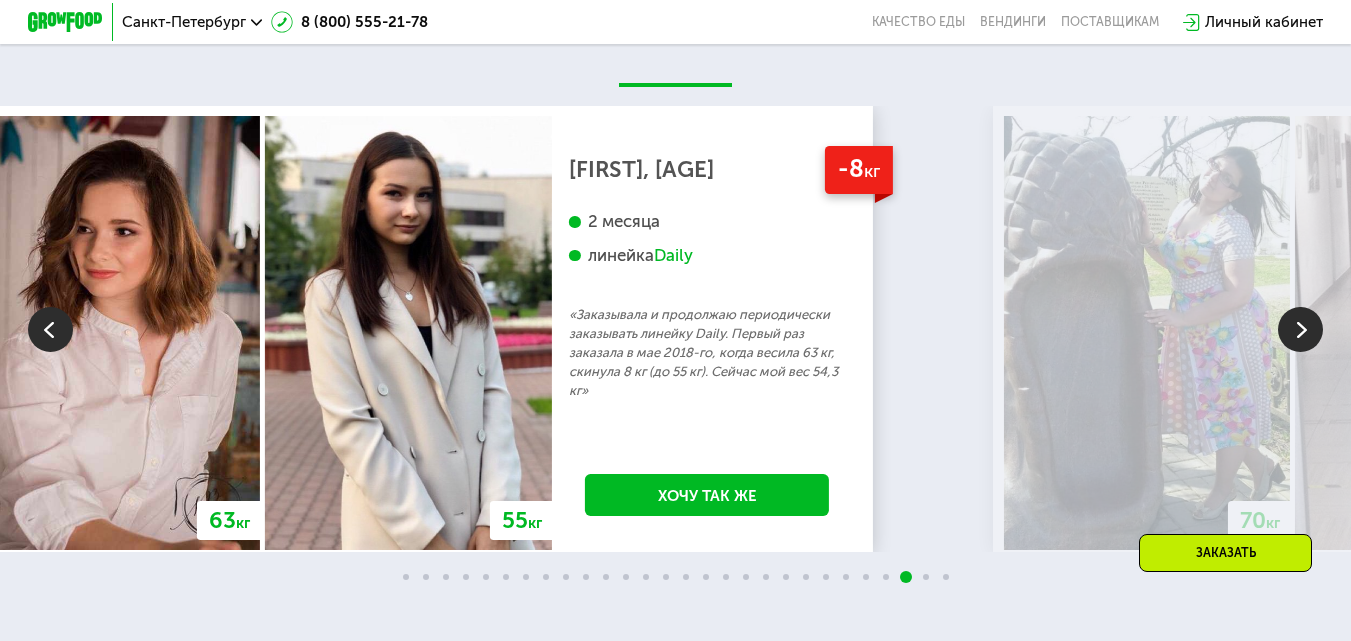 click at bounding box center (1300, 329) 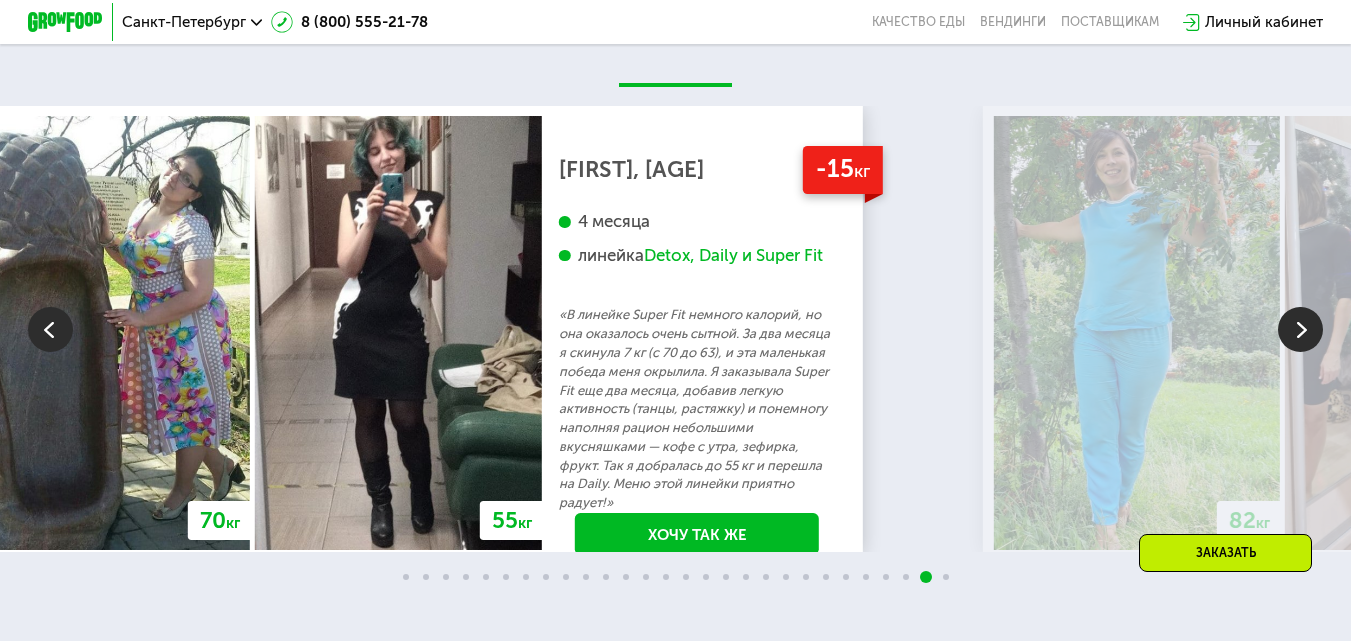 click at bounding box center [1300, 329] 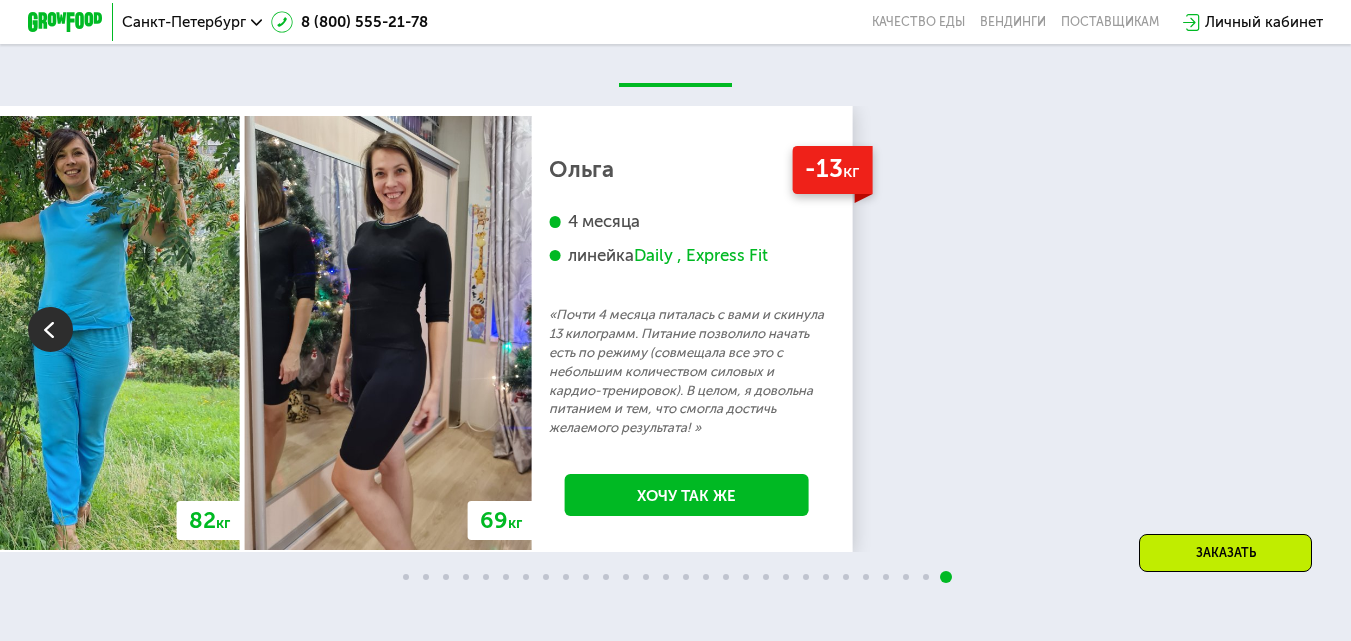 click on "70  кг 64  кг  -6  кг [FIRST], [AGE]  линейка   Fit, Super Fit «Питалась только Grow Food и кофе) Занималась с тренером два раза в неделю» Хочу так же 118  кг 113  кг  -5  кг [FIRST], [AGE] [AGE] «Каждый день просыпался и мне казалось что хотя бы 50 или 100 грамм веса уходило.  И состояние мое было прекрасным от того что я реально видел эффект. В общем через недели три я весил 113.8 кг.  Это для меня очень хороший результат.  Я считаю что надо использовать это питание на постоянной основе» Хочу так же 67  кг 59  кг  -8  кг [FIRST], [AGE] 2,5 месяца  линейка  Daily Хочу так же 76  кг 71  кг  -5  кг 66" at bounding box center (675, 329) 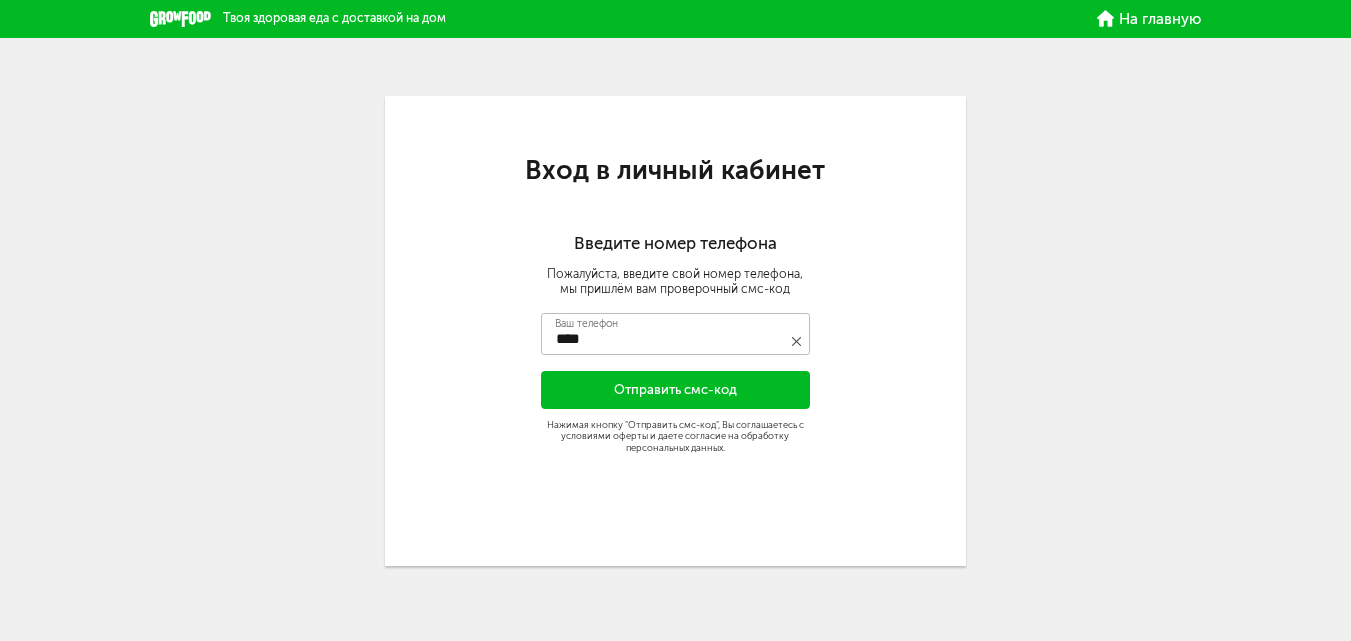 scroll, scrollTop: 70, scrollLeft: 0, axis: vertical 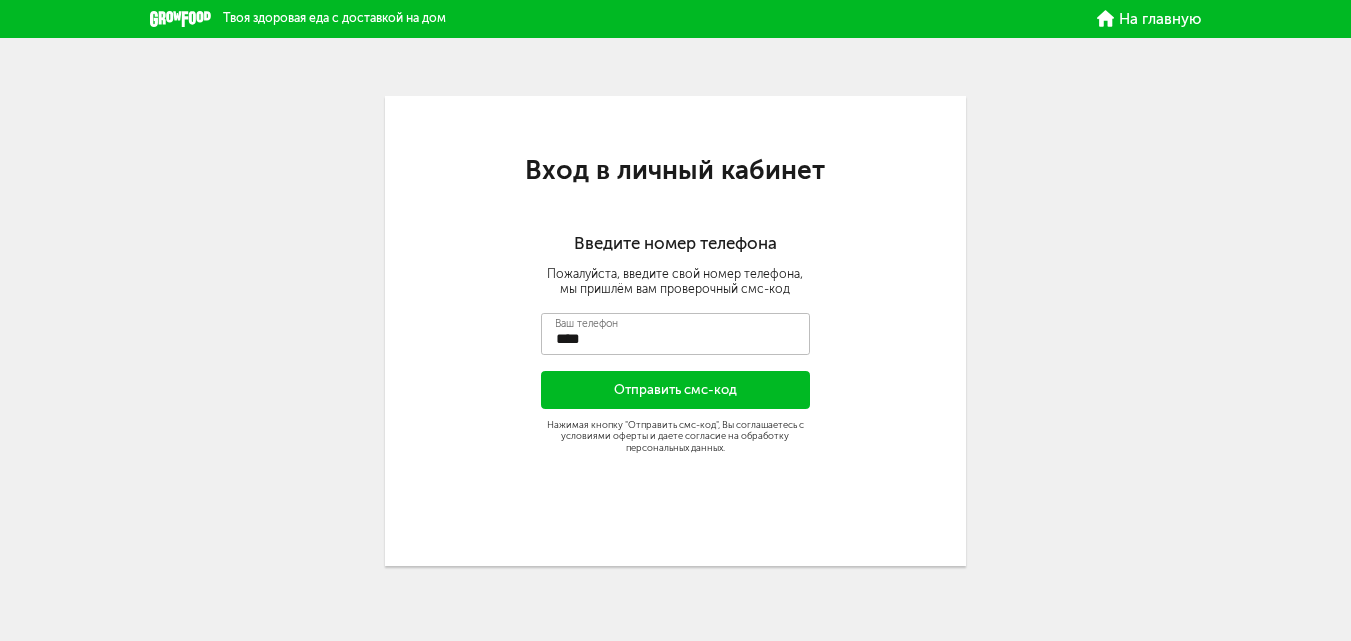 click on "На главную" at bounding box center [1160, 19] 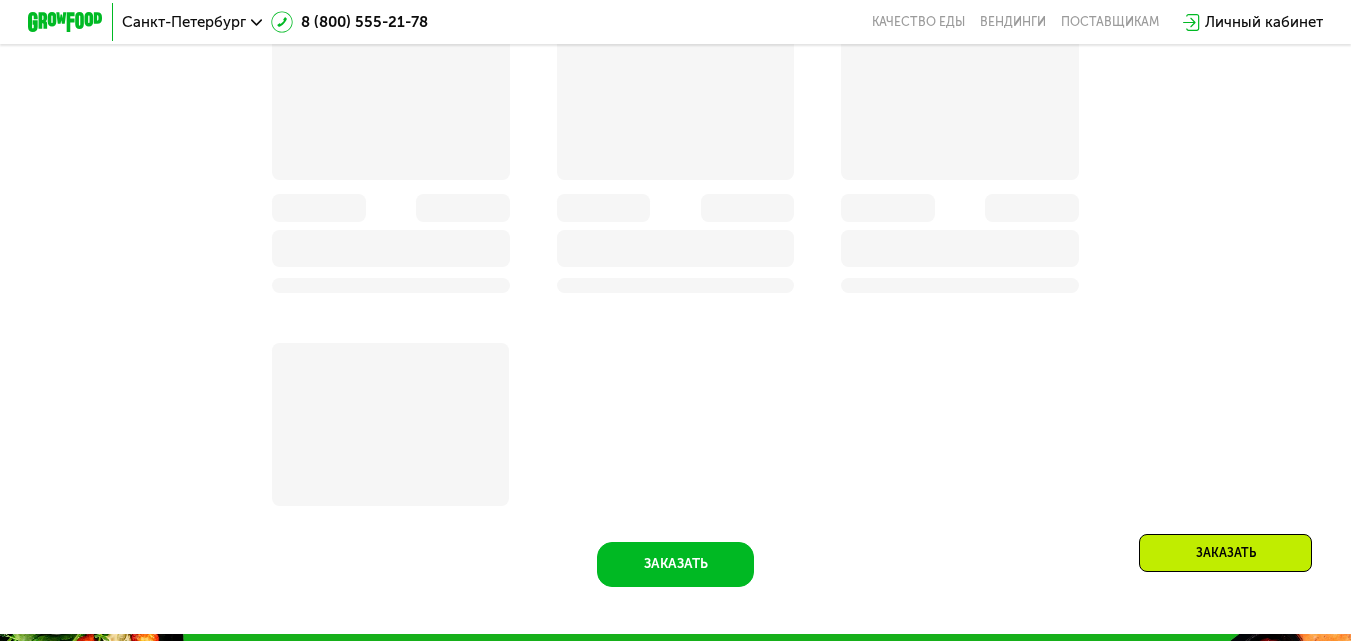 scroll, scrollTop: 2000, scrollLeft: 0, axis: vertical 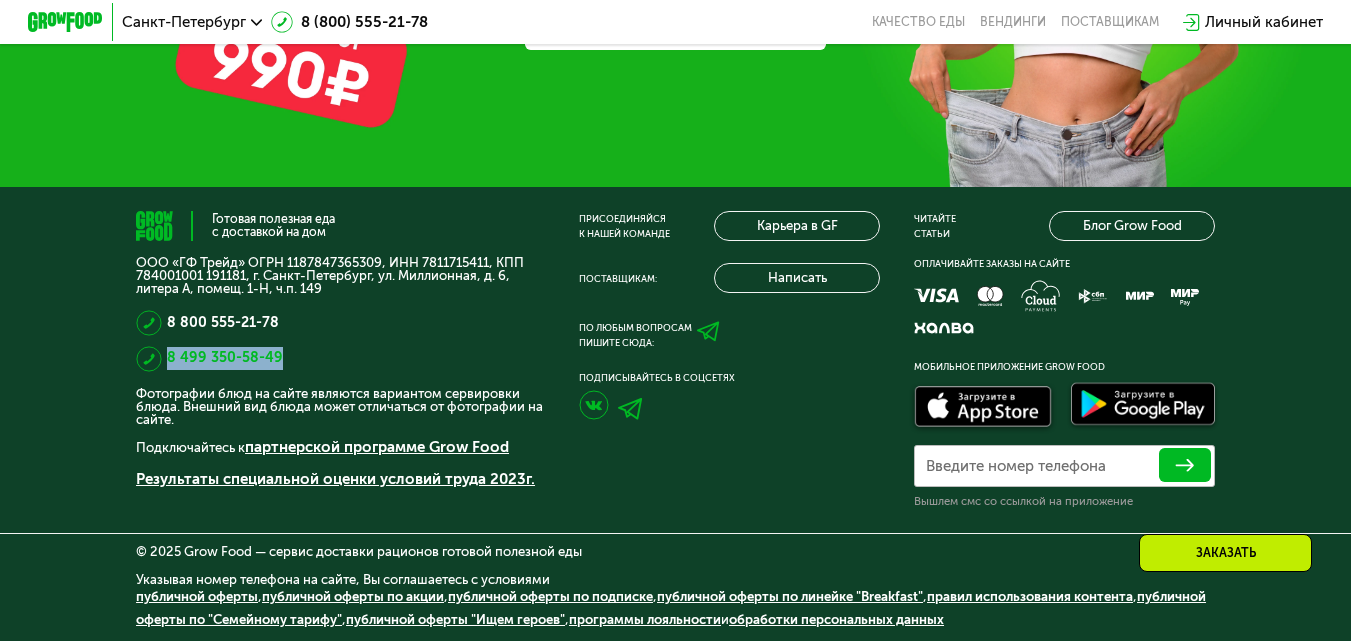 drag, startPoint x: 319, startPoint y: 384, endPoint x: 161, endPoint y: 386, distance: 158.01266 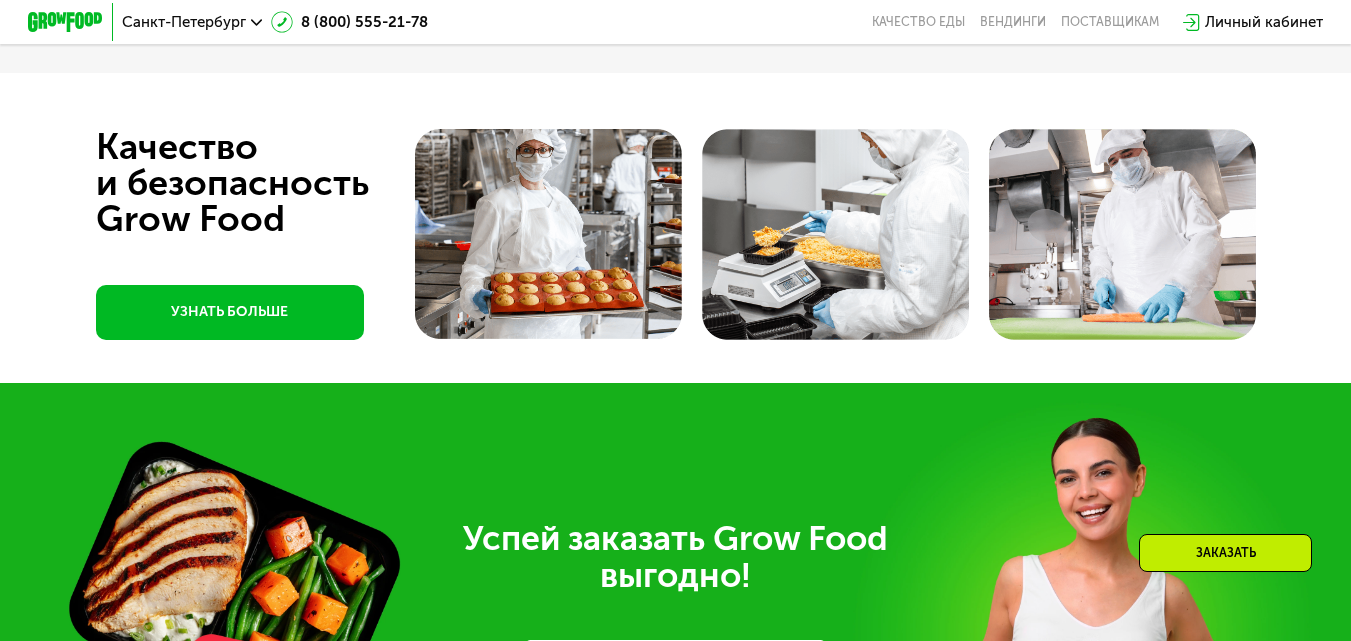 scroll, scrollTop: 5606, scrollLeft: 0, axis: vertical 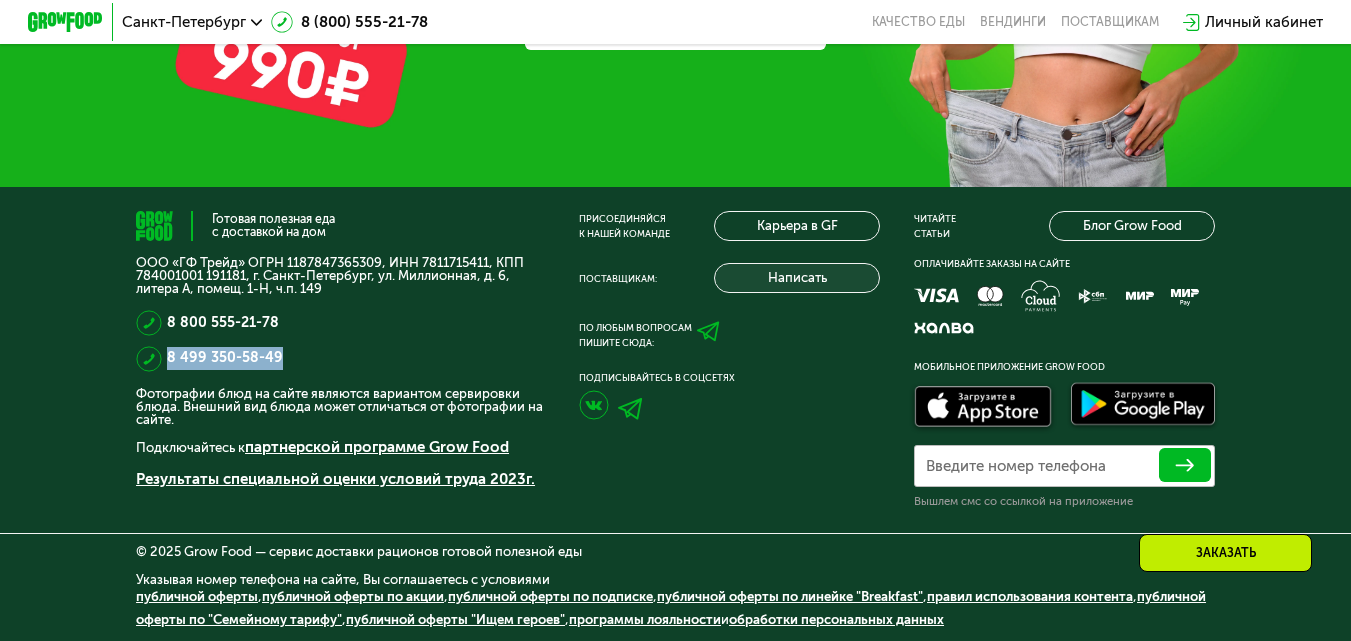 click on "Написать" at bounding box center [797, 278] 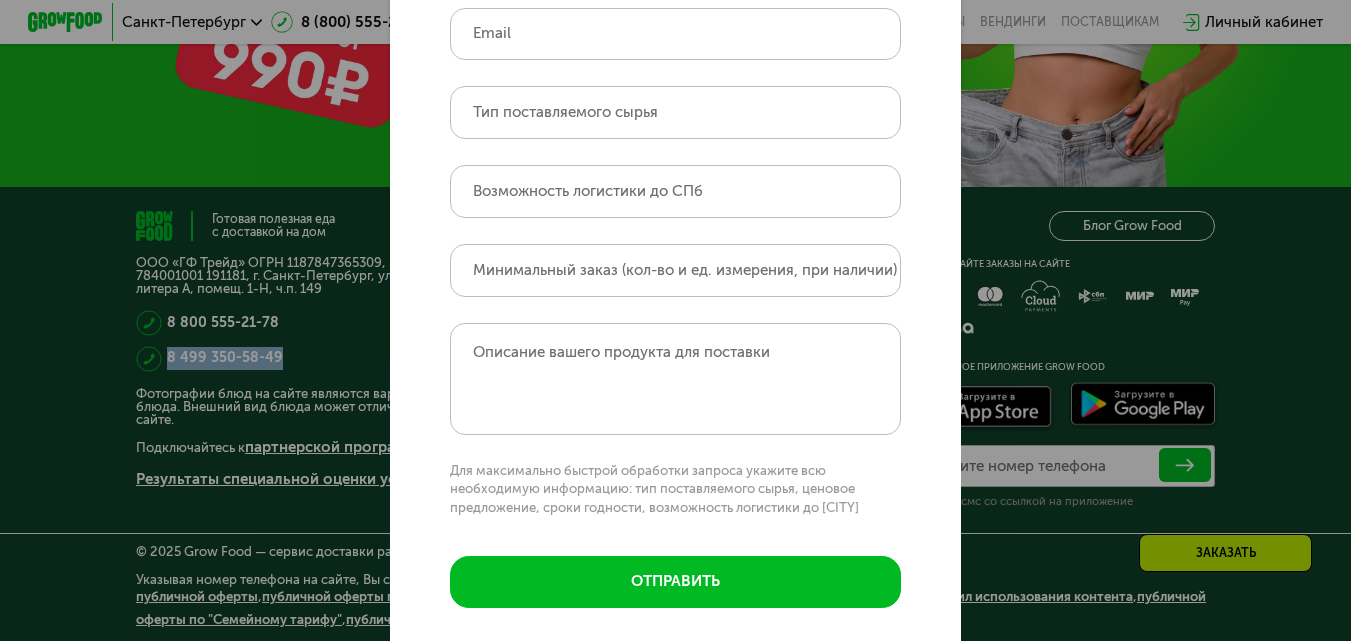 scroll, scrollTop: 307, scrollLeft: 0, axis: vertical 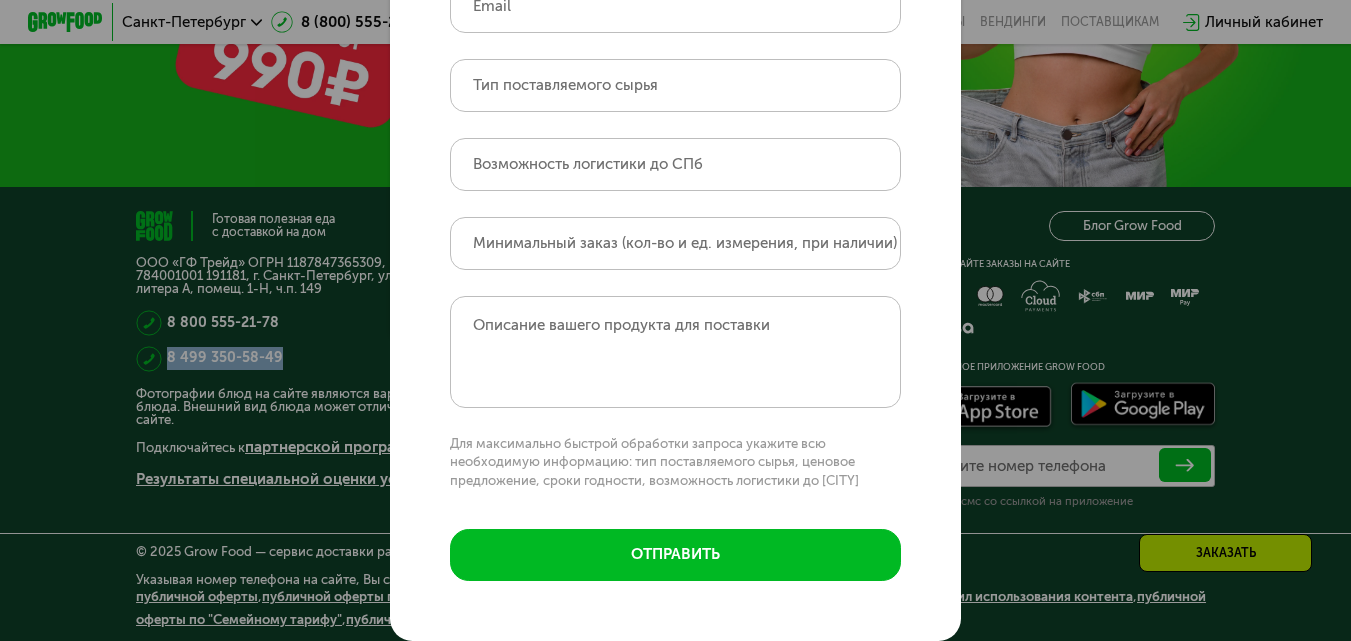 drag, startPoint x: 1078, startPoint y: 231, endPoint x: 1096, endPoint y: 216, distance: 23.43075 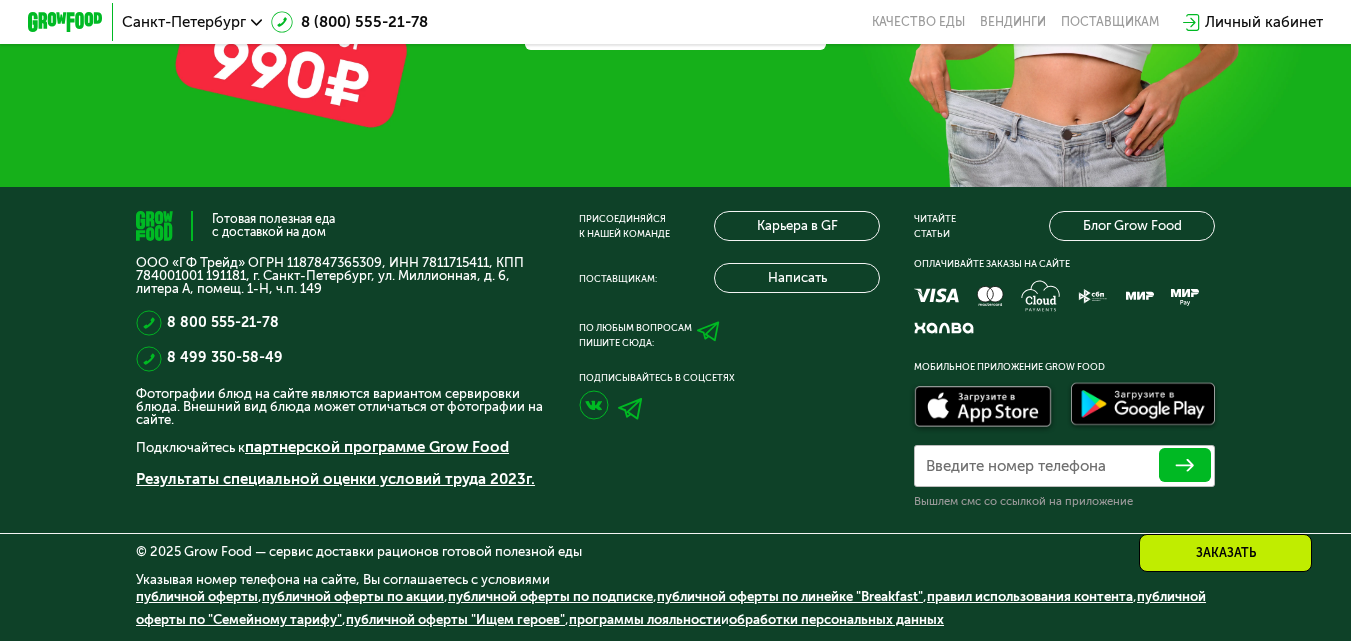scroll, scrollTop: 5506, scrollLeft: 0, axis: vertical 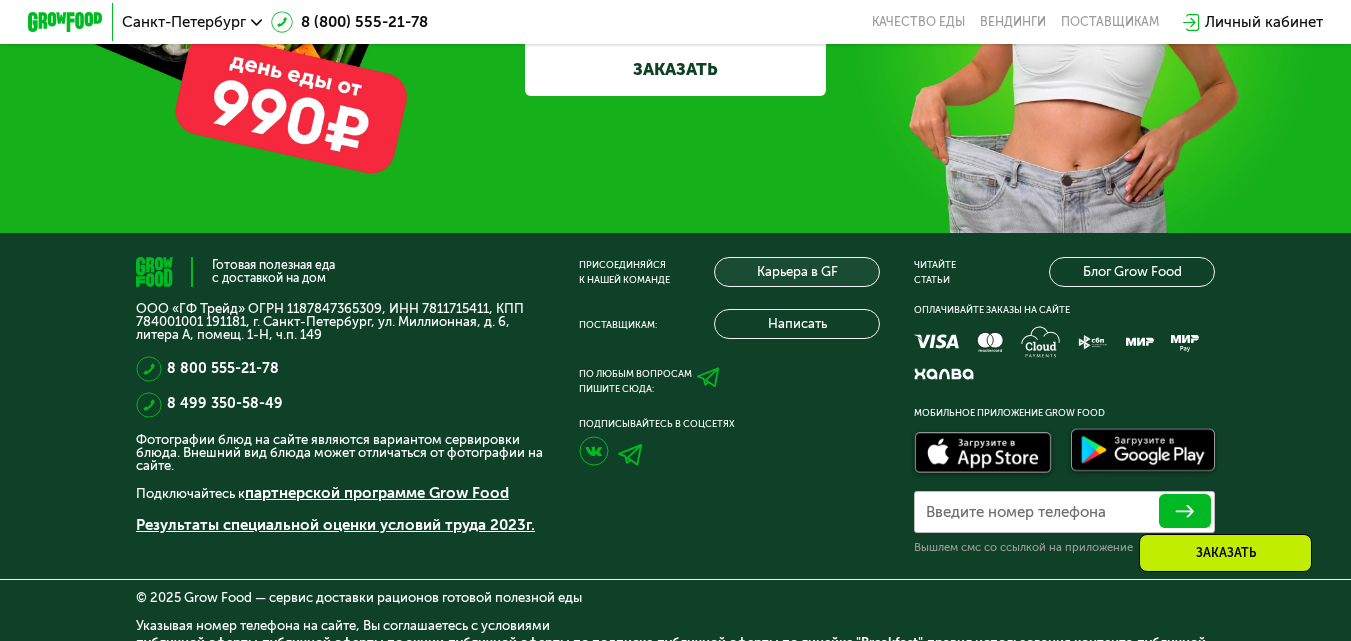 click on "Карьера в GF" at bounding box center (797, 272) 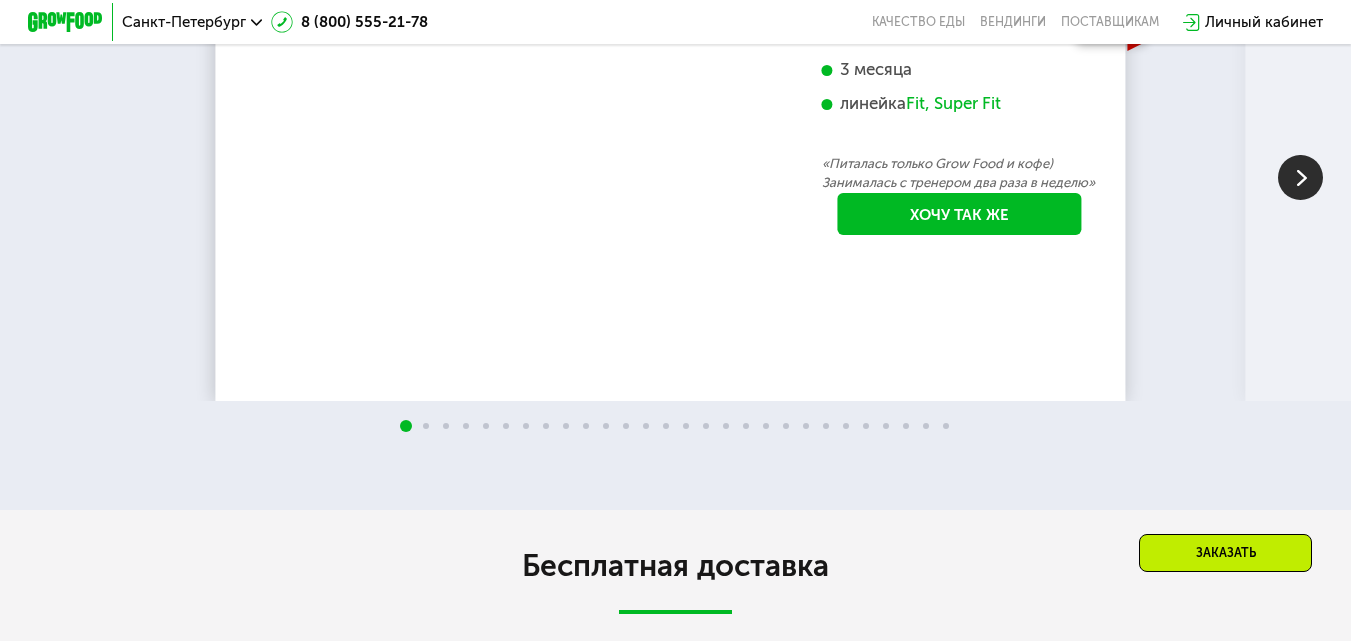 scroll, scrollTop: 3006, scrollLeft: 0, axis: vertical 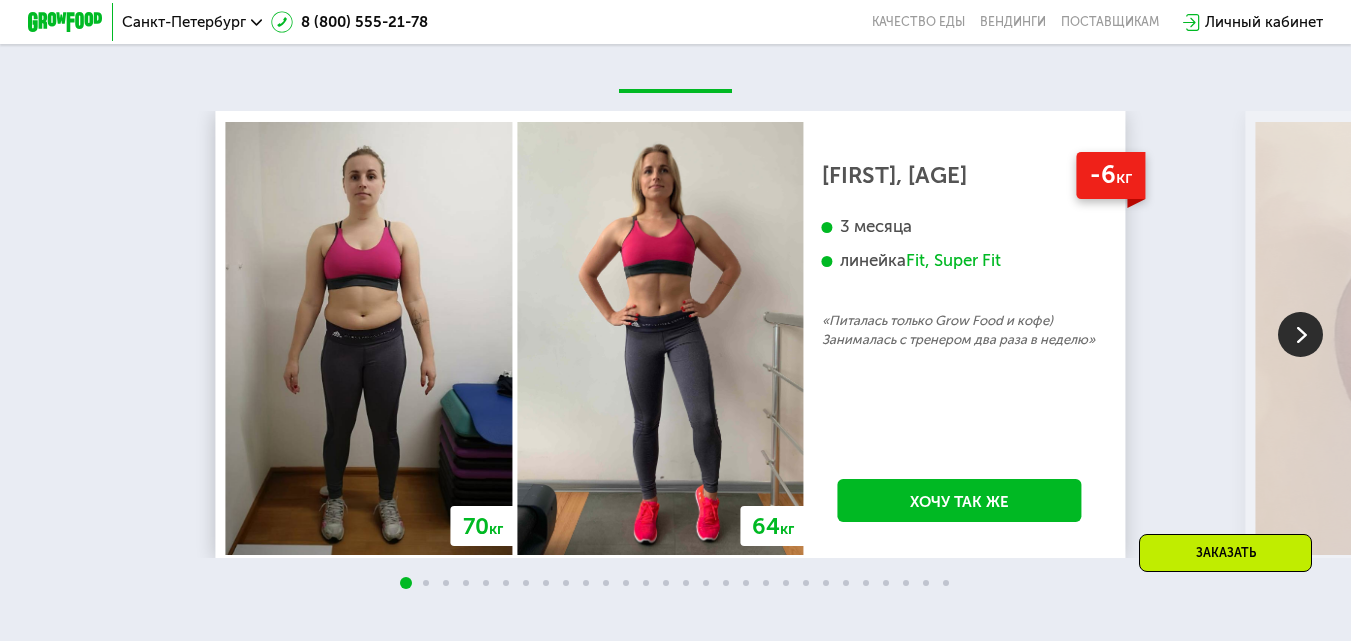 click at bounding box center [1300, 334] 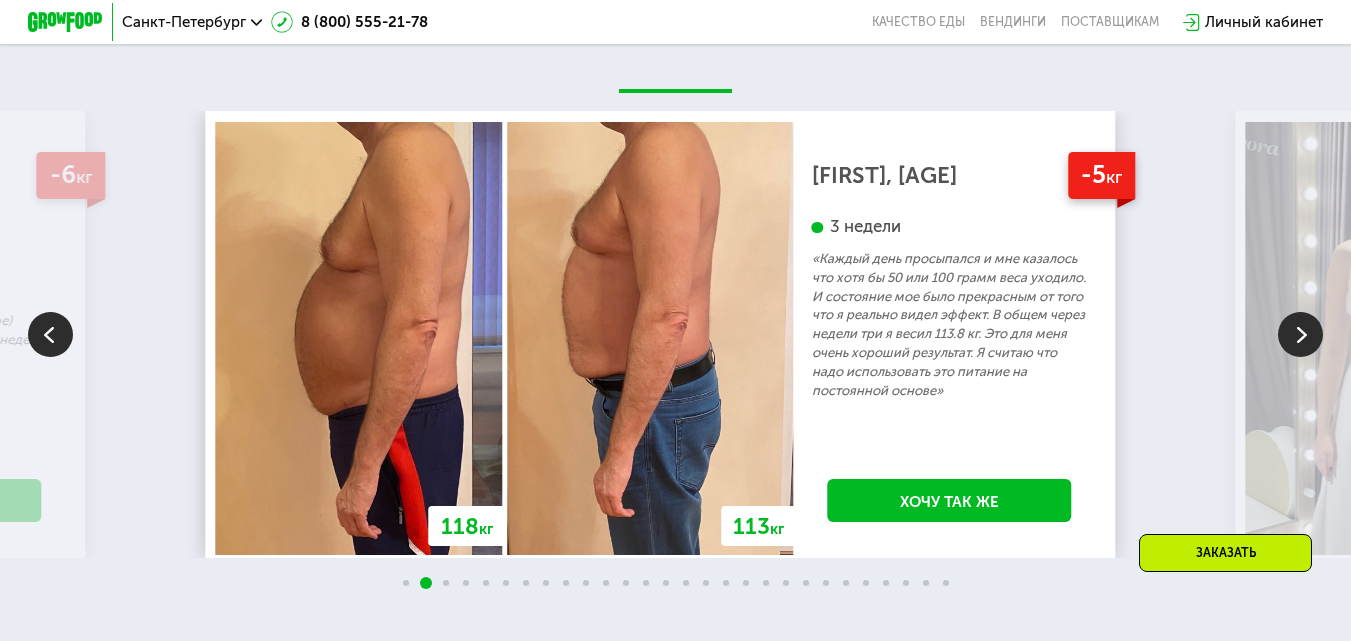 click at bounding box center [1300, 334] 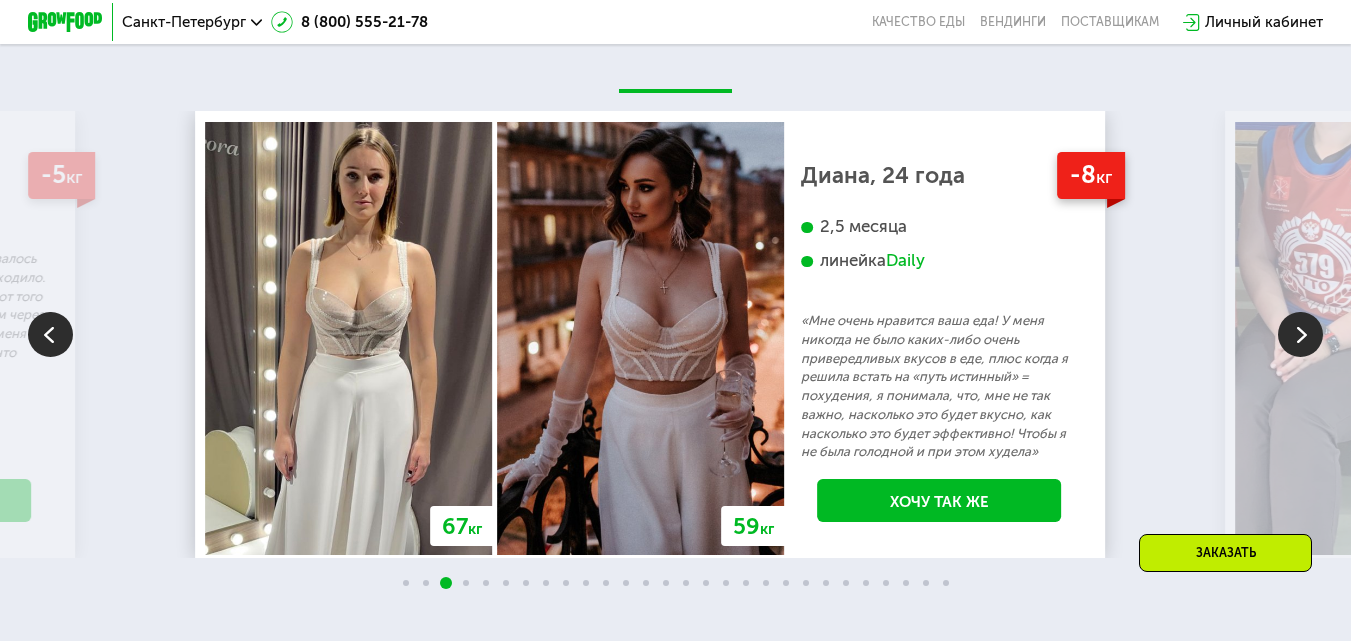 click at bounding box center [1300, 334] 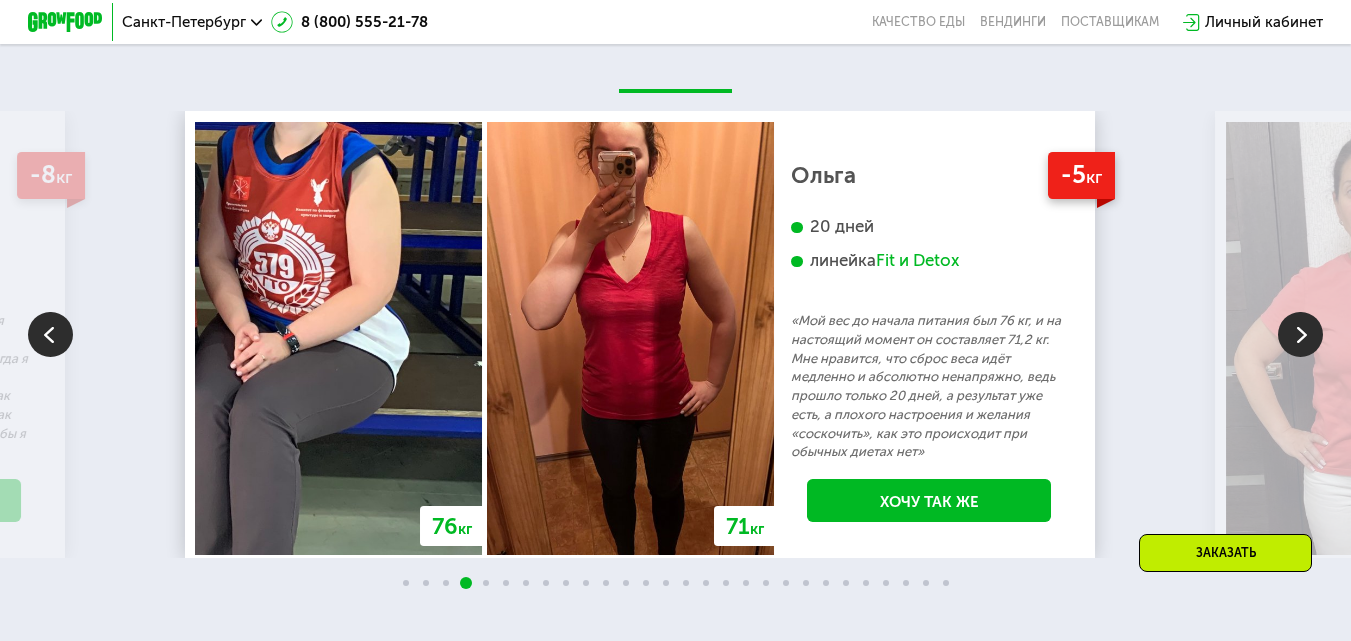 click at bounding box center (50, 334) 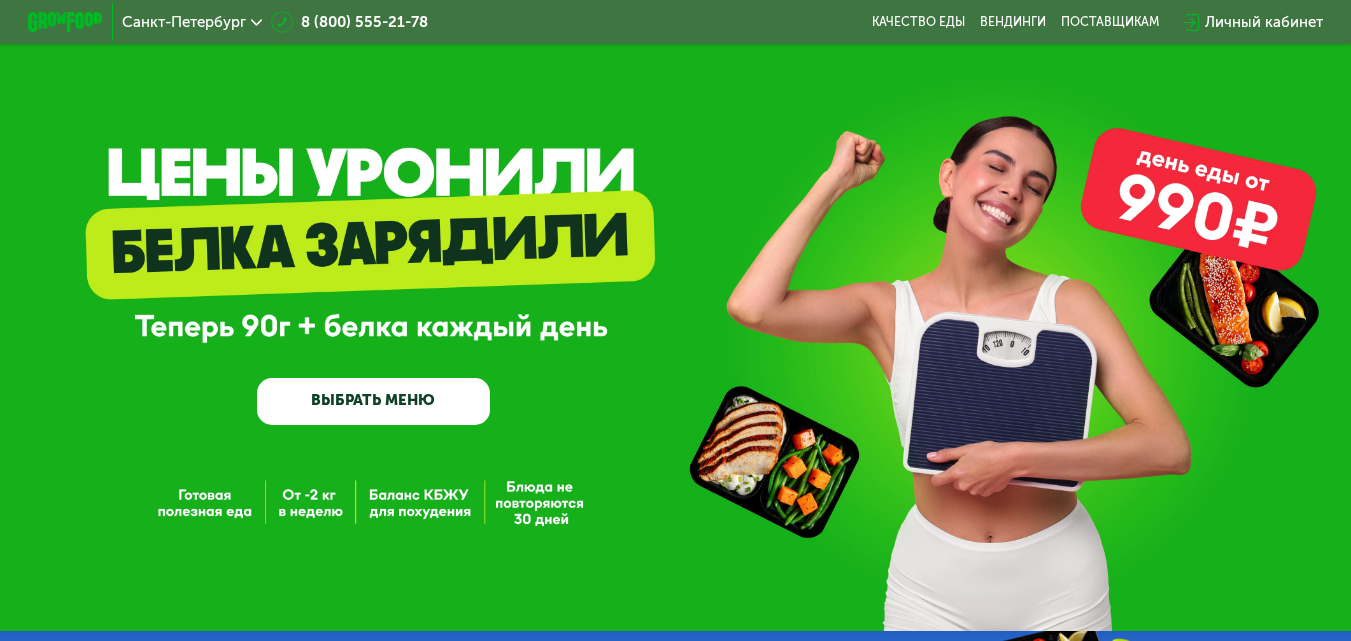 scroll, scrollTop: 0, scrollLeft: 0, axis: both 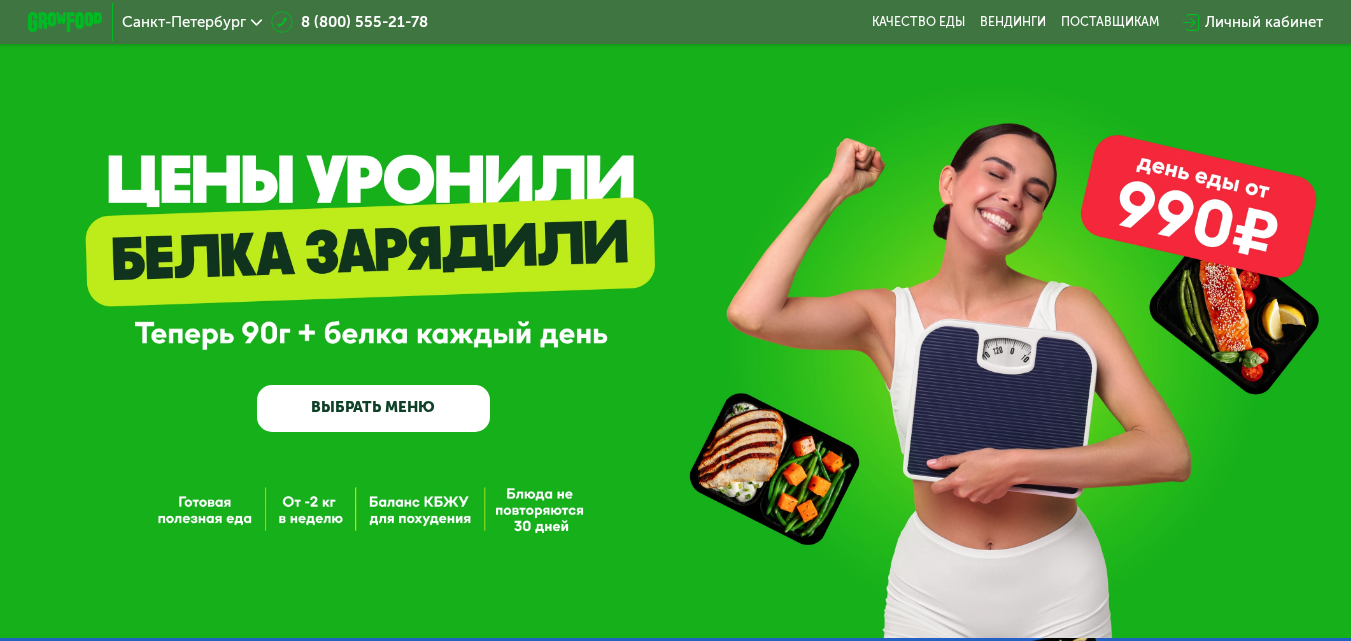 click on "Санкт-Петербург" at bounding box center (192, 22) 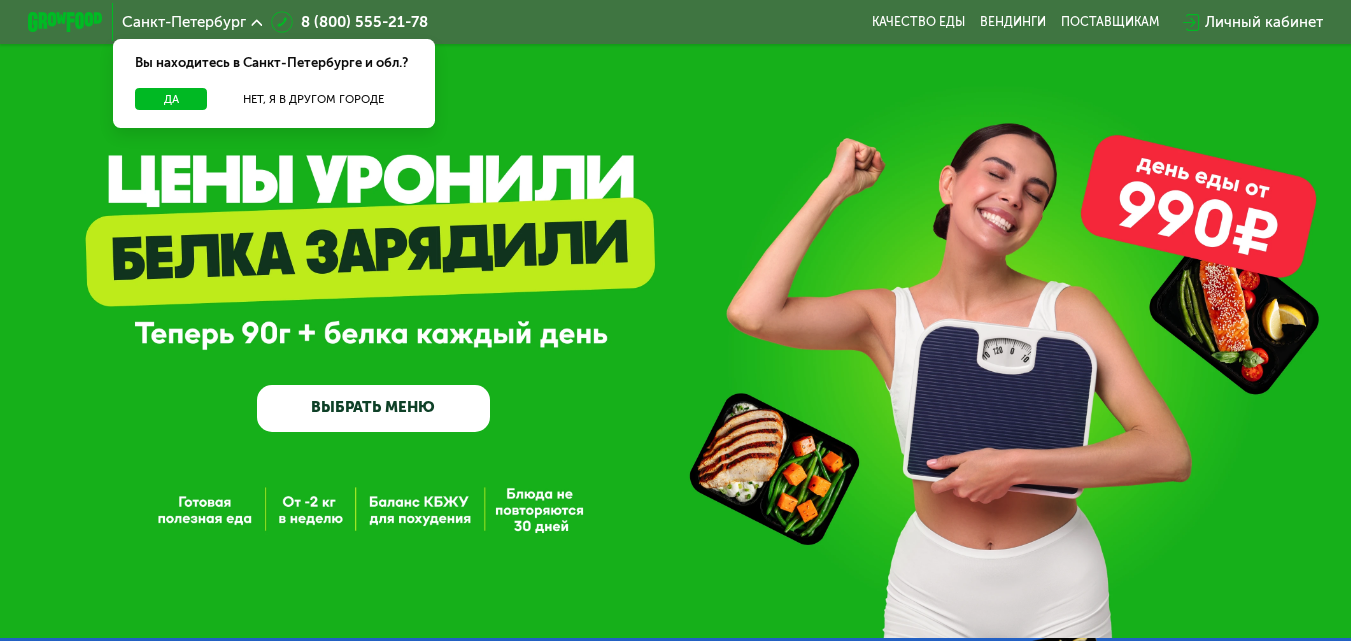 click 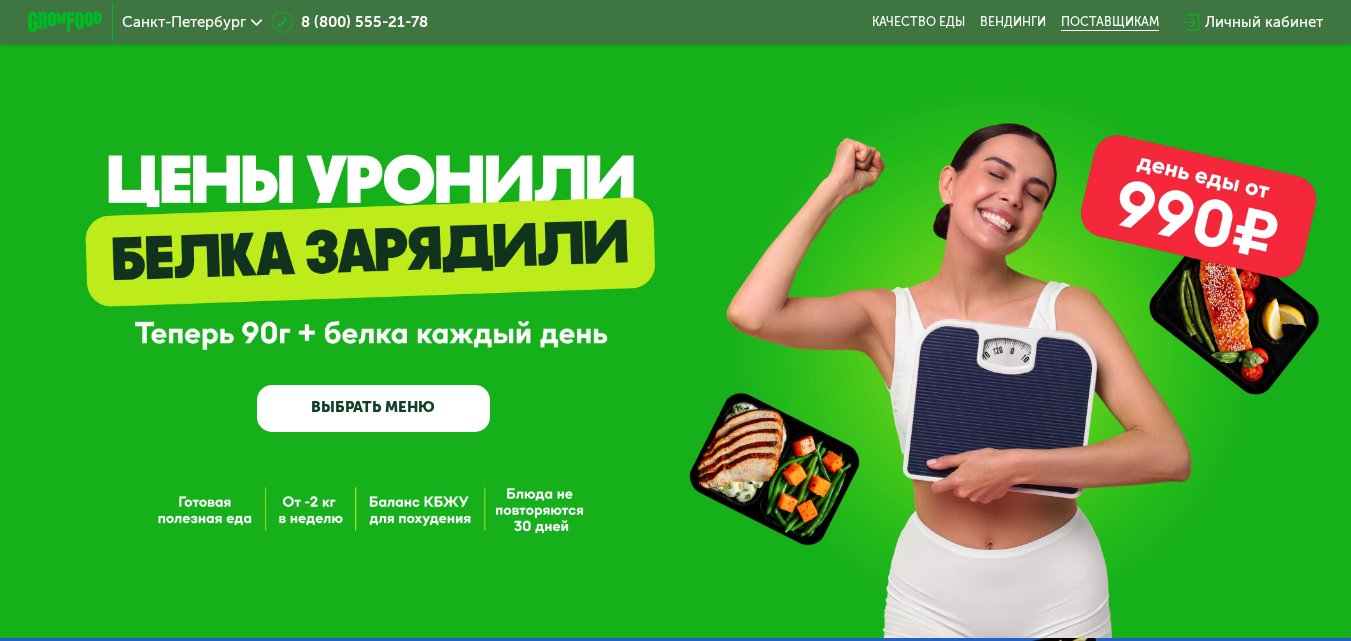click on "поставщикам" at bounding box center [1110, 22] 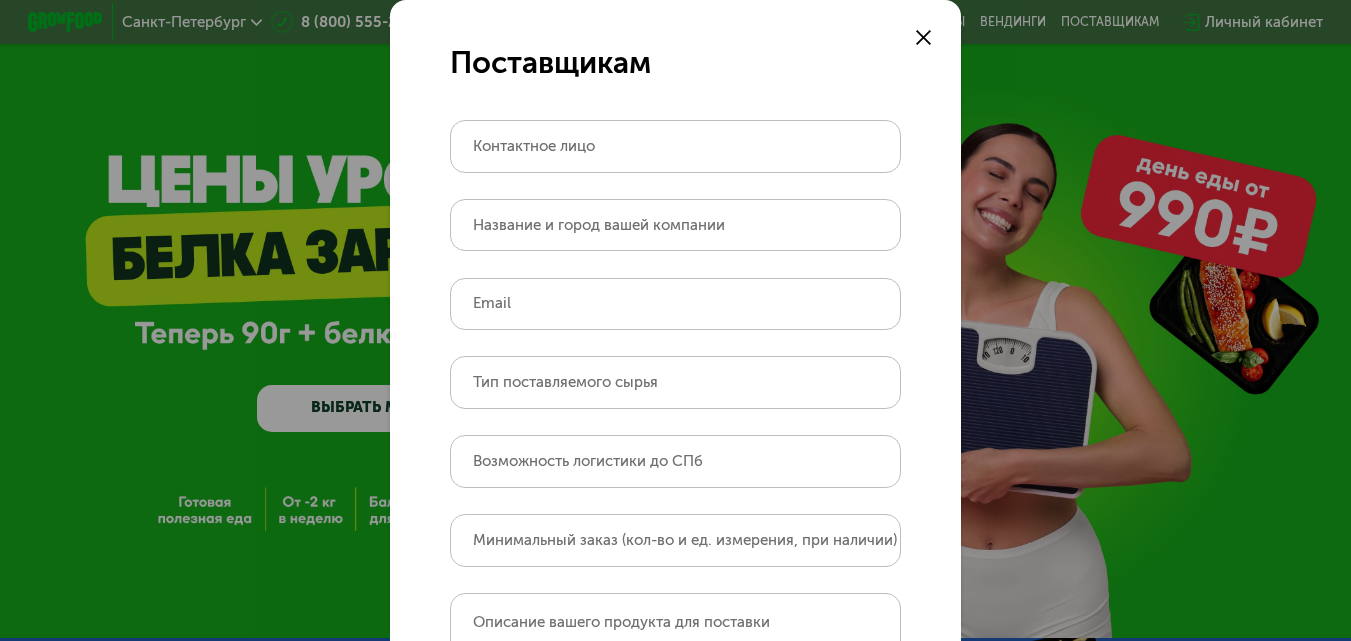 click at bounding box center (923, 37) 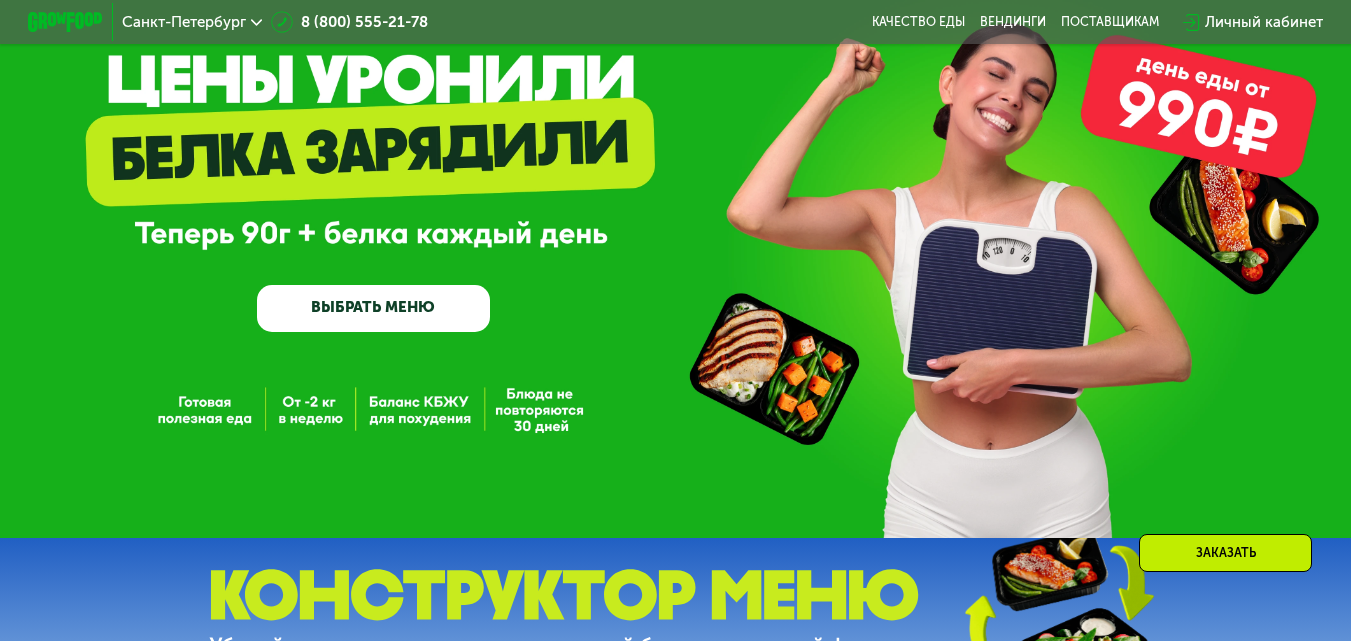 scroll, scrollTop: 700, scrollLeft: 0, axis: vertical 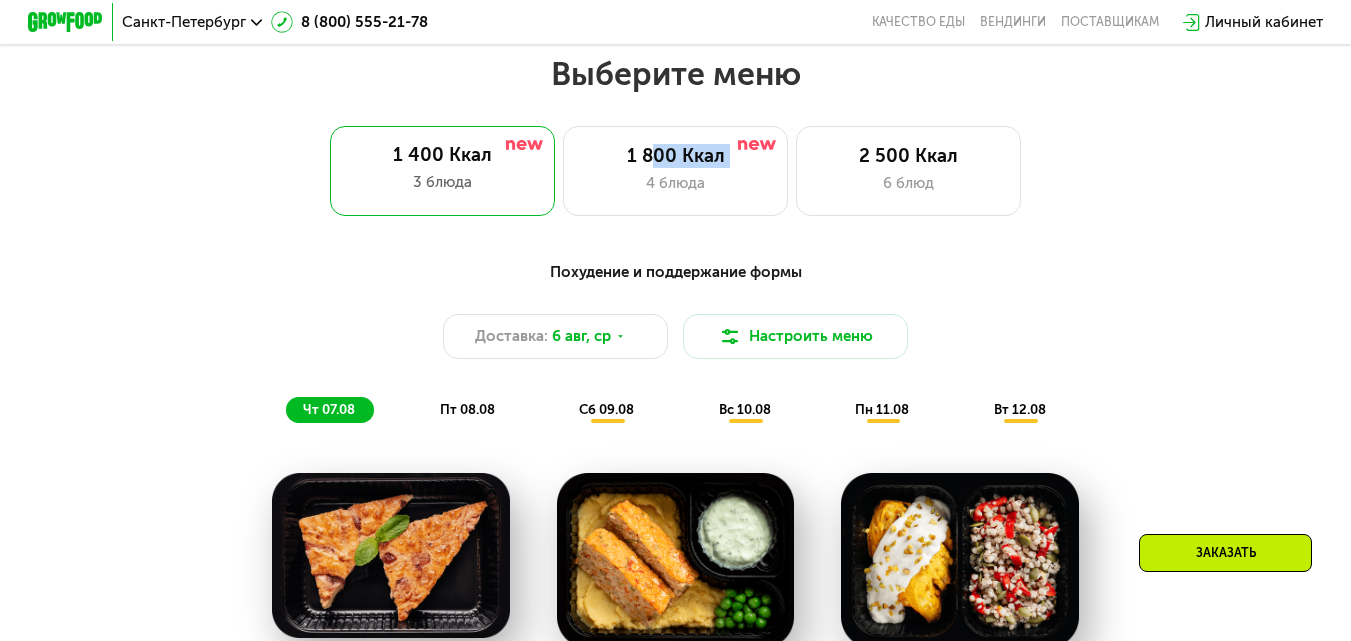 drag, startPoint x: 648, startPoint y: 176, endPoint x: 461, endPoint y: 198, distance: 188.28967 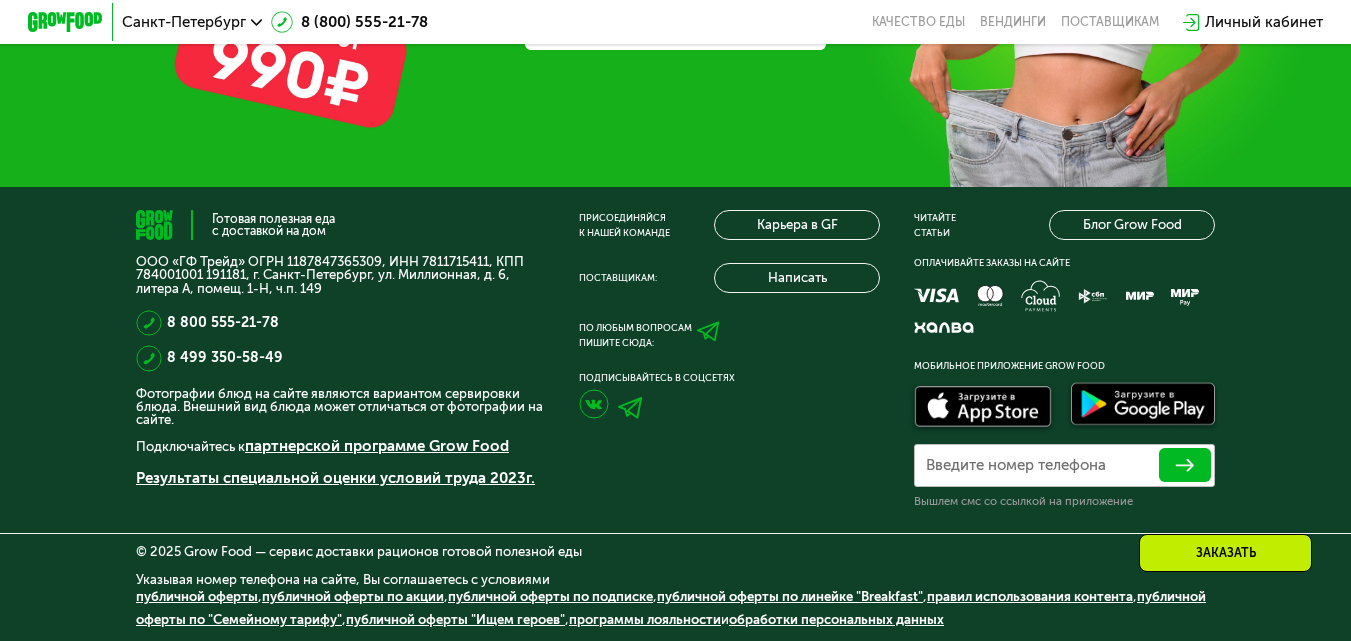 scroll, scrollTop: 5878, scrollLeft: 0, axis: vertical 